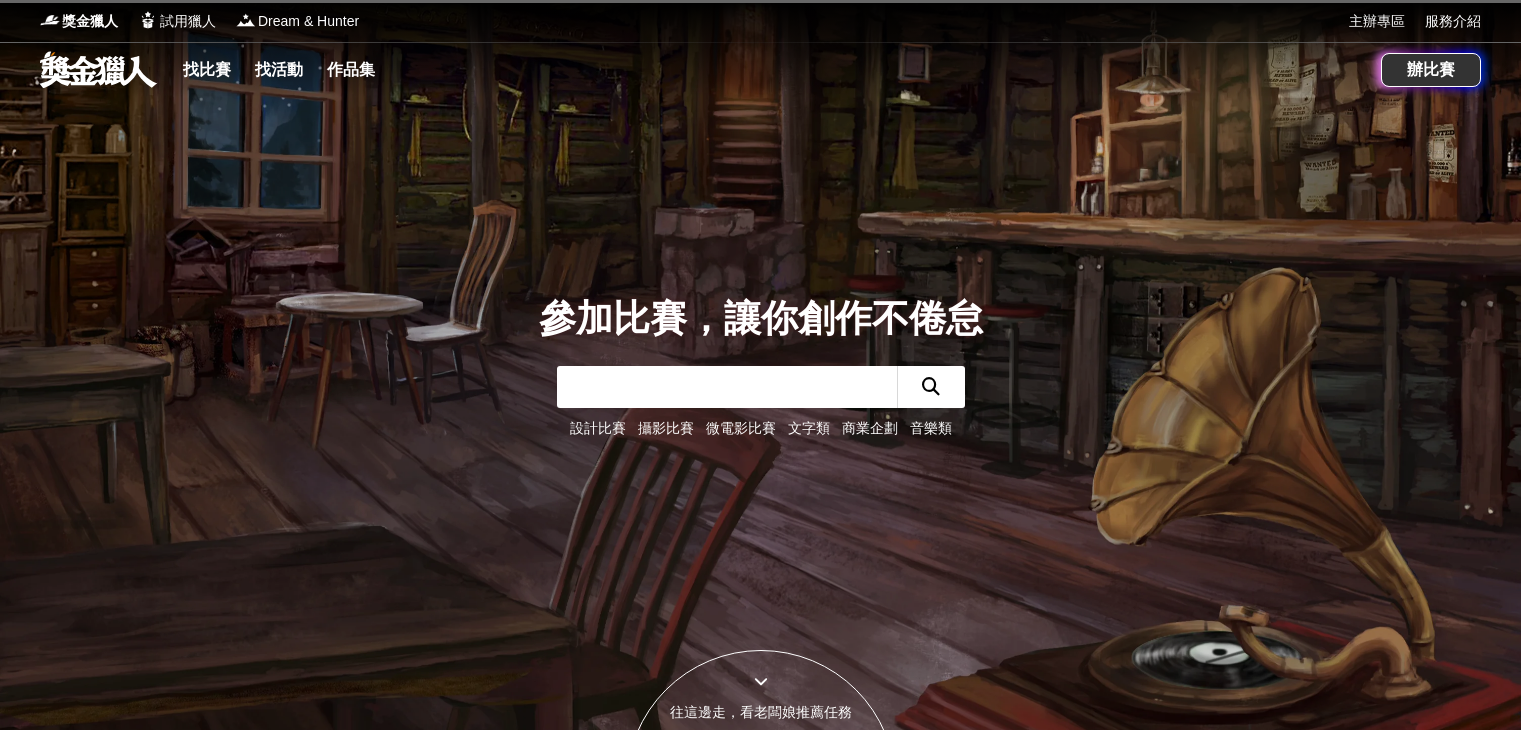 scroll, scrollTop: 0, scrollLeft: 0, axis: both 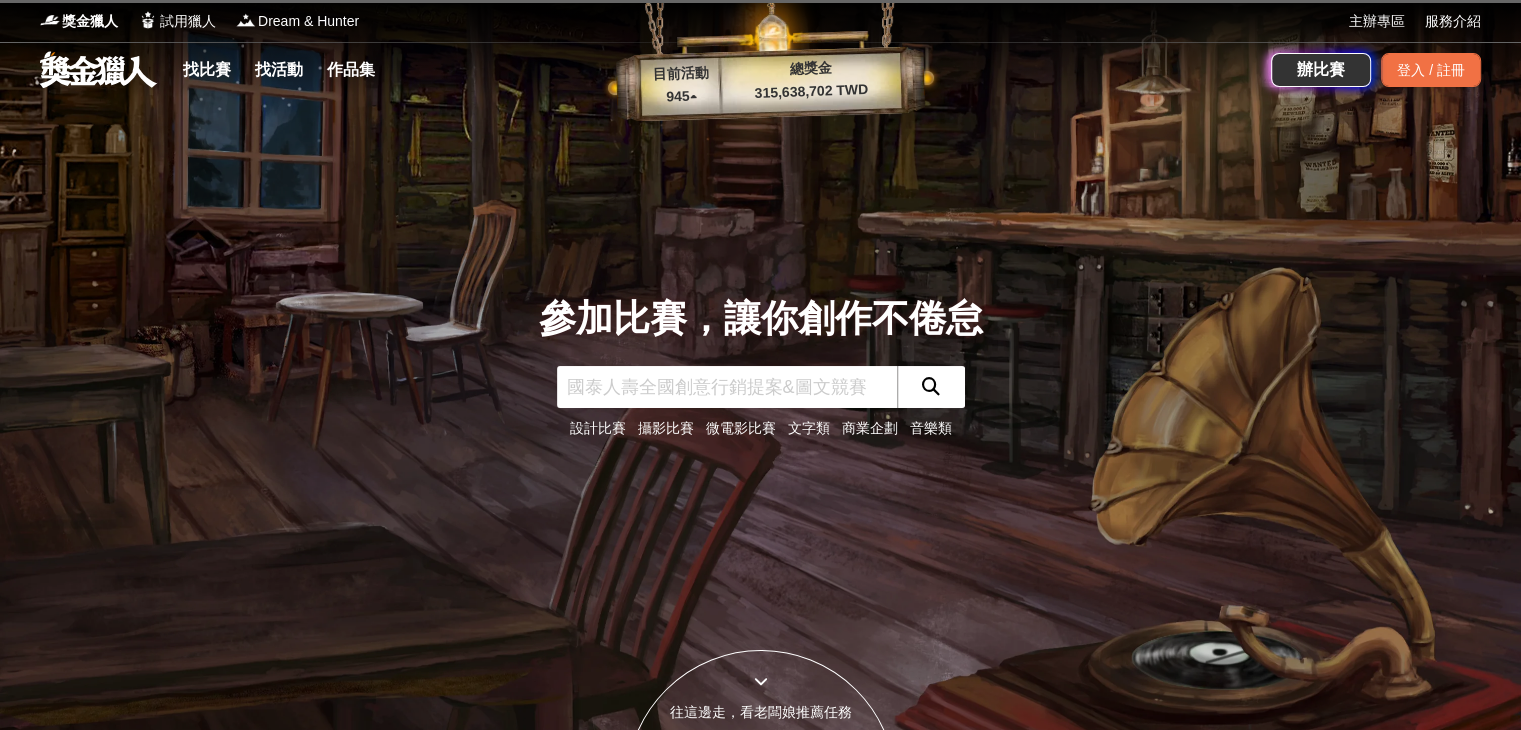 click on "文字類" at bounding box center [809, 428] 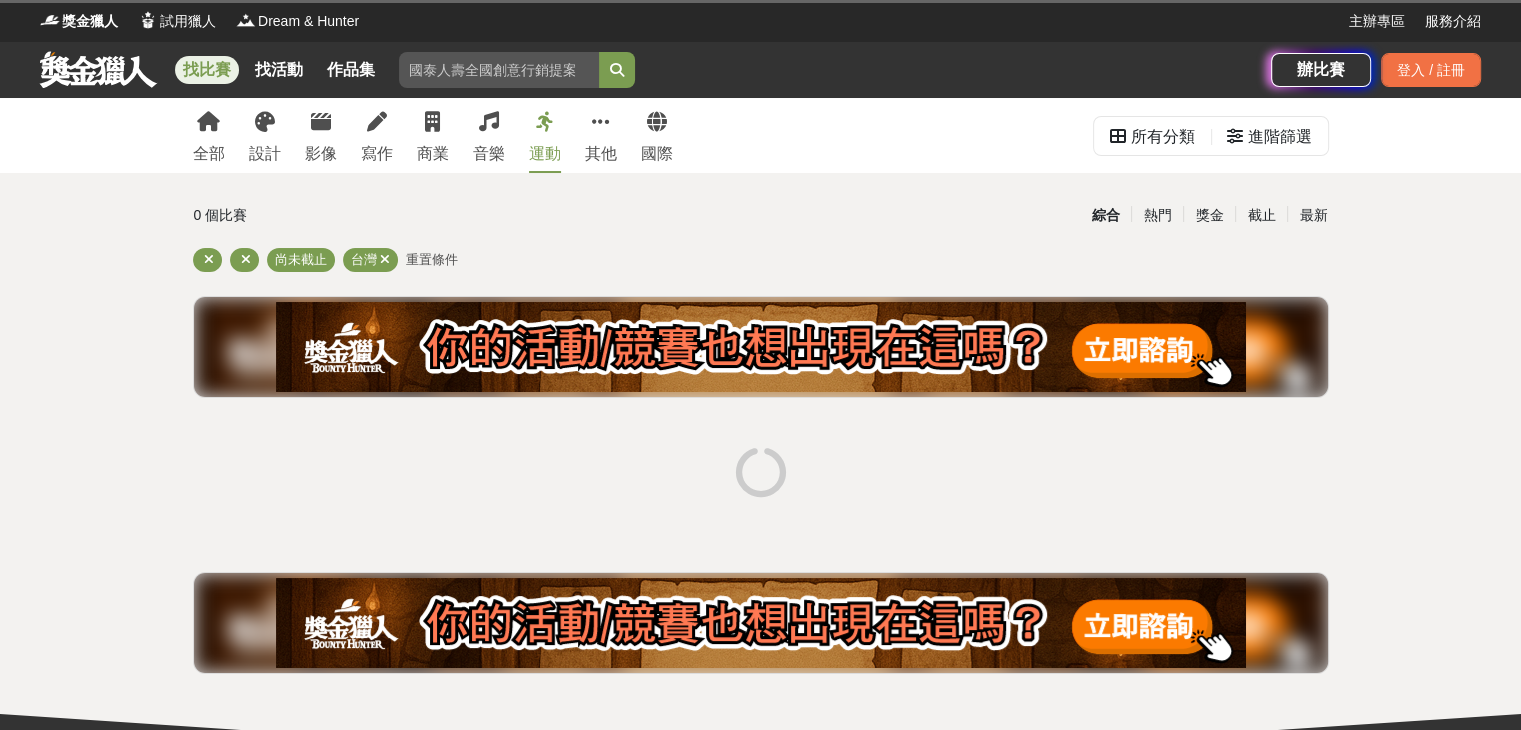 click at bounding box center (545, 122) 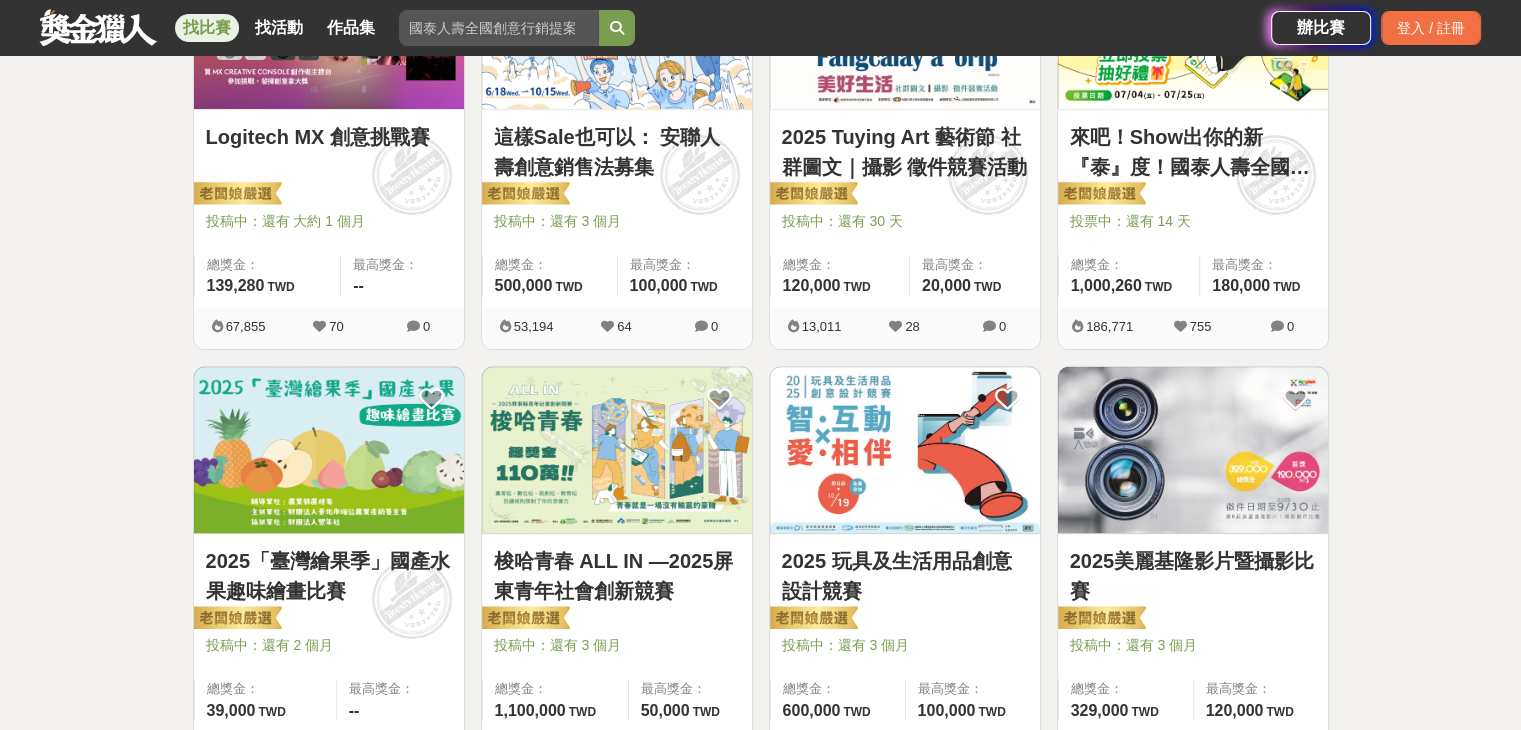 scroll, scrollTop: 500, scrollLeft: 0, axis: vertical 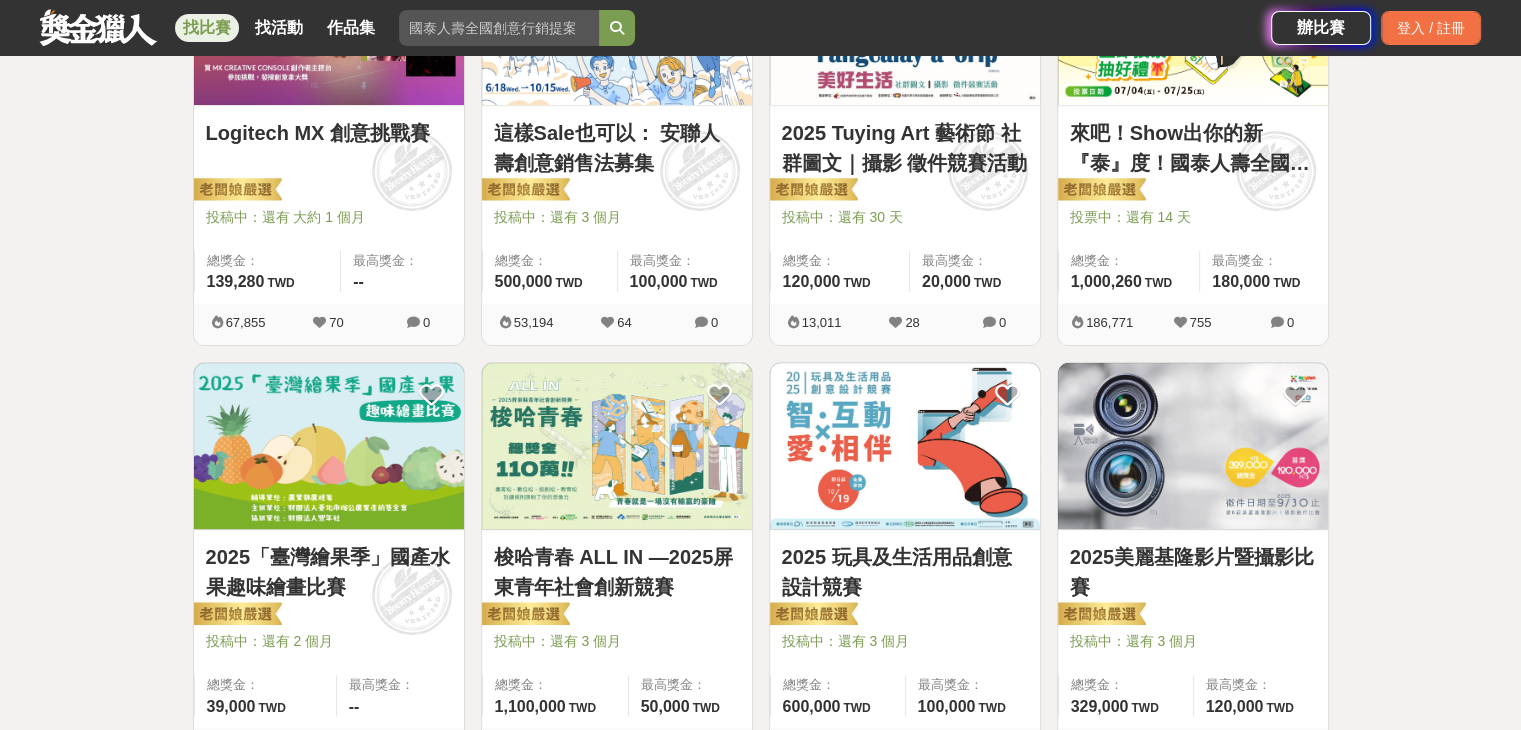 click at bounding box center [1193, 446] 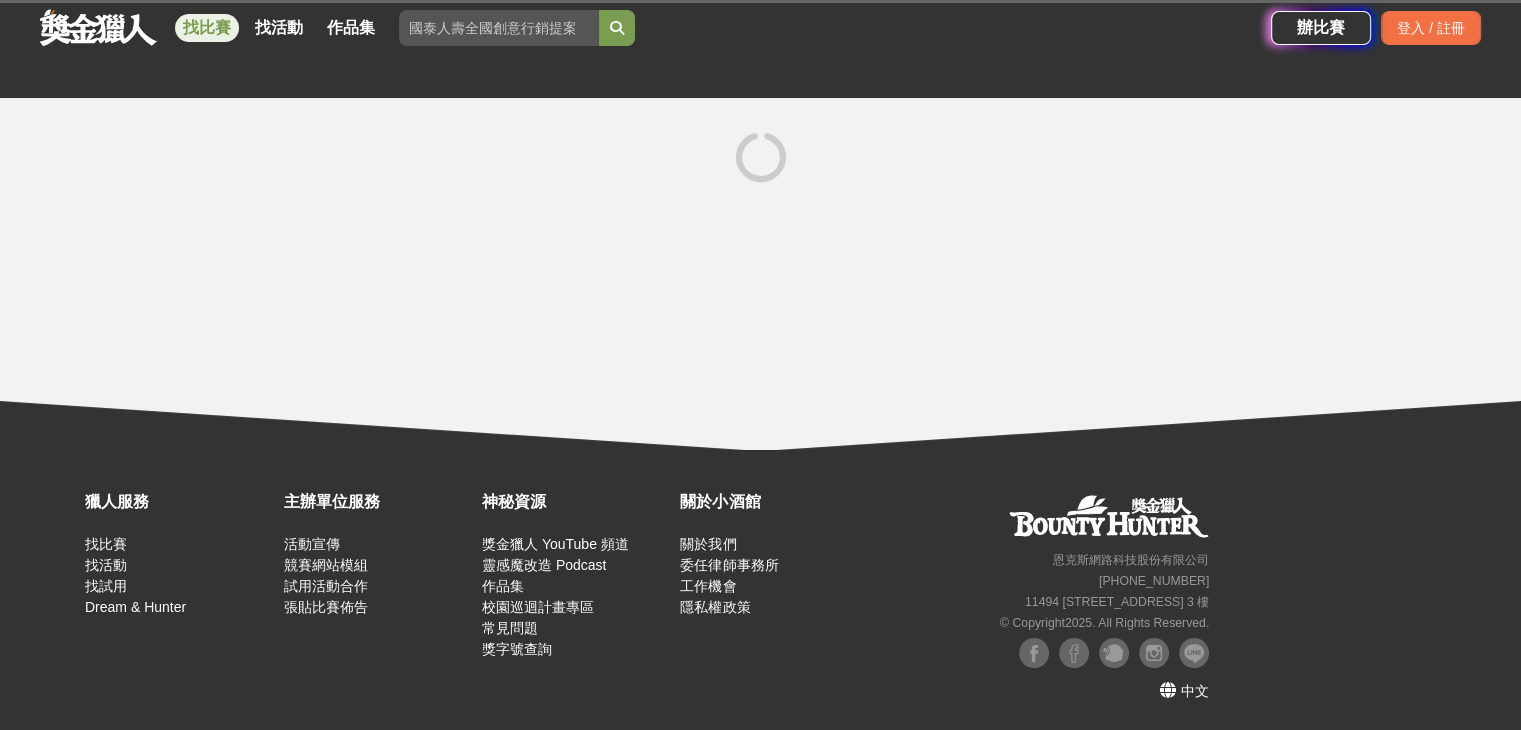 scroll, scrollTop: 0, scrollLeft: 0, axis: both 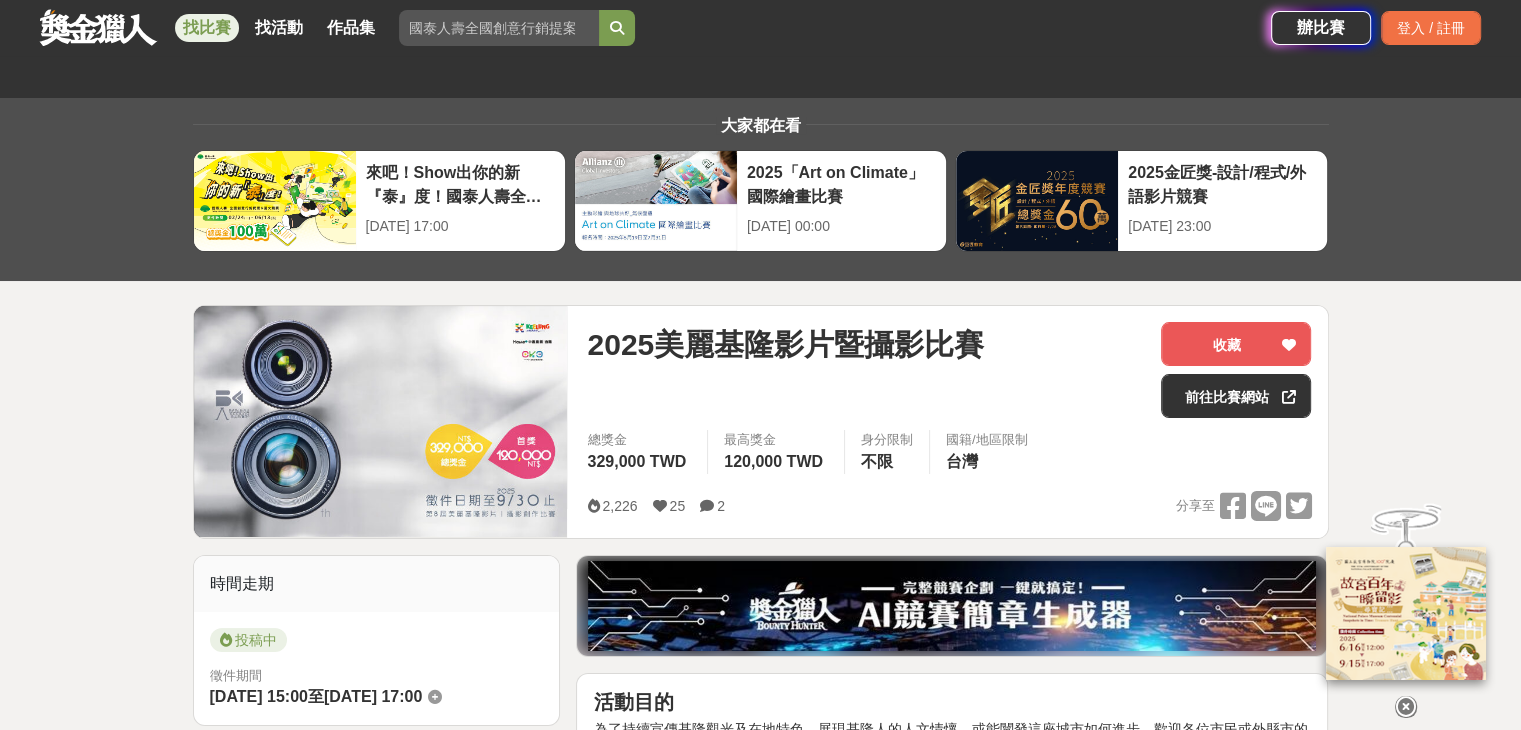 click at bounding box center [1406, 707] 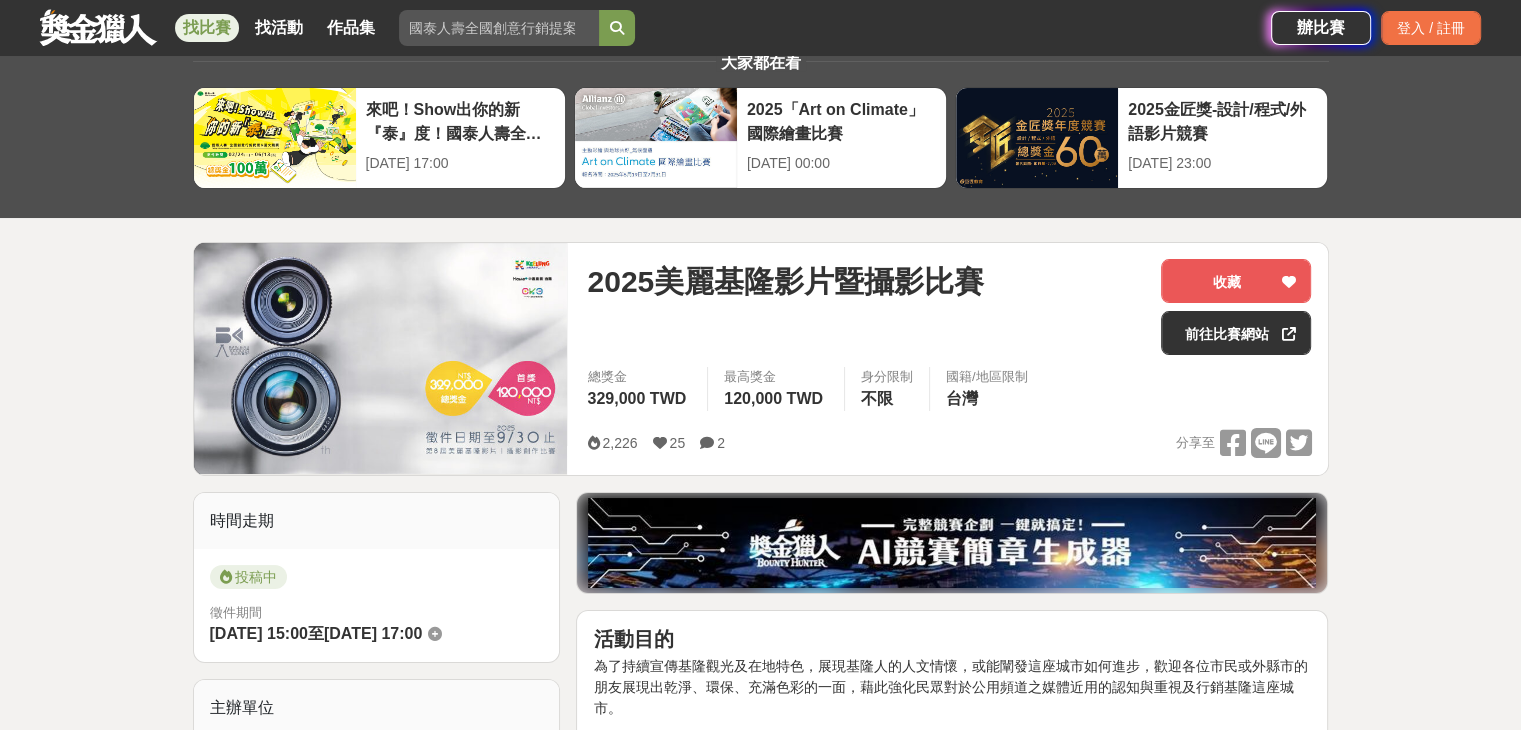 scroll, scrollTop: 0, scrollLeft: 0, axis: both 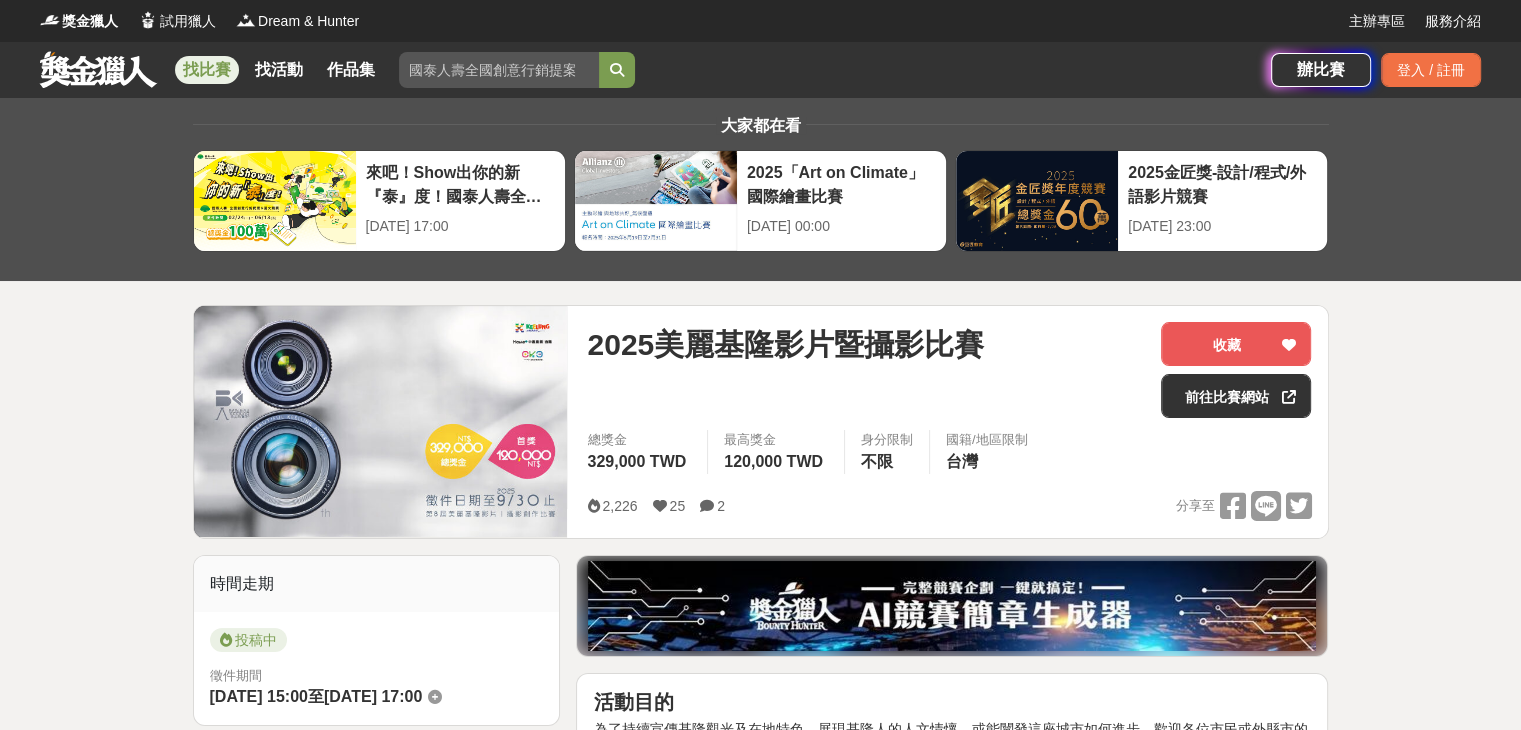 click on "找比賽" at bounding box center [207, 70] 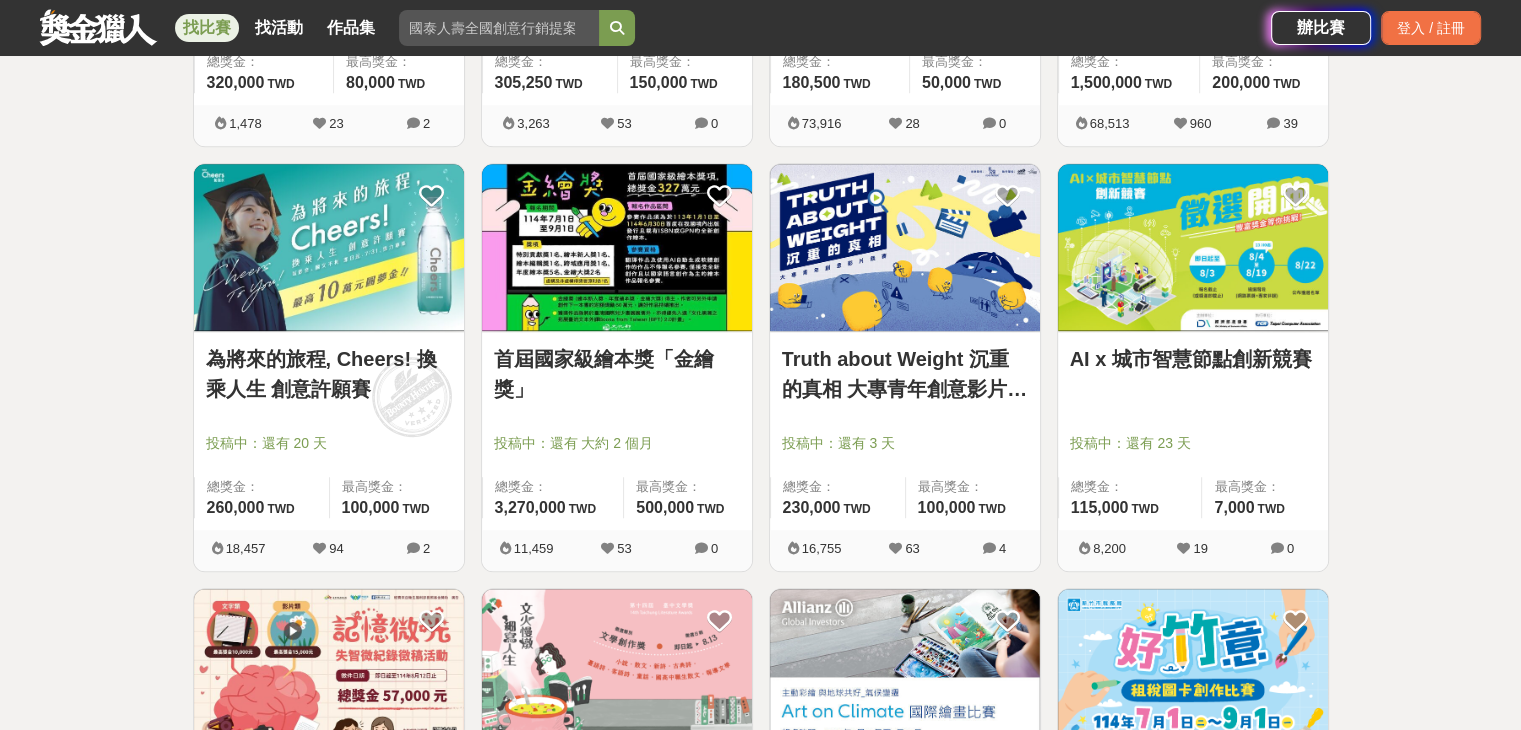 scroll, scrollTop: 1500, scrollLeft: 0, axis: vertical 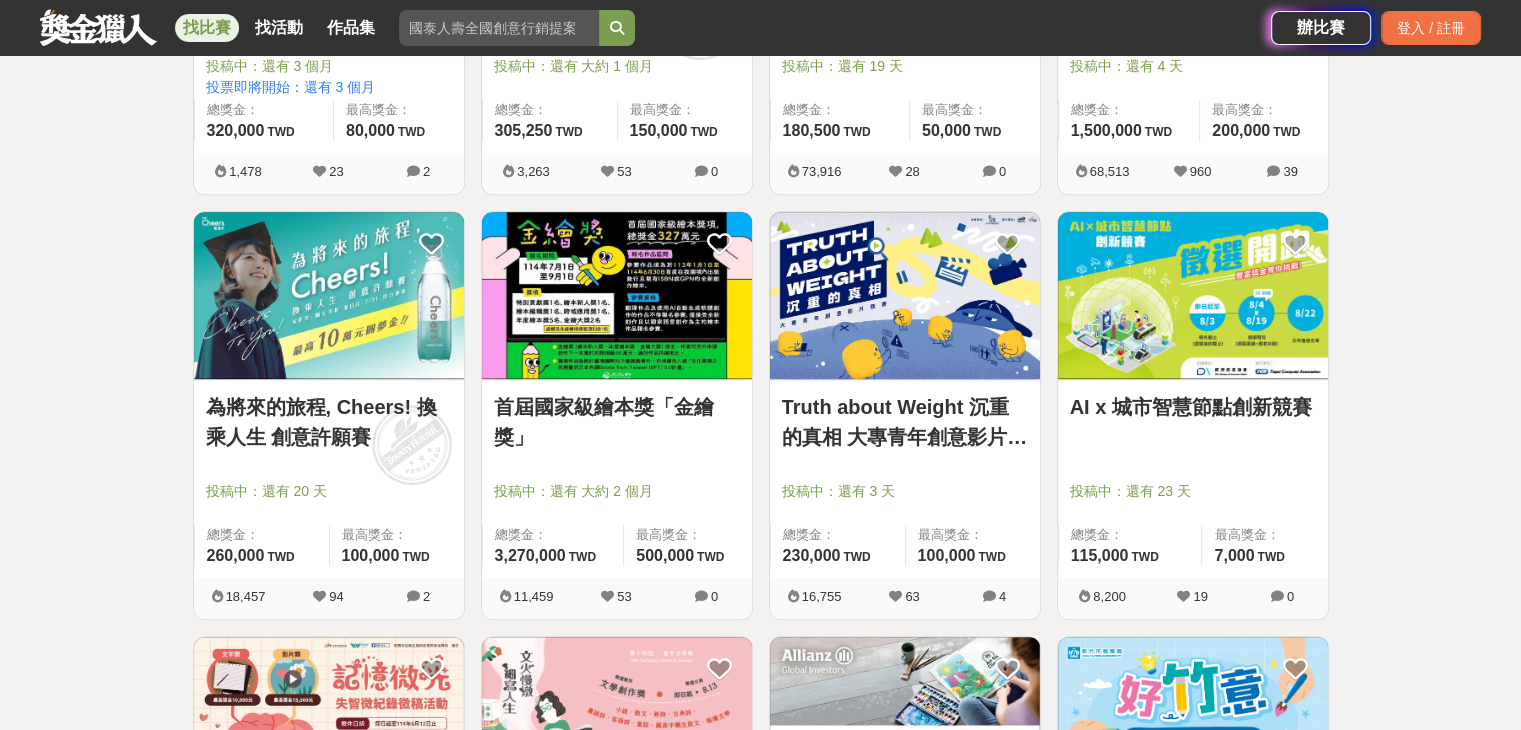 click on "為將來的旅程, Cheers! 換乘人生 創意許願賽" at bounding box center [329, 422] 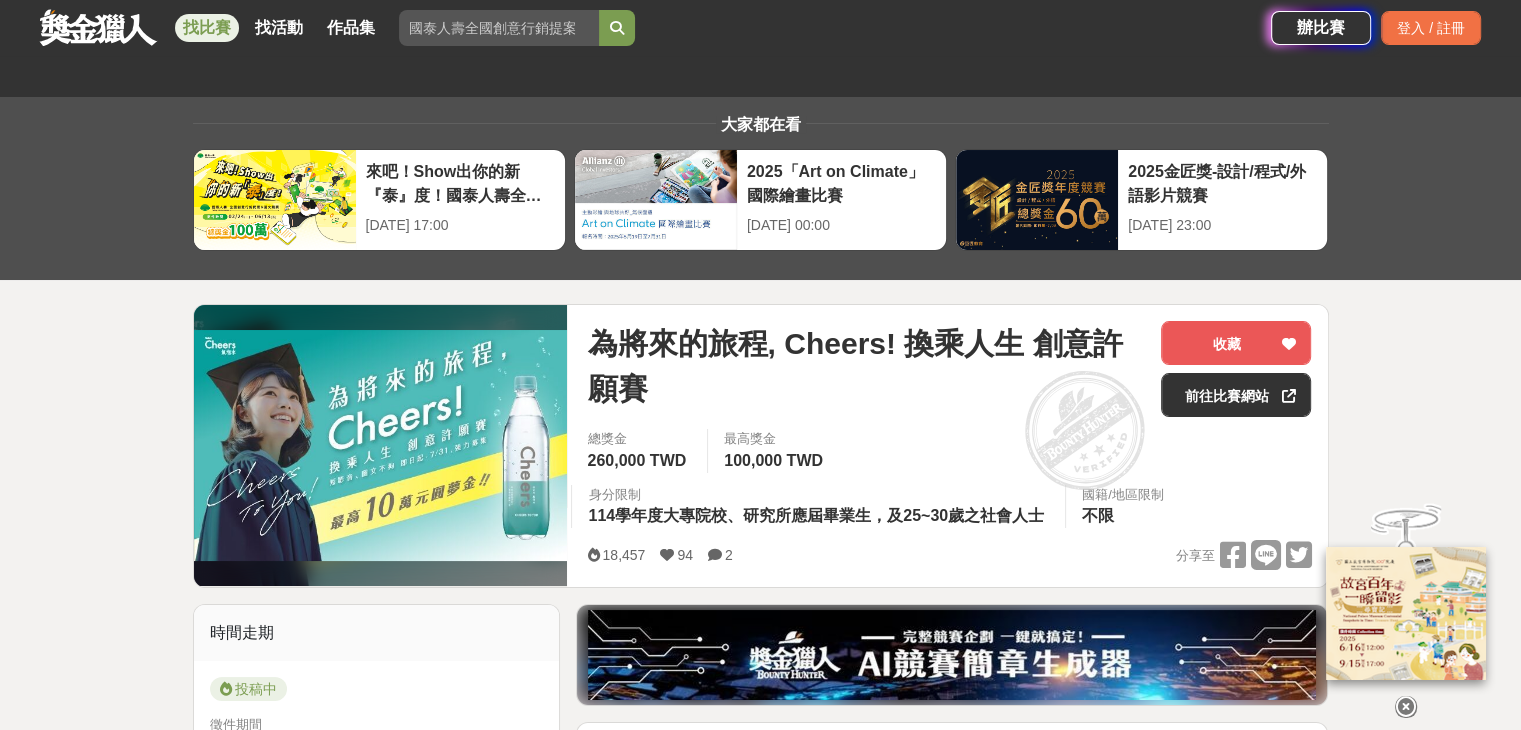 scroll, scrollTop: 0, scrollLeft: 0, axis: both 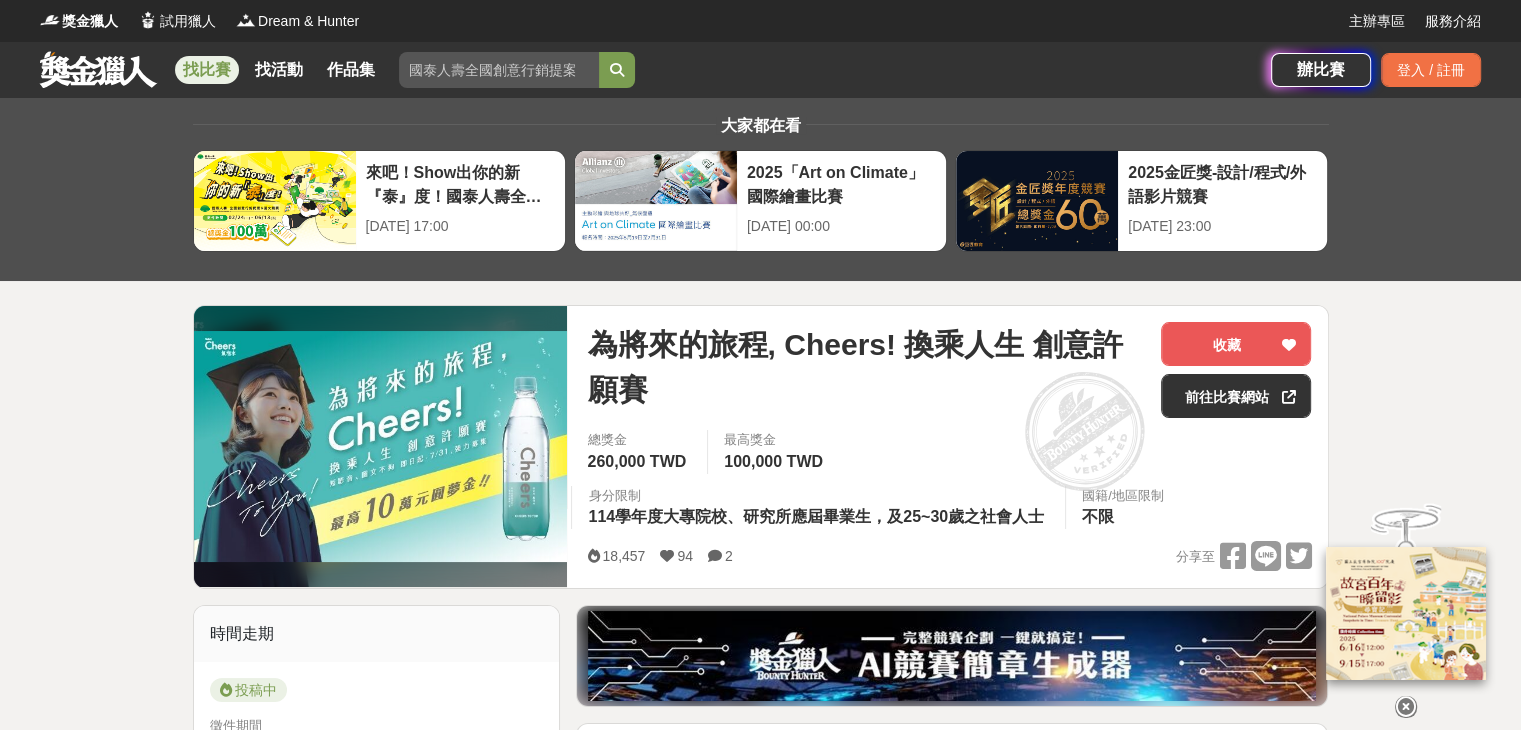 click on "找比賽" at bounding box center (207, 70) 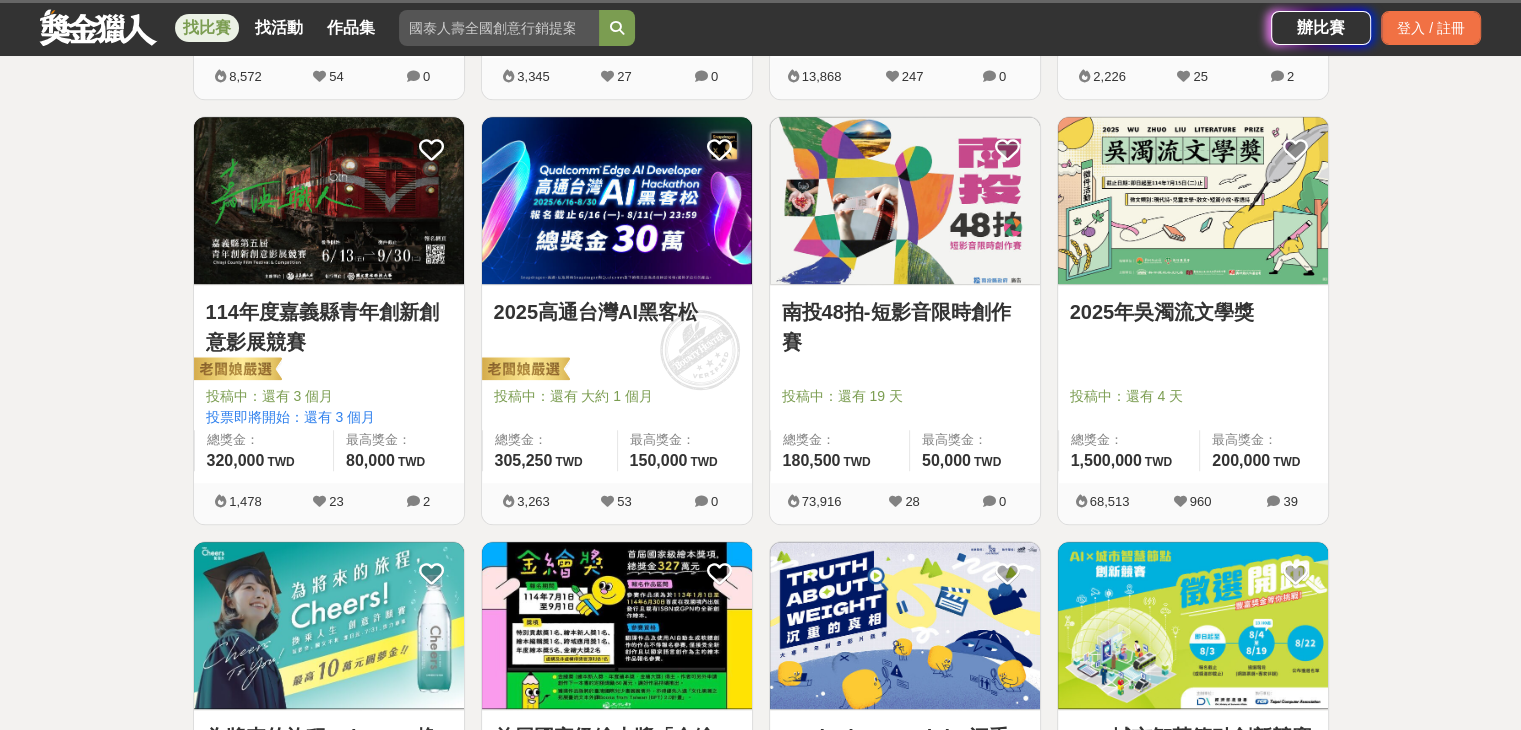 scroll, scrollTop: 1200, scrollLeft: 0, axis: vertical 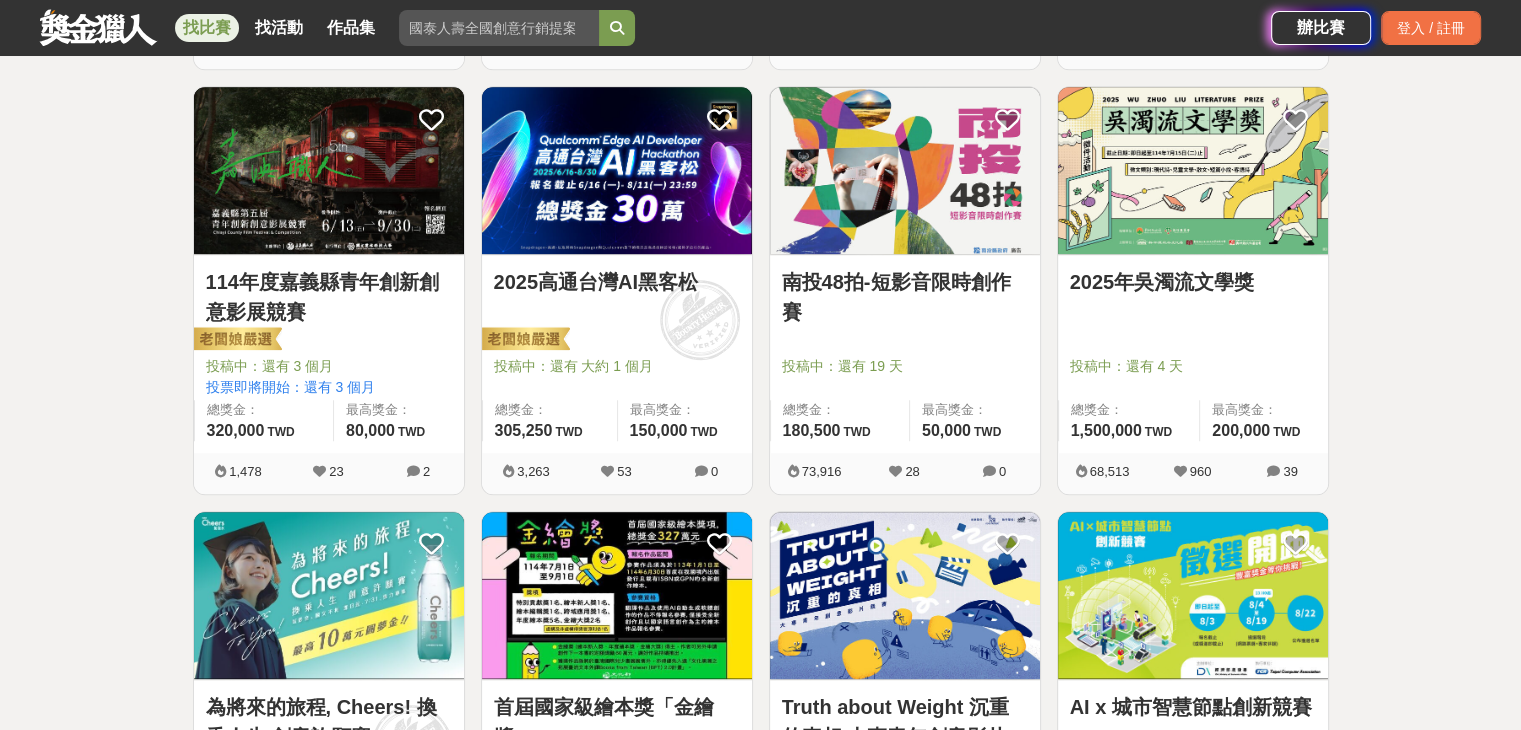 click at bounding box center [911, 338] 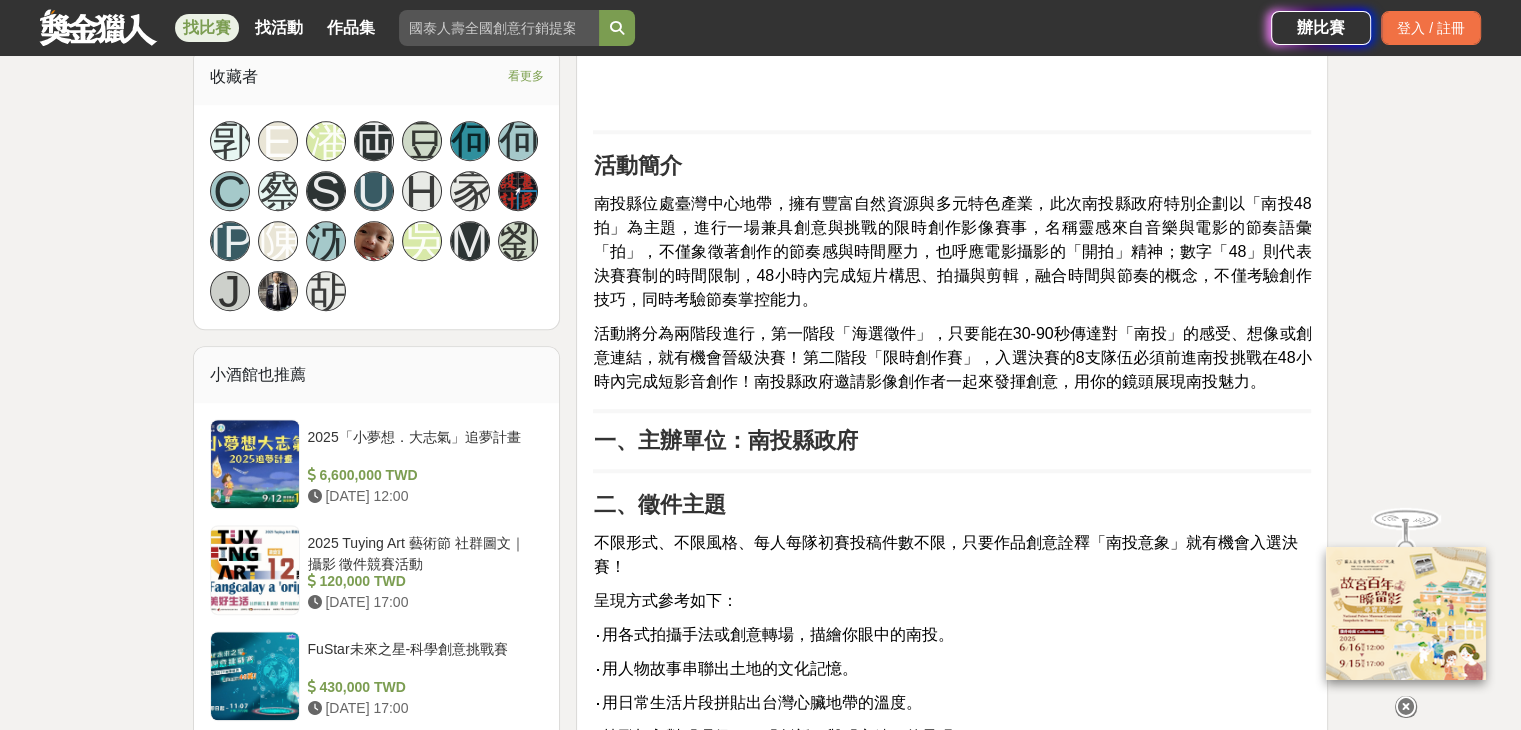 scroll, scrollTop: 1400, scrollLeft: 0, axis: vertical 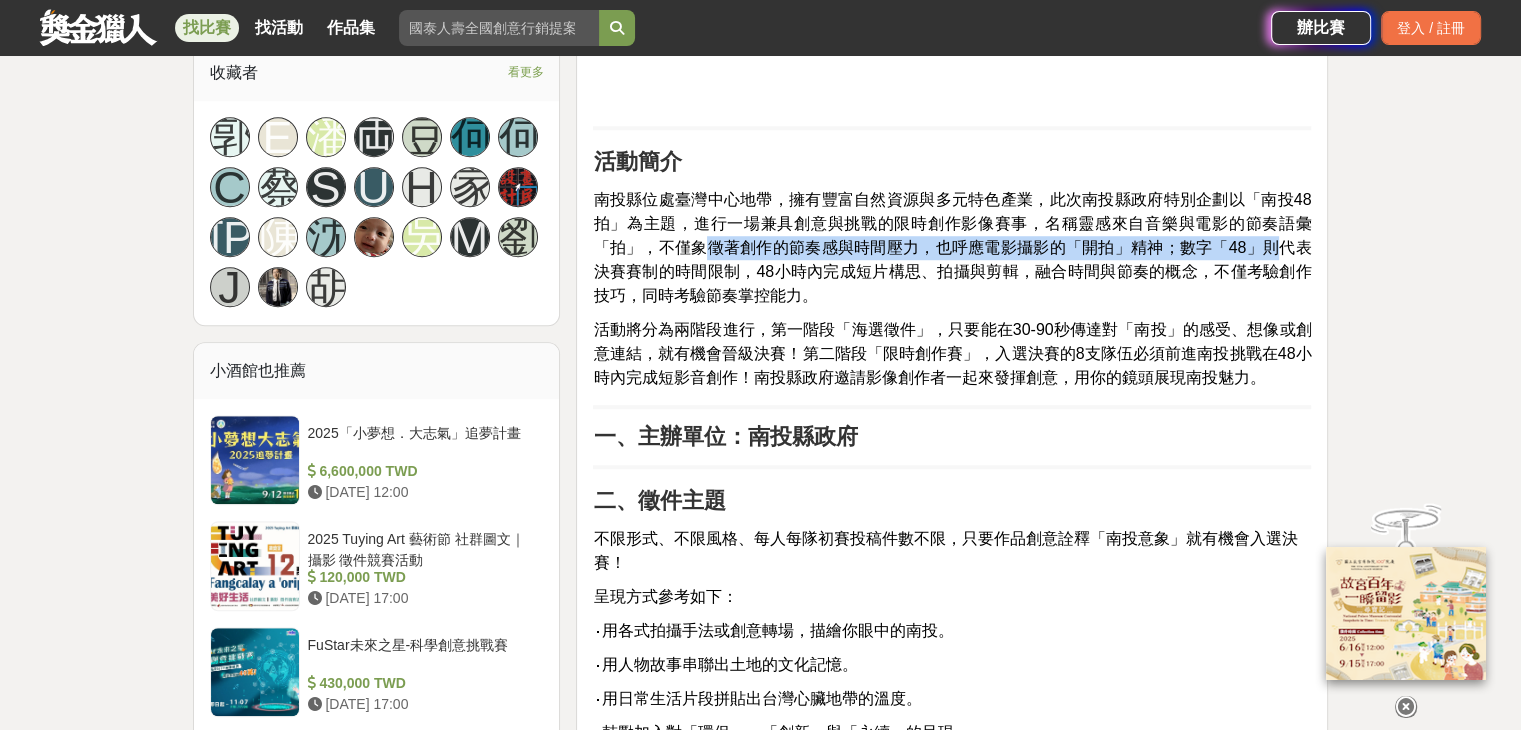drag, startPoint x: 692, startPoint y: 249, endPoint x: 1212, endPoint y: 252, distance: 520.00867 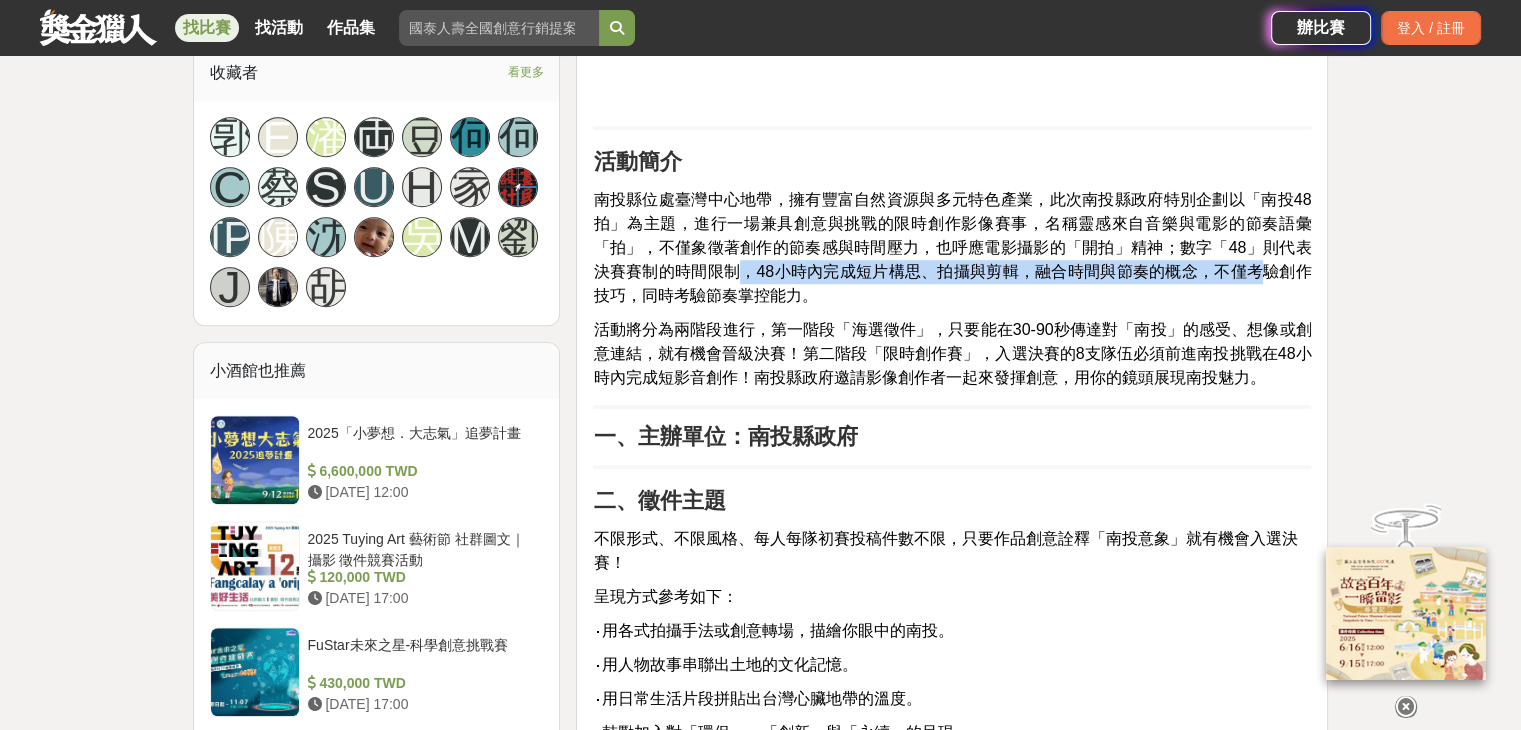 drag, startPoint x: 731, startPoint y: 273, endPoint x: 1244, endPoint y: 261, distance: 513.1403 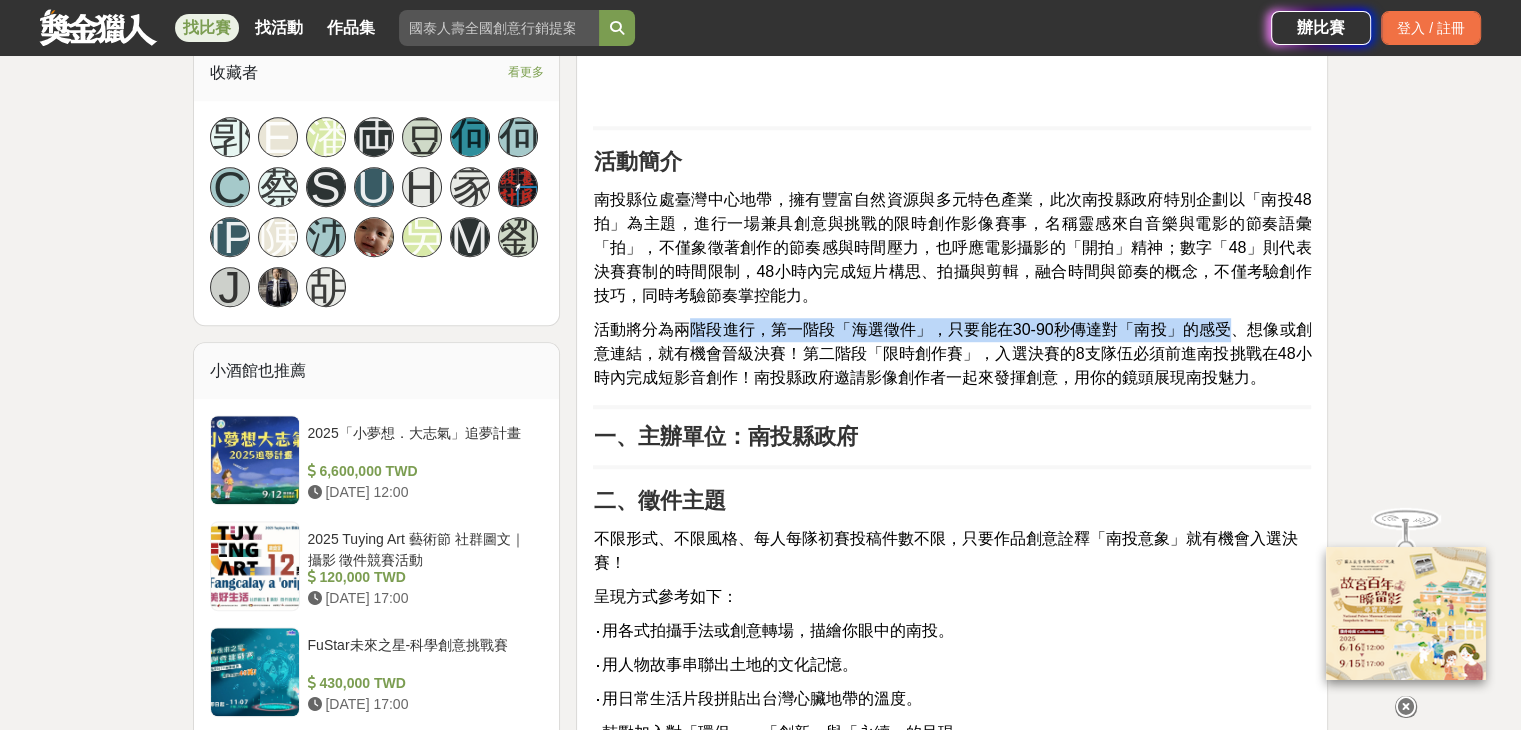 drag, startPoint x: 713, startPoint y: 331, endPoint x: 1232, endPoint y: 324, distance: 519.0472 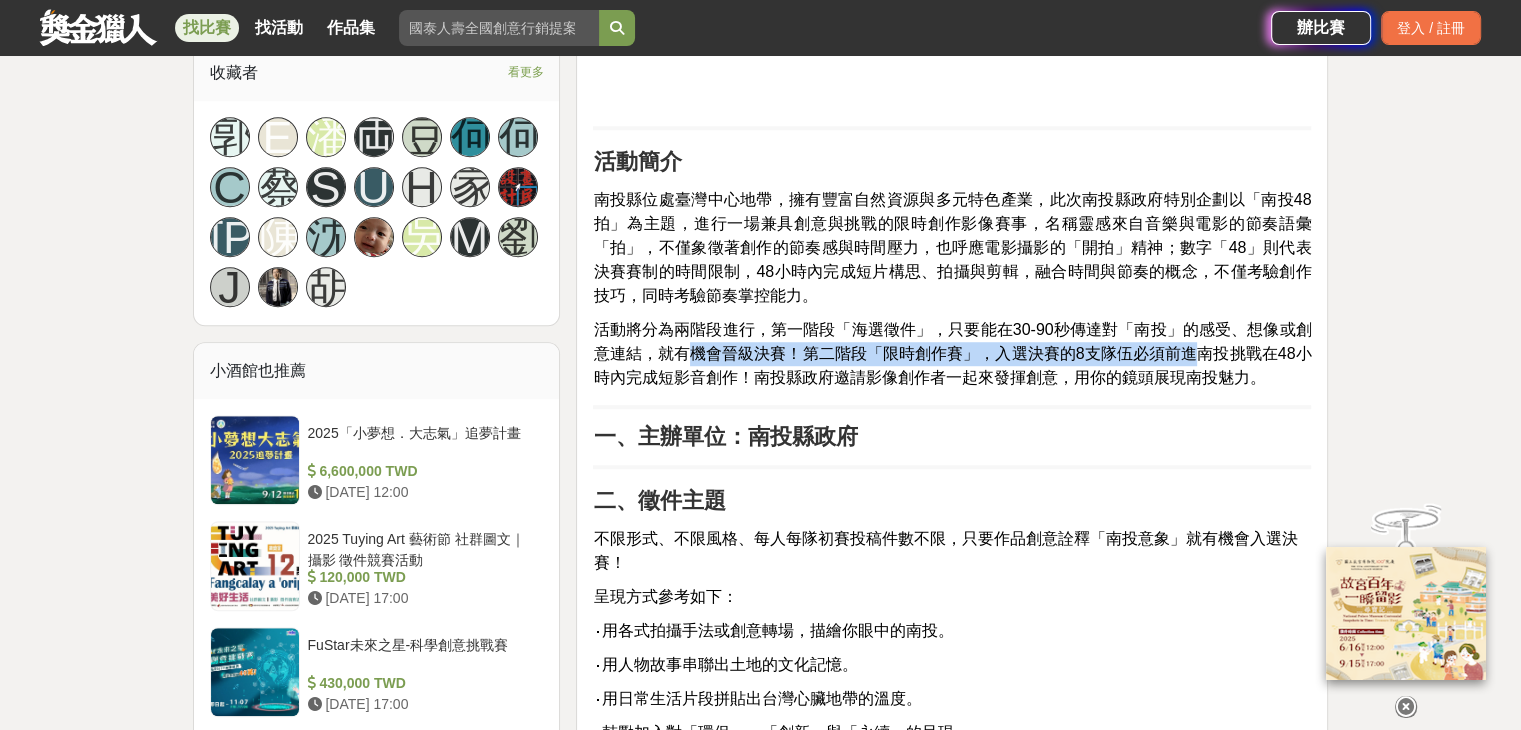 drag, startPoint x: 696, startPoint y: 359, endPoint x: 1164, endPoint y: 366, distance: 468.05234 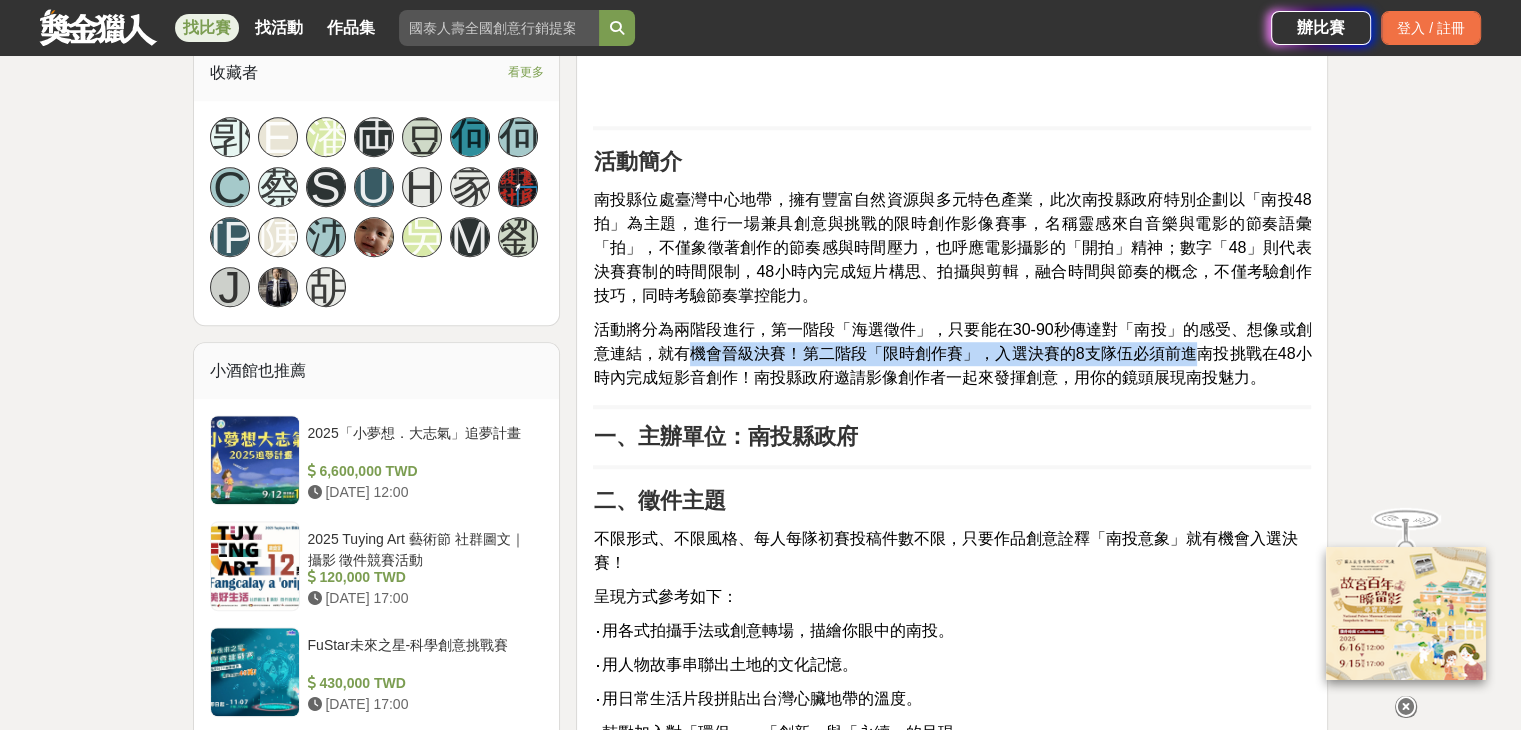 click on "活動將分為兩階段進行，第一階段「海選徵件」，只要能在30-90秒傳達對「南投」的感受、想像或創意連結，就有機會晉級決賽！第二階段「限時創作賽」，入選決賽的8支隊伍必須前進南投挑戰在48小時內完成短影音創作！南投縣政府邀請影像創作者一起來發揮創意，用你的鏡頭展現南投魅力。" at bounding box center (952, 353) 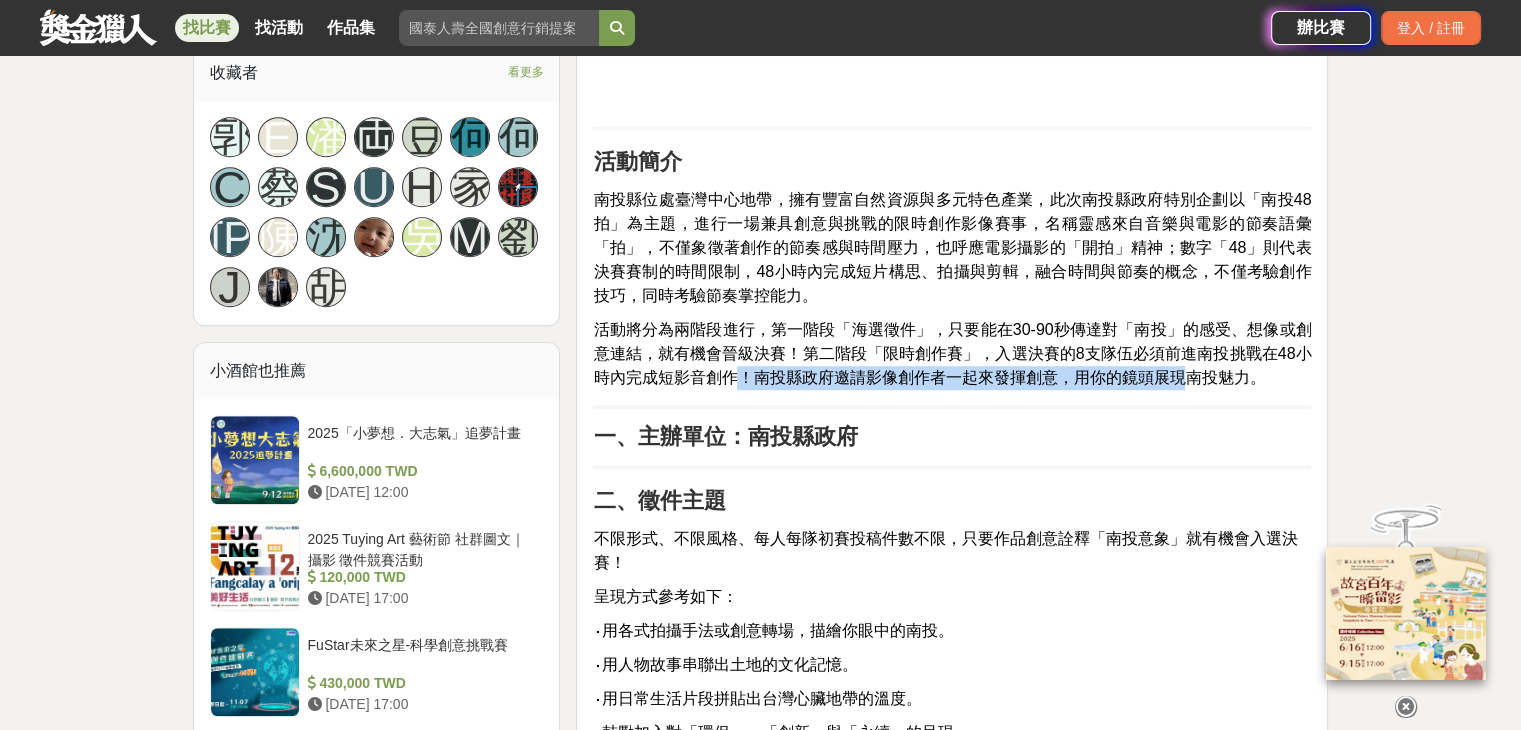 drag, startPoint x: 760, startPoint y: 383, endPoint x: 1192, endPoint y: 365, distance: 432.37485 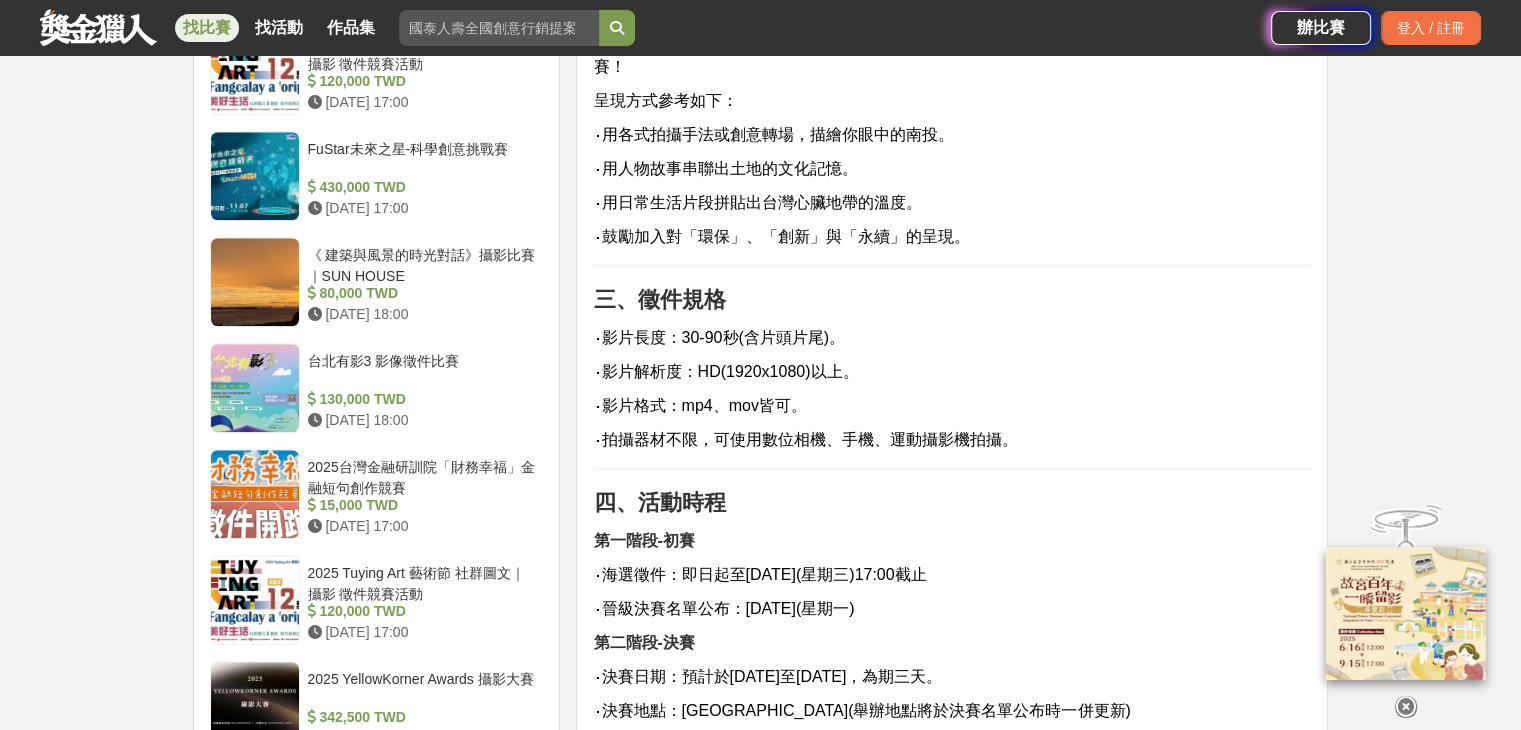 scroll, scrollTop: 1900, scrollLeft: 0, axis: vertical 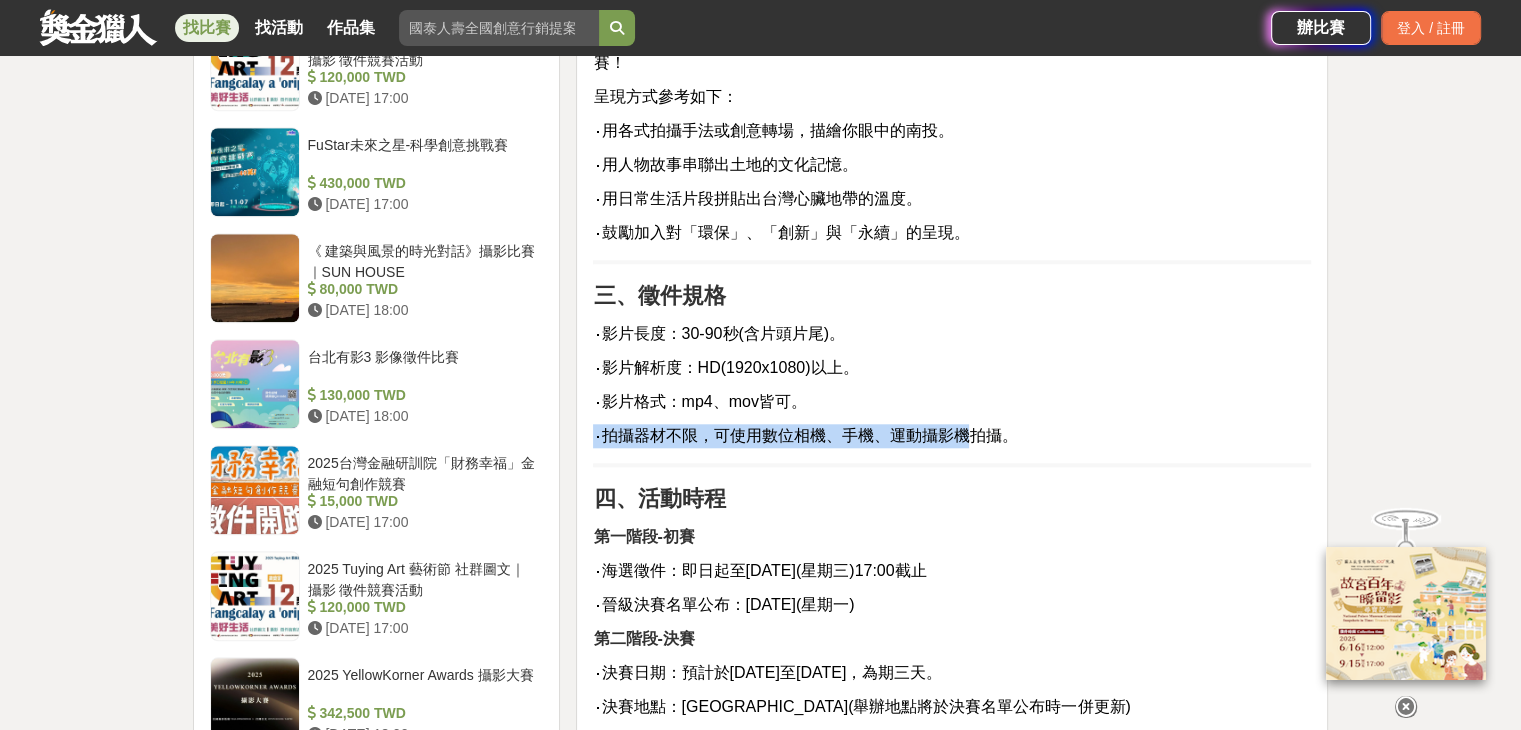 drag, startPoint x: 937, startPoint y: 449, endPoint x: 852, endPoint y: 457, distance: 85.37564 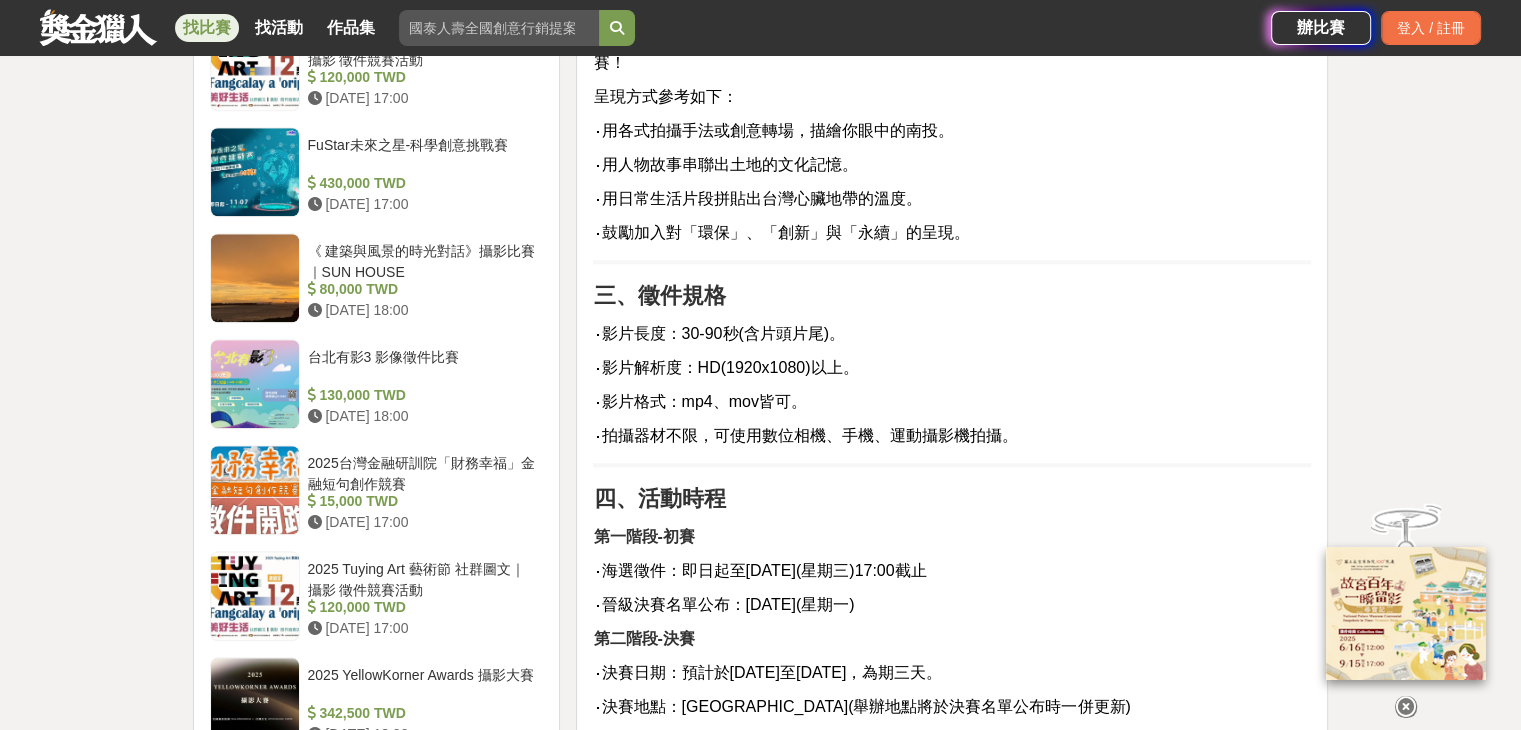 click on "南投短影音徵件活動正式開跑！ 初賽不限投稿件數 用30-90秒創意詮釋你心中的南投意象 就有機會入選決賽喔！ 活動簡介 南投縣位處臺灣中心地帶，擁有豐富自然資源與多元特色產業，此次南投縣政府特別企劃以「南投48拍」為主題，進行一場兼具創意與挑戰的限時創作影像賽事，名稱靈感來自音樂與電影的節奏語彙「拍」，不僅象徵著創作的節奏感與時間壓力，也呼應電影攝影的「開拍」精神；數字「48」則代表決賽賽制的時間限制，48小時內完成短片構思、拍攝與剪輯，融合時間與節奏的概念，不僅考驗創作技巧，同時考驗節奏掌控能力。 一、主辦單位：南投縣政府 二、徵件主題 不限形式、不限風格、每人每隊初賽投稿件數不限，只要作品創意詮釋「南投意象」就有機會入選決賽！ 呈現方式參考如下： ‧用各式拍攝手法或創意轉場，描繪你眼中的南投。 佔比" at bounding box center (952, 987) 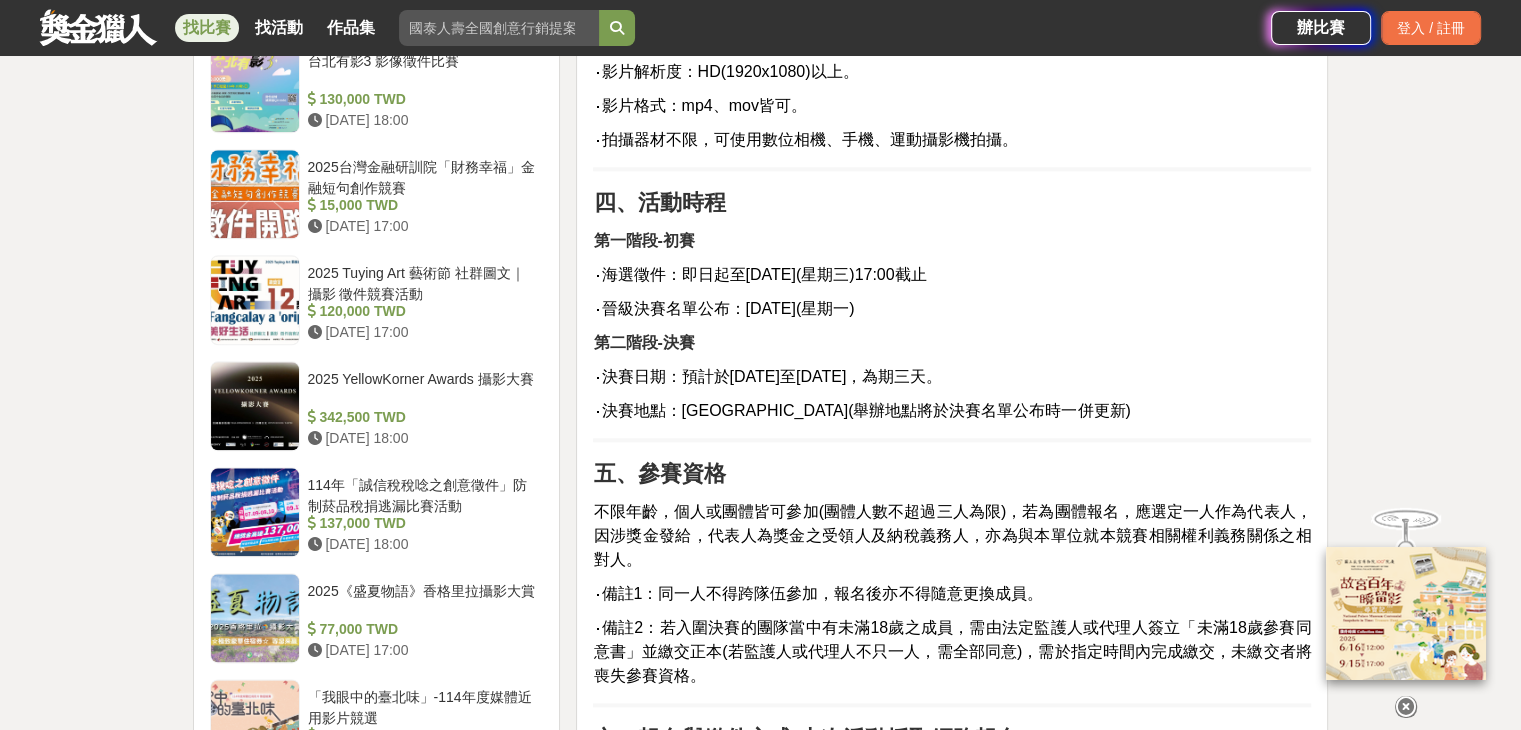 scroll, scrollTop: 2200, scrollLeft: 0, axis: vertical 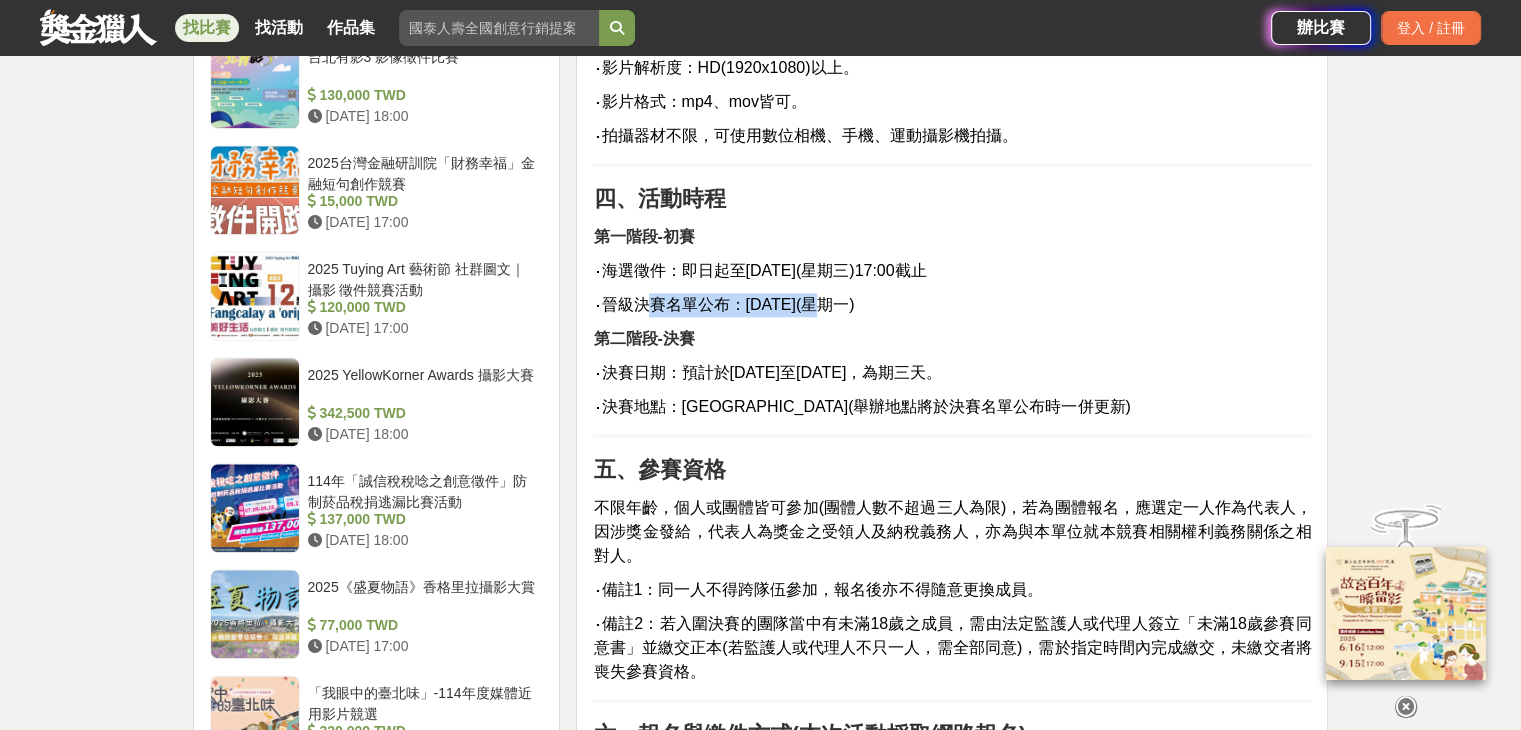 drag, startPoint x: 653, startPoint y: 304, endPoint x: 856, endPoint y: 330, distance: 204.65825 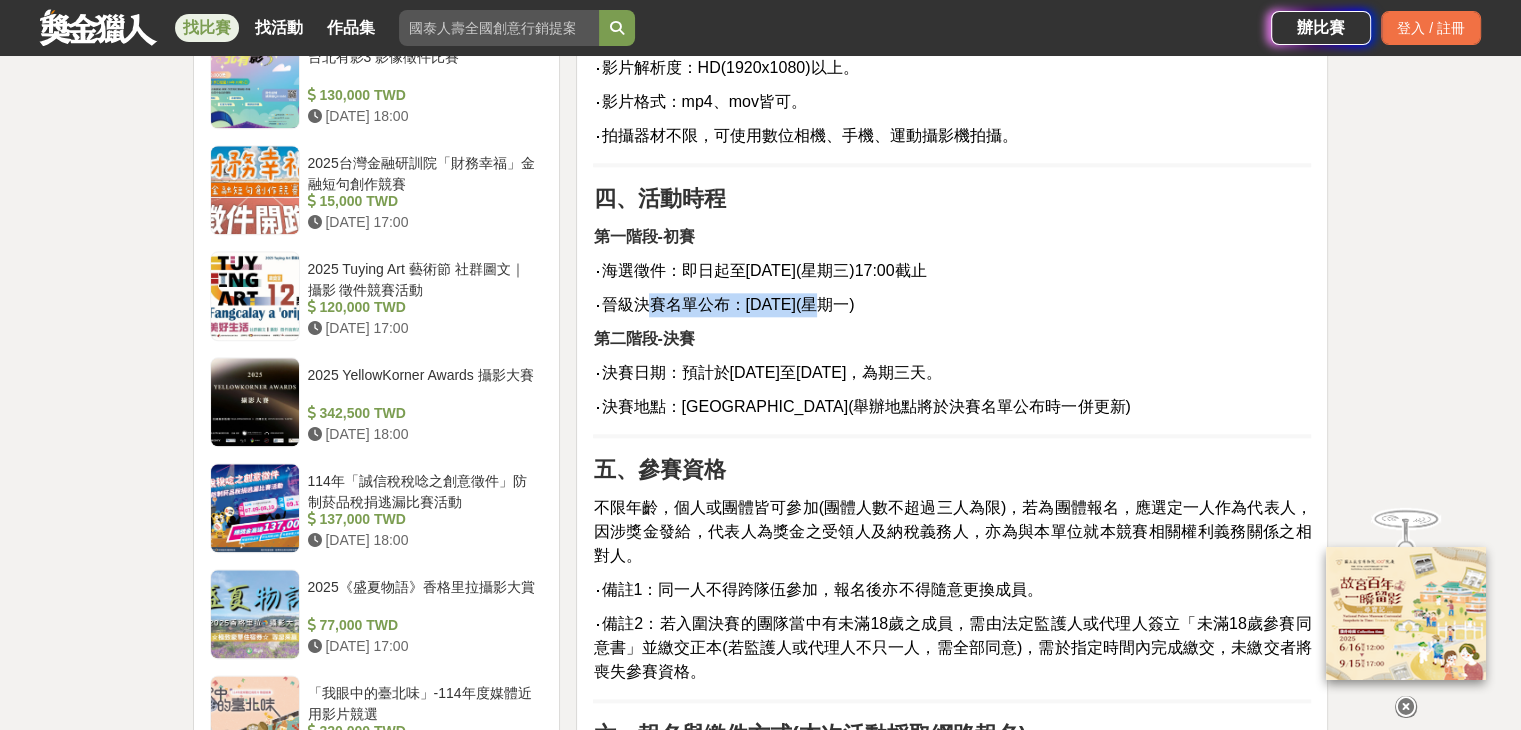 click on "‧晉級決賽名單公布：[DATE](星期一)" at bounding box center (723, 304) 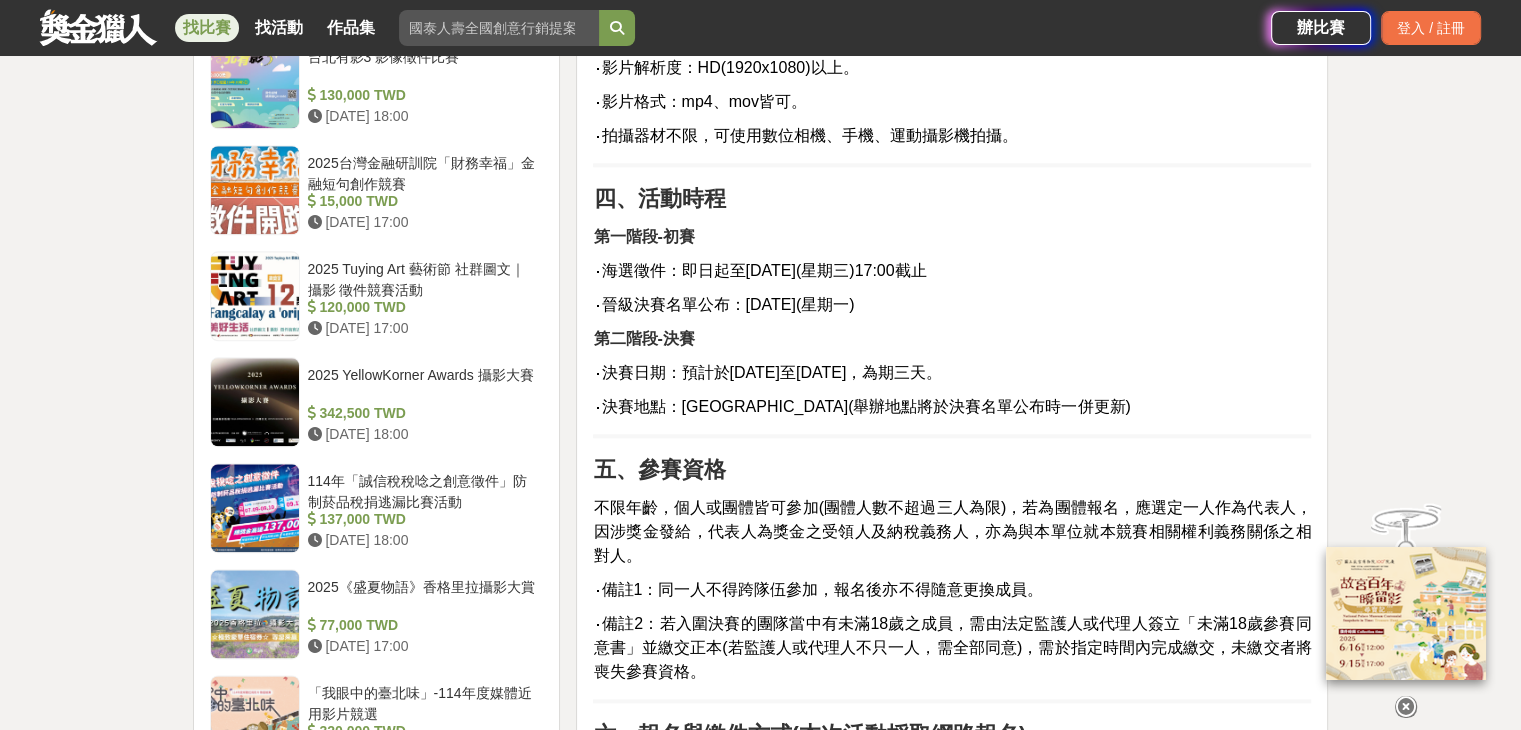 drag, startPoint x: 867, startPoint y: 377, endPoint x: 856, endPoint y: 377, distance: 11 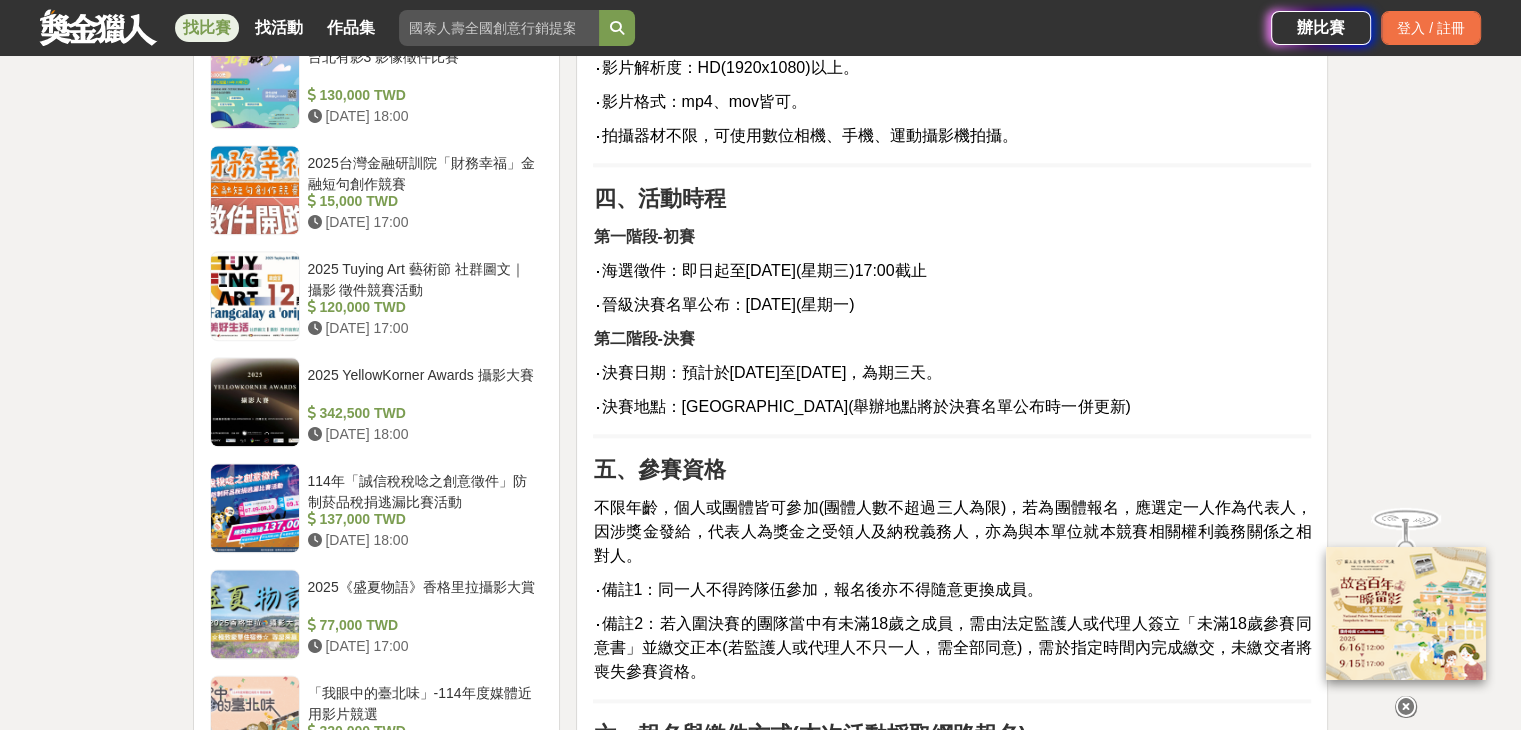 click on "‧決賽日期：預計於[DATE]至[DATE]，為期三天。" at bounding box center [767, 372] 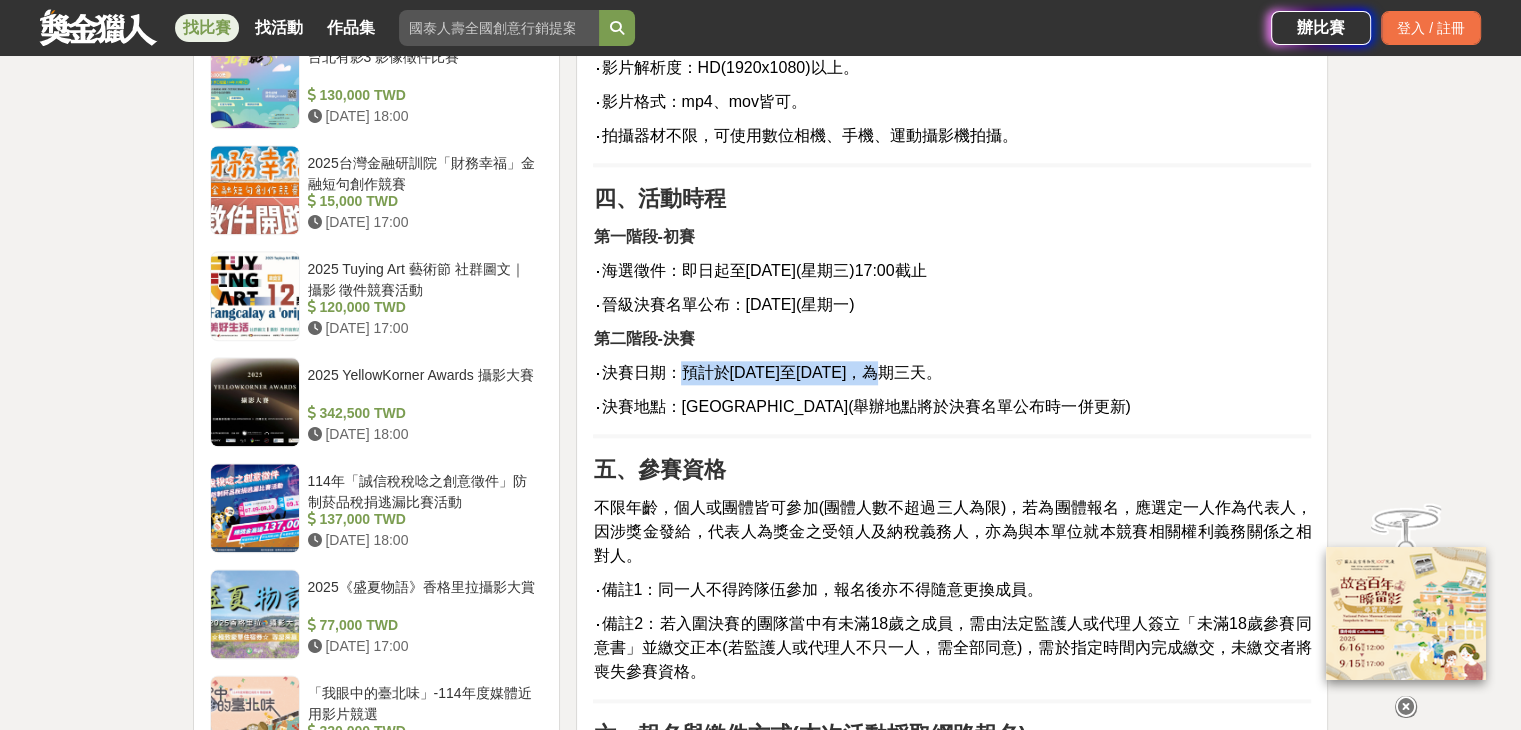 drag, startPoint x: 744, startPoint y: 387, endPoint x: 908, endPoint y: 382, distance: 164.0762 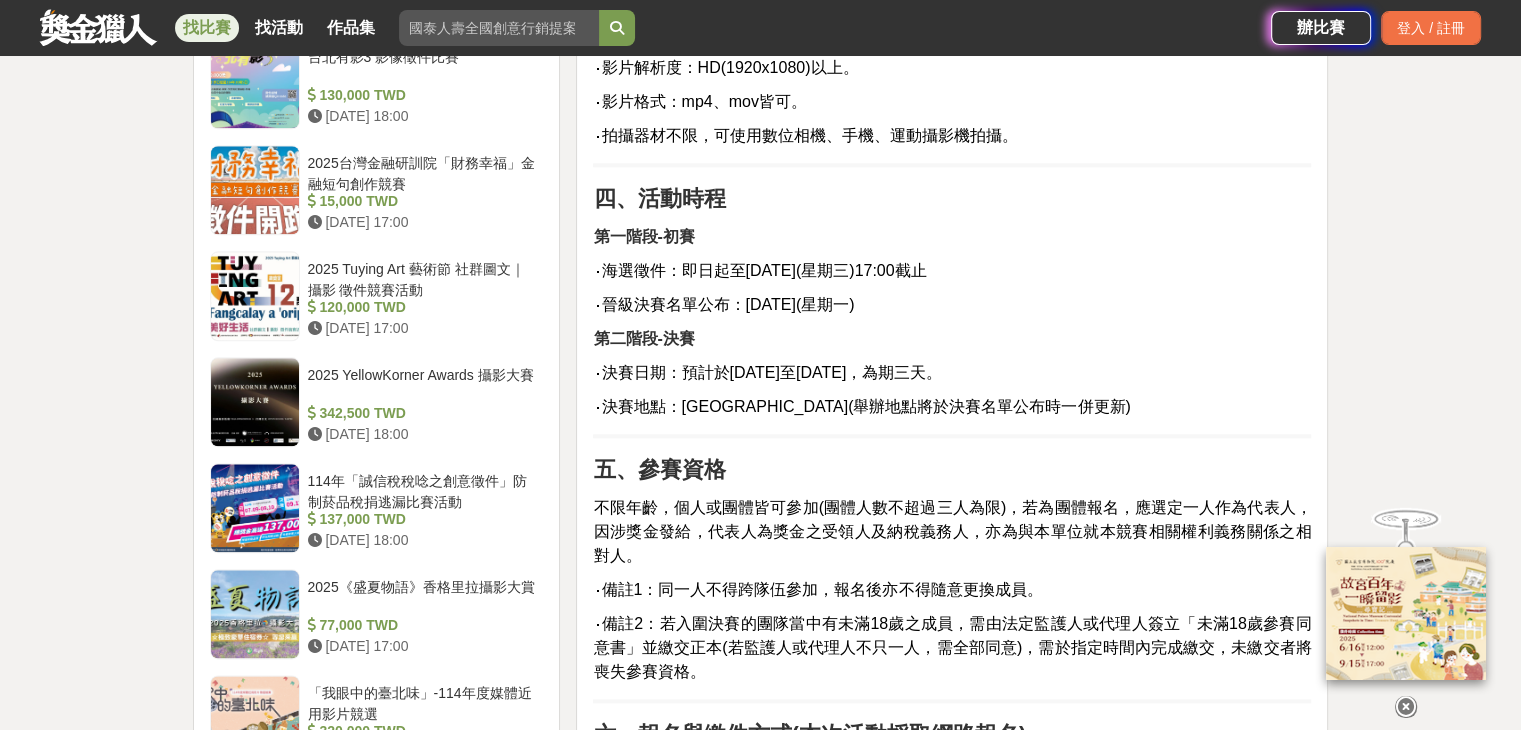 click on "‧決賽日期：預計於[DATE]至[DATE]，為期三天。" at bounding box center (767, 372) 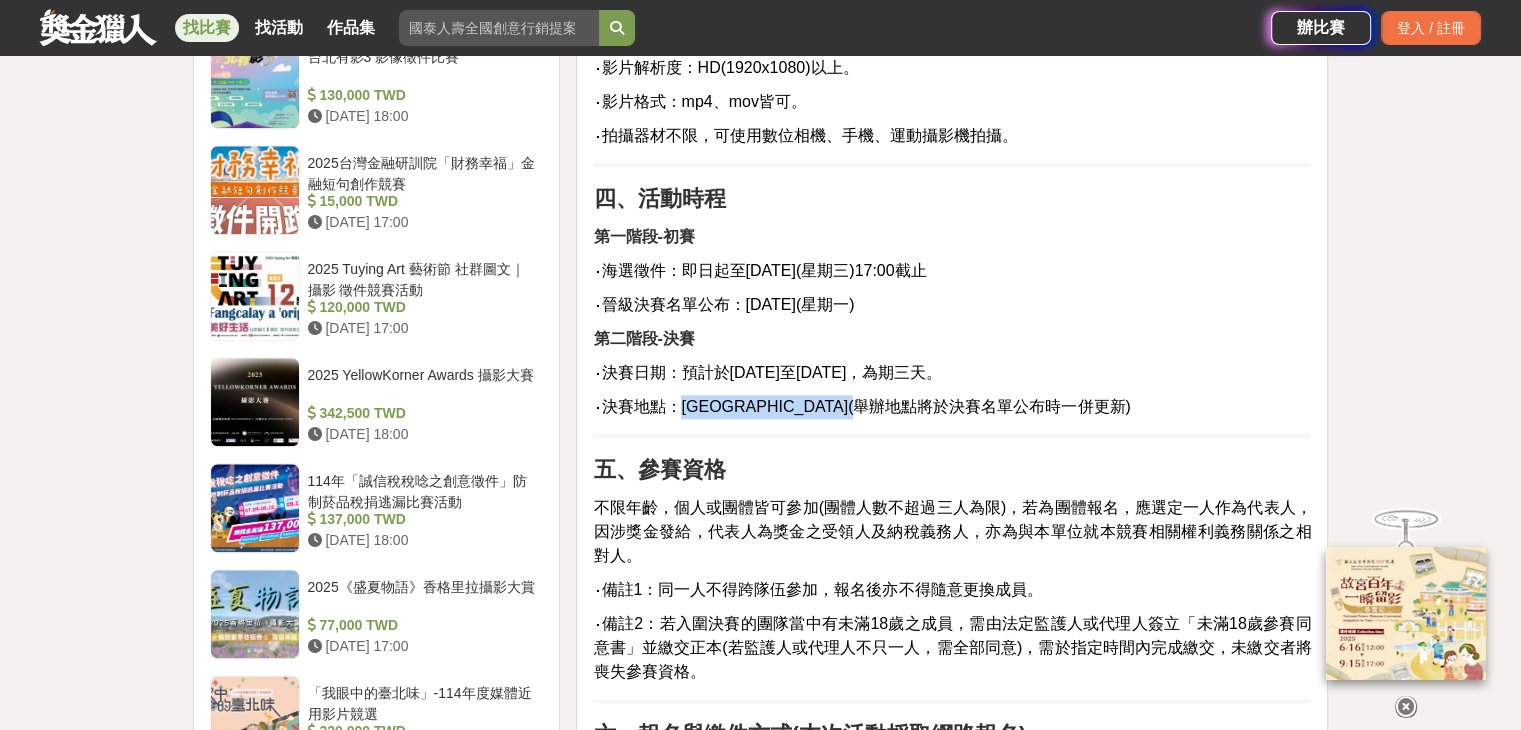 drag, startPoint x: 684, startPoint y: 405, endPoint x: 961, endPoint y: 397, distance: 277.1155 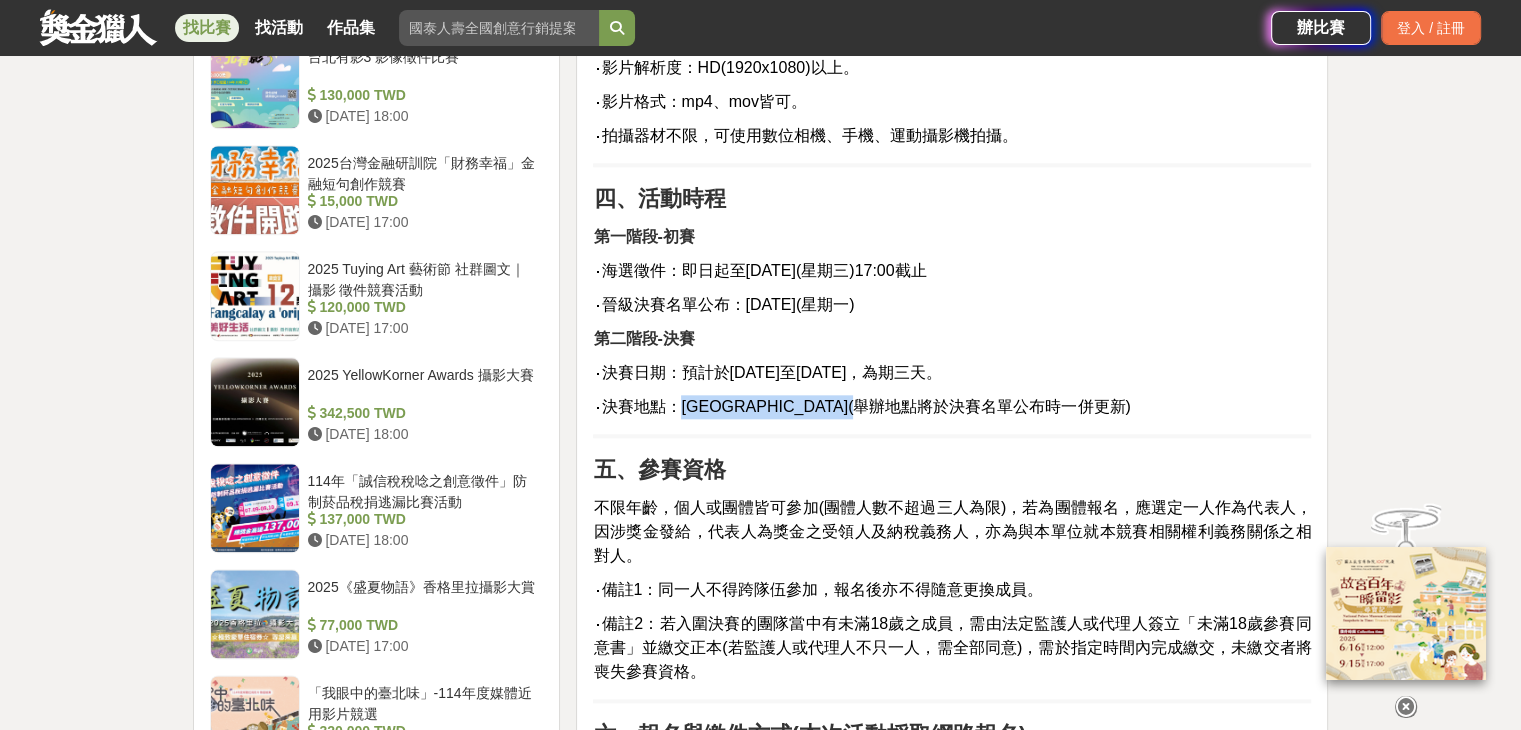 click on "‧決賽地點：[GEOGRAPHIC_DATA](舉辦地點將於決賽名單公布時一併更新)" at bounding box center [861, 406] 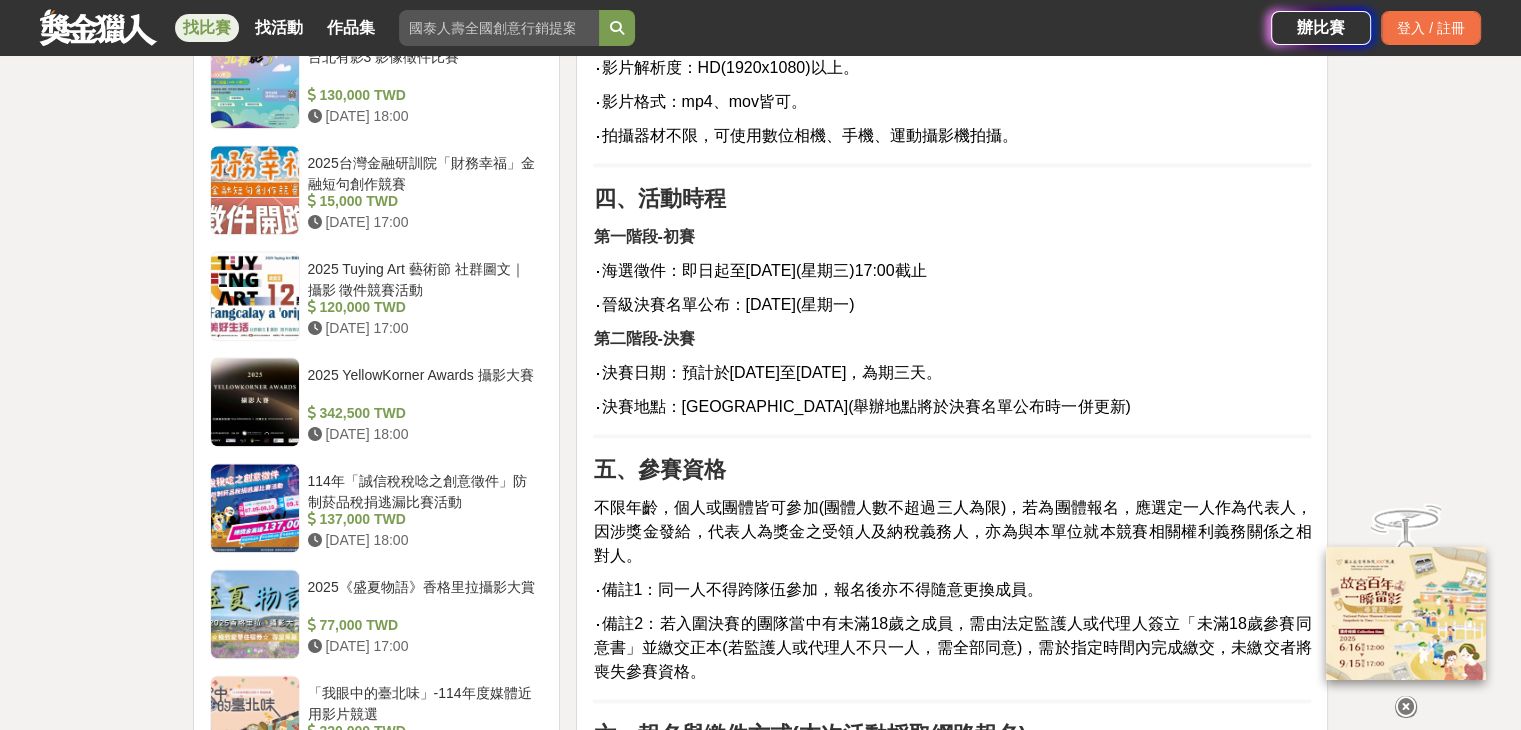 click on "南投短影音徵件活動正式開跑！ 初賽不限投稿件數 用30-90秒創意詮釋你心中的南投意象 就有機會入選決賽喔！ 活動簡介 南投縣位處臺灣中心地帶，擁有豐富自然資源與多元特色產業，此次南投縣政府特別企劃以「南投48拍」為主題，進行一場兼具創意與挑戰的限時創作影像賽事，名稱靈感來自音樂與電影的節奏語彙「拍」，不僅象徵著創作的節奏感與時間壓力，也呼應電影攝影的「開拍」精神；數字「48」則代表決賽賽制的時間限制，48小時內完成短片構思、拍攝與剪輯，融合時間與節奏的概念，不僅考驗創作技巧，同時考驗節奏掌控能力。 一、主辦單位：南投縣政府 二、徵件主題 不限形式、不限風格、每人每隊初賽投稿件數不限，只要作品創意詮釋「南投意象」就有機會入選決賽！ 呈現方式參考如下： ‧用各式拍攝手法或創意轉場，描繪你眼中的南投。 佔比" at bounding box center [952, 687] 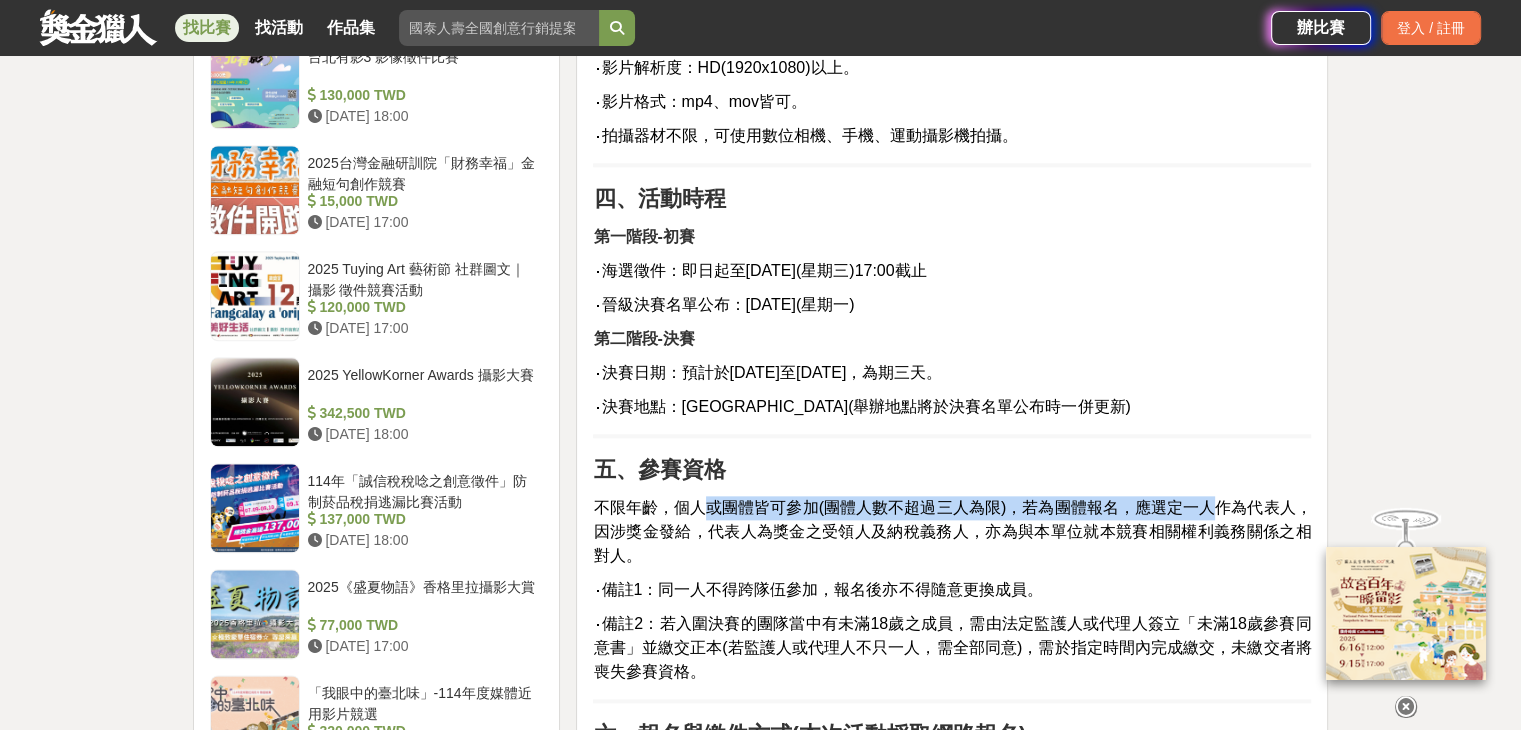 drag, startPoint x: 706, startPoint y: 499, endPoint x: 1206, endPoint y: 508, distance: 500.081 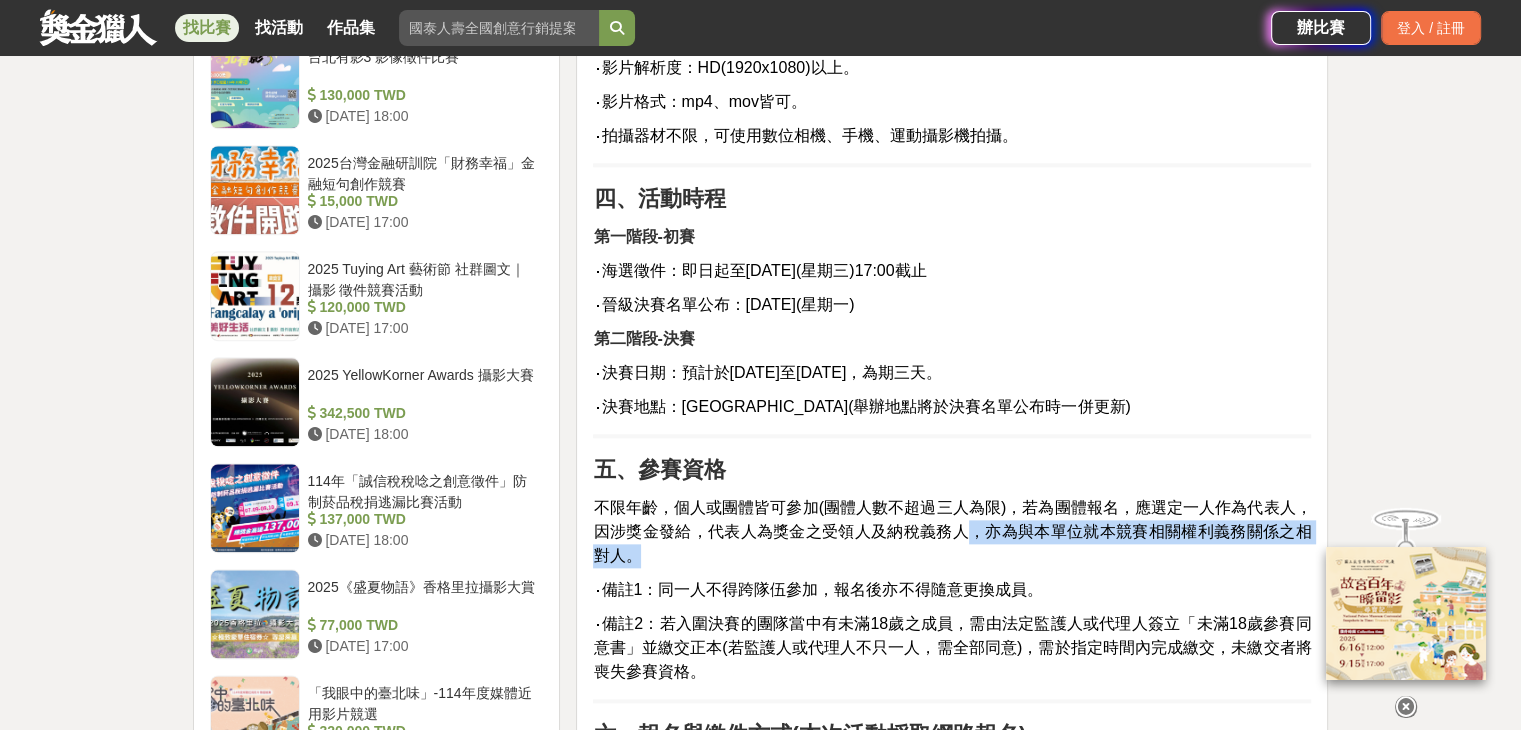 drag, startPoint x: 870, startPoint y: 542, endPoint x: 971, endPoint y: 529, distance: 101.8332 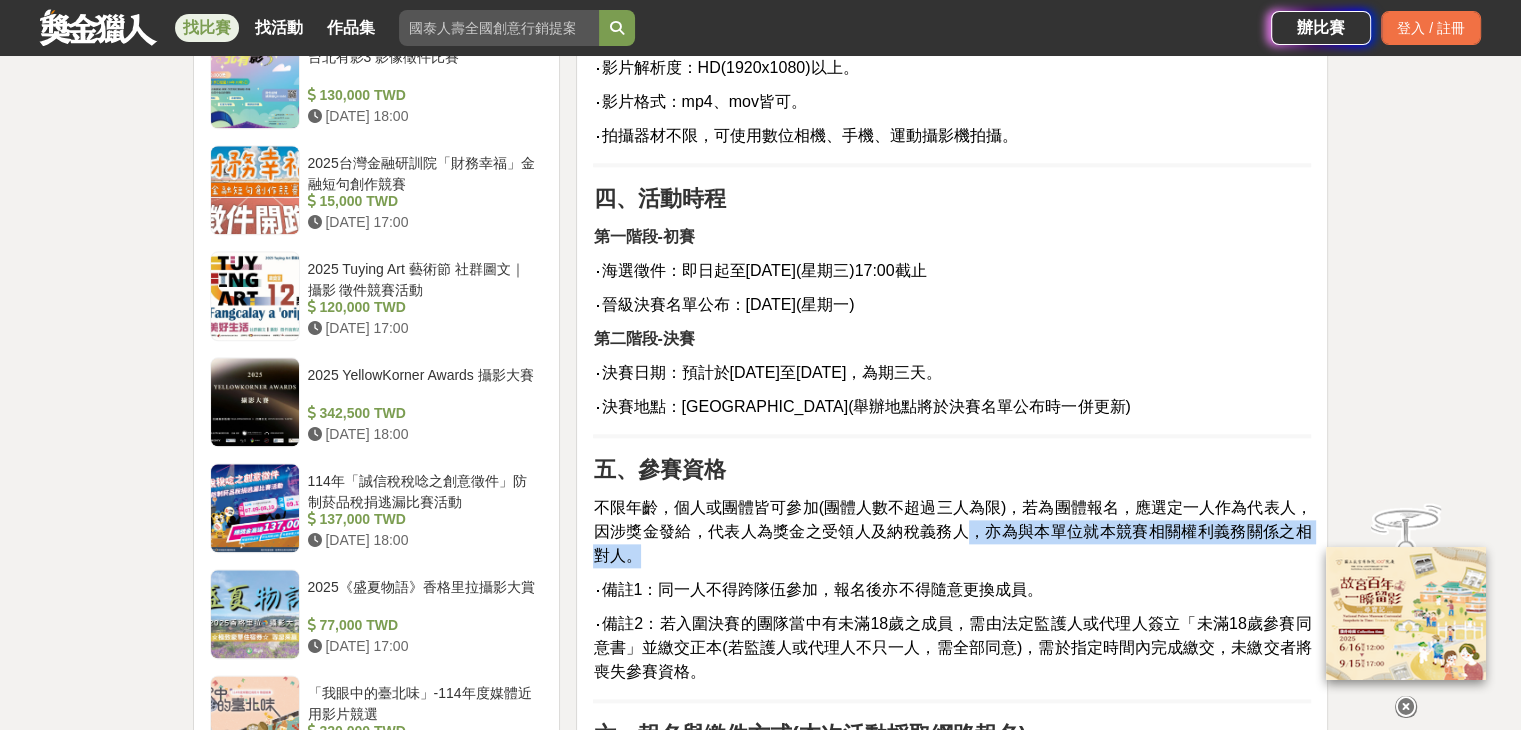 click on "不限年齡，個人或團體皆可參加(團體人數不超過三人為限)，若為團體報名，應選定一人作為代表人，因涉獎金發給，代表人為獎金之受領人及納稅義務人，亦為與本單位就本競賽相關權利義務關係之相對人。" at bounding box center [952, 532] 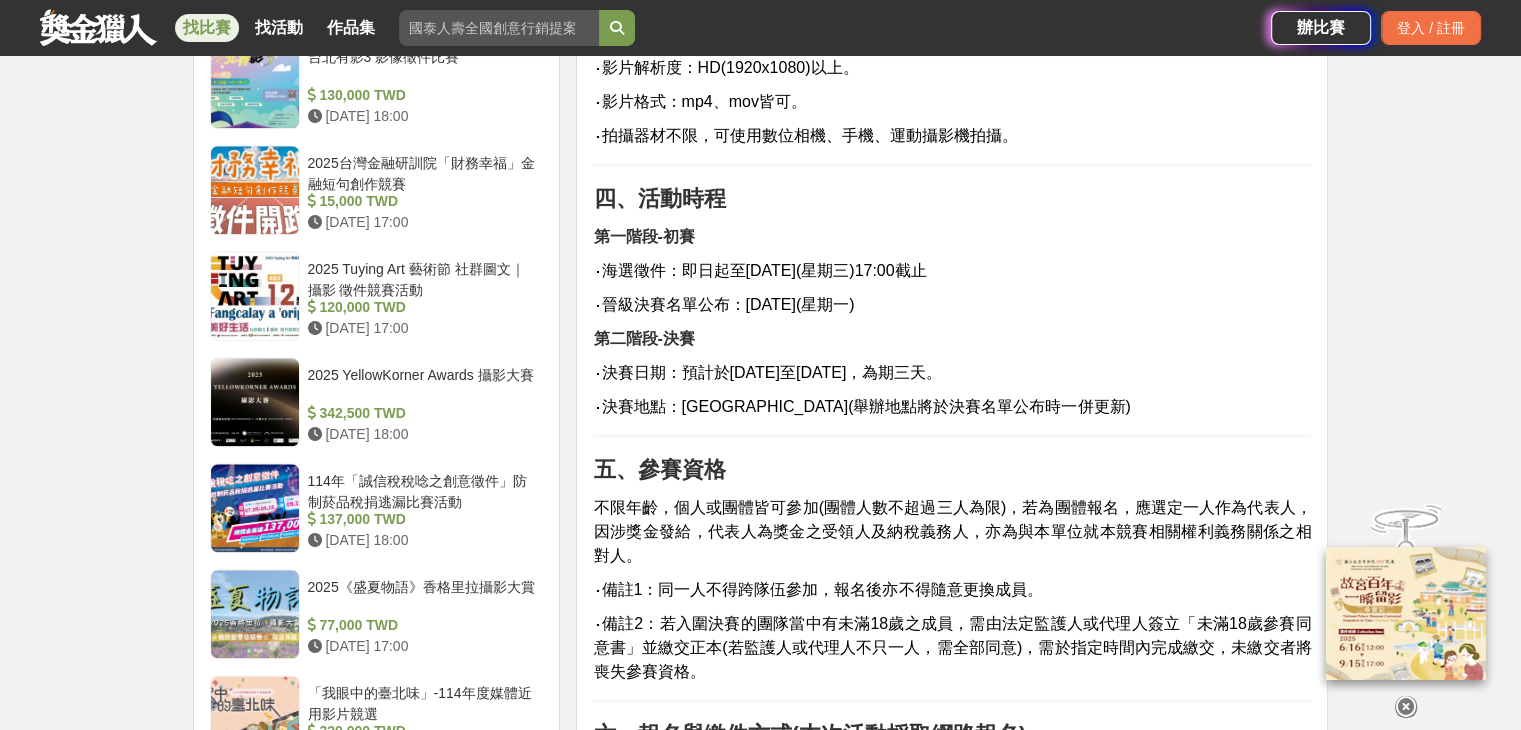 click on "不限年齡，個人或團體皆可參加(團體人數不超過三人為限)，若為團體報名，應選定一人作為代表人，因涉獎金發給，代表人為獎金之受領人及納稅義務人，亦為與本單位就本競賽相關權利義務關係之相對人。" at bounding box center (952, 531) 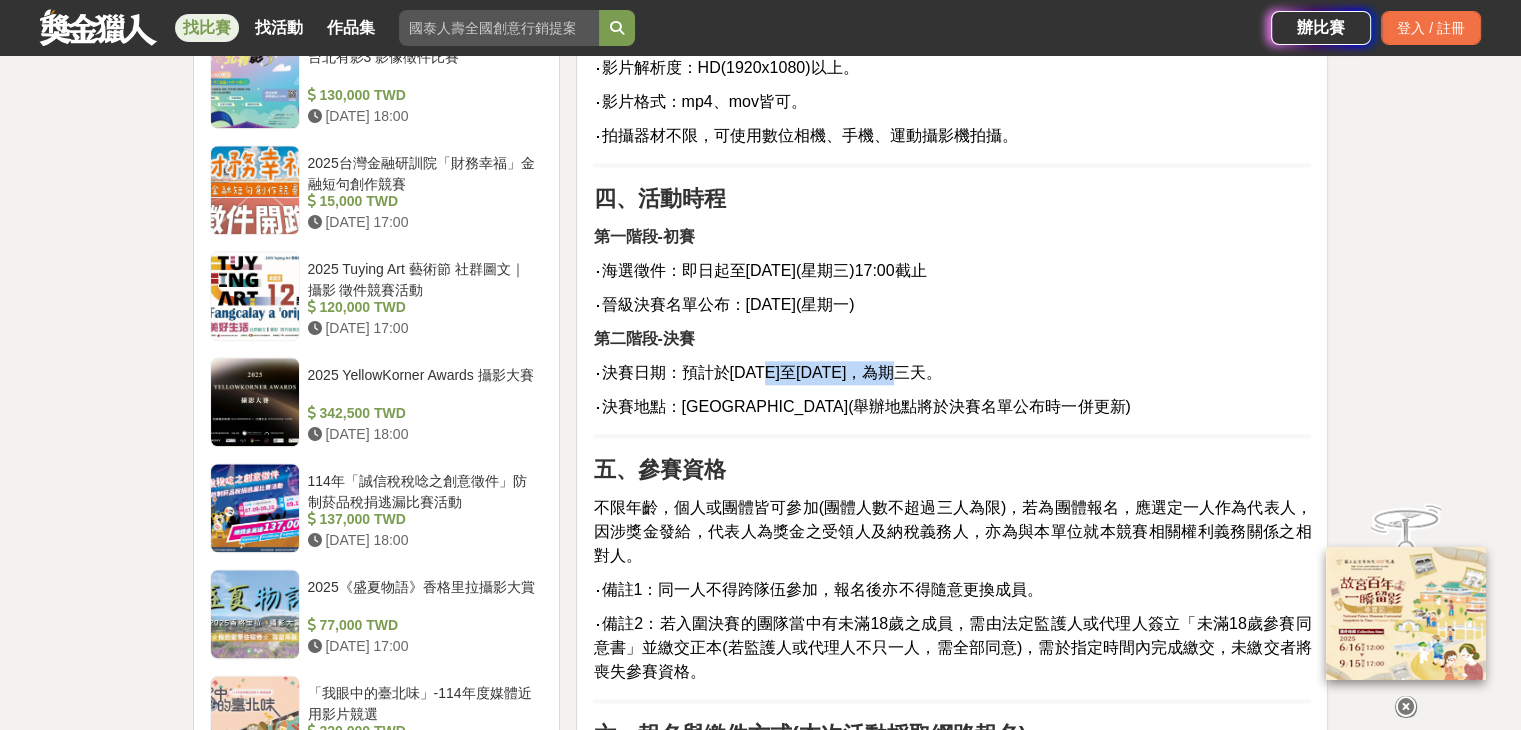 drag, startPoint x: 804, startPoint y: 377, endPoint x: 916, endPoint y: 377, distance: 112 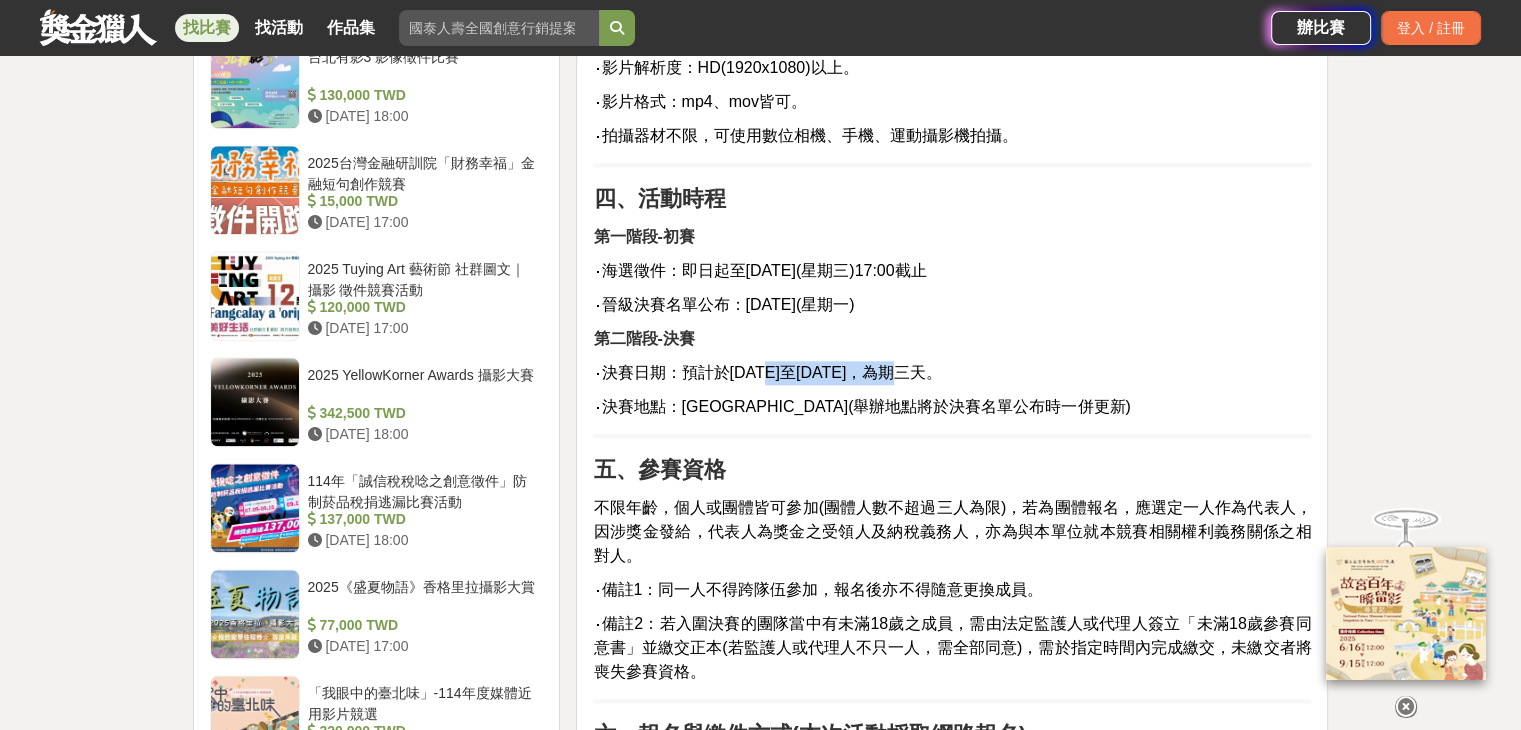 click on "‧決賽日期：預計於[DATE]至[DATE]，為期三天。" at bounding box center [767, 372] 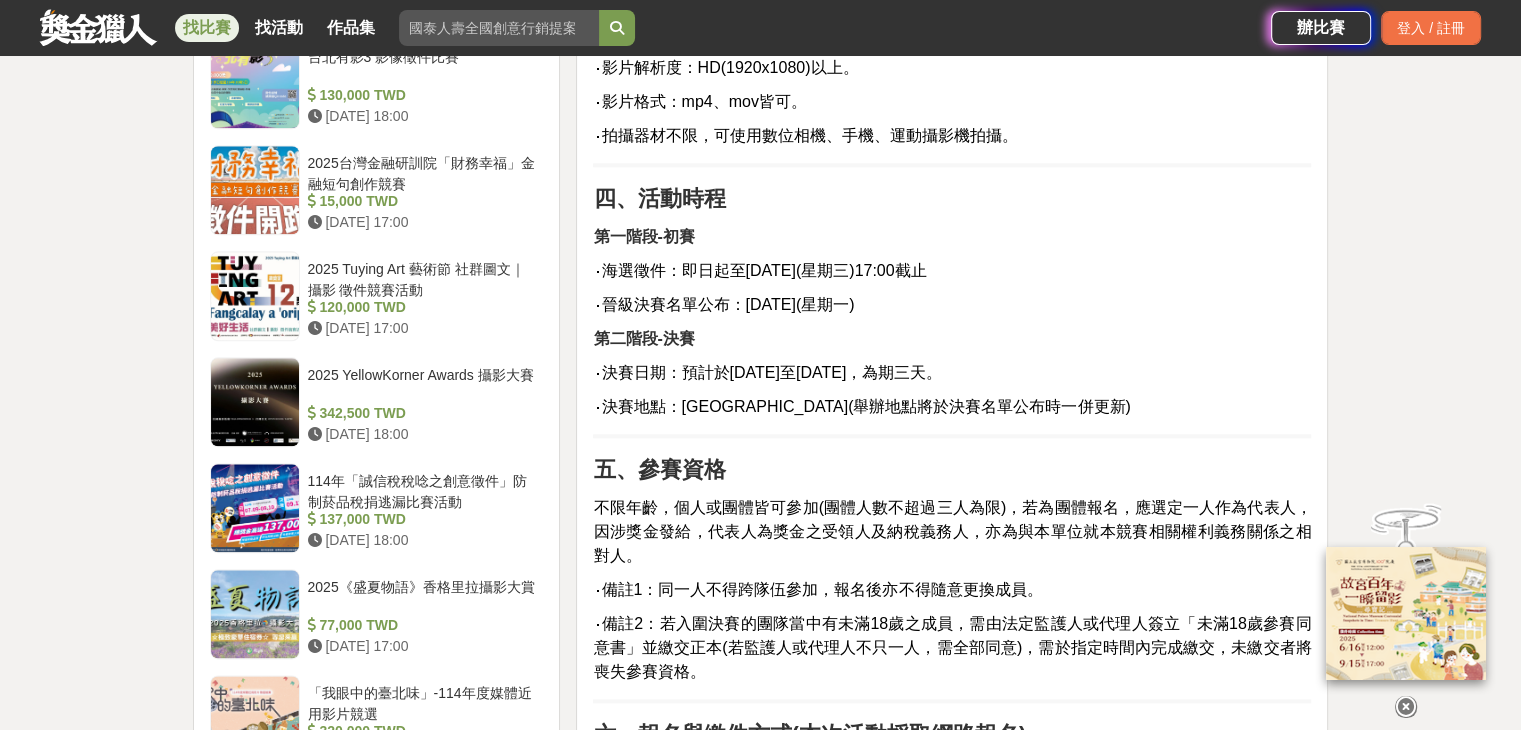 click on "南投短影音徵件活動正式開跑！ 初賽不限投稿件數 用30-90秒創意詮釋你心中的南投意象 就有機會入選決賽喔！ 活動簡介 南投縣位處臺灣中心地帶，擁有豐富自然資源與多元特色產業，此次南投縣政府特別企劃以「南投48拍」為主題，進行一場兼具創意與挑戰的限時創作影像賽事，名稱靈感來自音樂與電影的節奏語彙「拍」，不僅象徵著創作的節奏感與時間壓力，也呼應電影攝影的「開拍」精神；數字「48」則代表決賽賽制的時間限制，48小時內完成短片構思、拍攝與剪輯，融合時間與節奏的概念，不僅考驗創作技巧，同時考驗節奏掌控能力。 一、主辦單位：南投縣政府 二、徵件主題 不限形式、不限風格、每人每隊初賽投稿件數不限，只要作品創意詮釋「南投意象」就有機會入選決賽！ 呈現方式參考如下： ‧用各式拍攝手法或創意轉場，描繪你眼中的南投。 佔比" at bounding box center [952, 687] 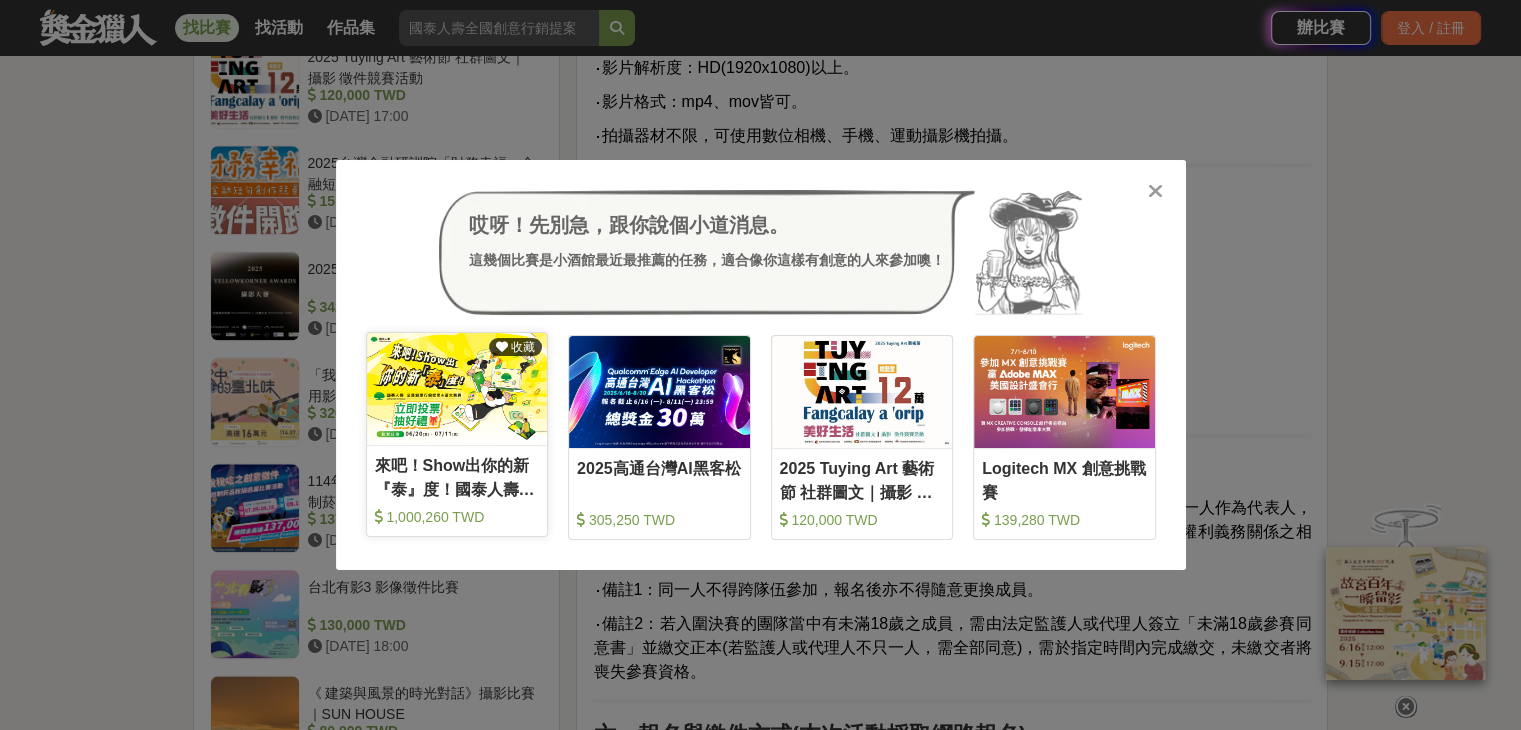 click at bounding box center (457, 388) 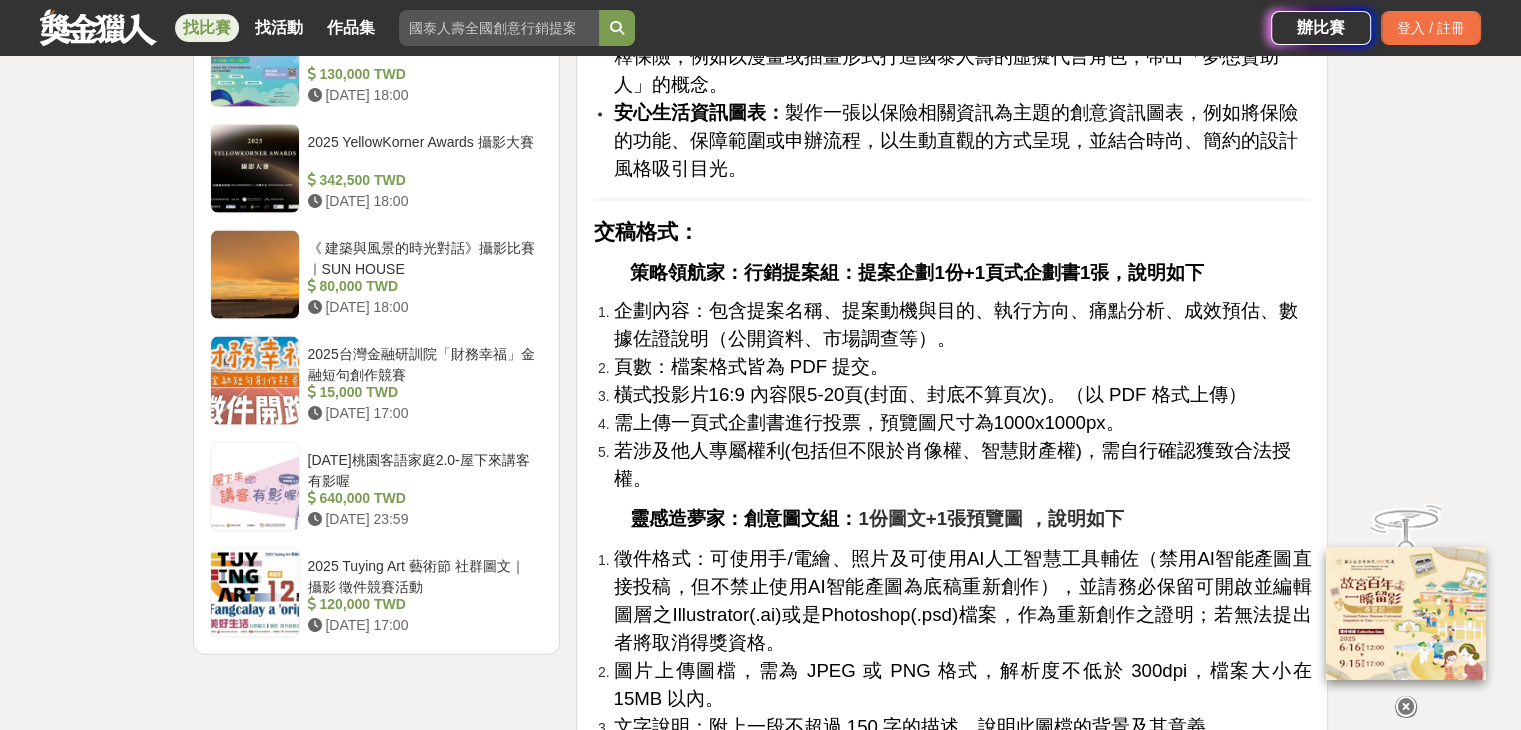 scroll, scrollTop: 4200, scrollLeft: 0, axis: vertical 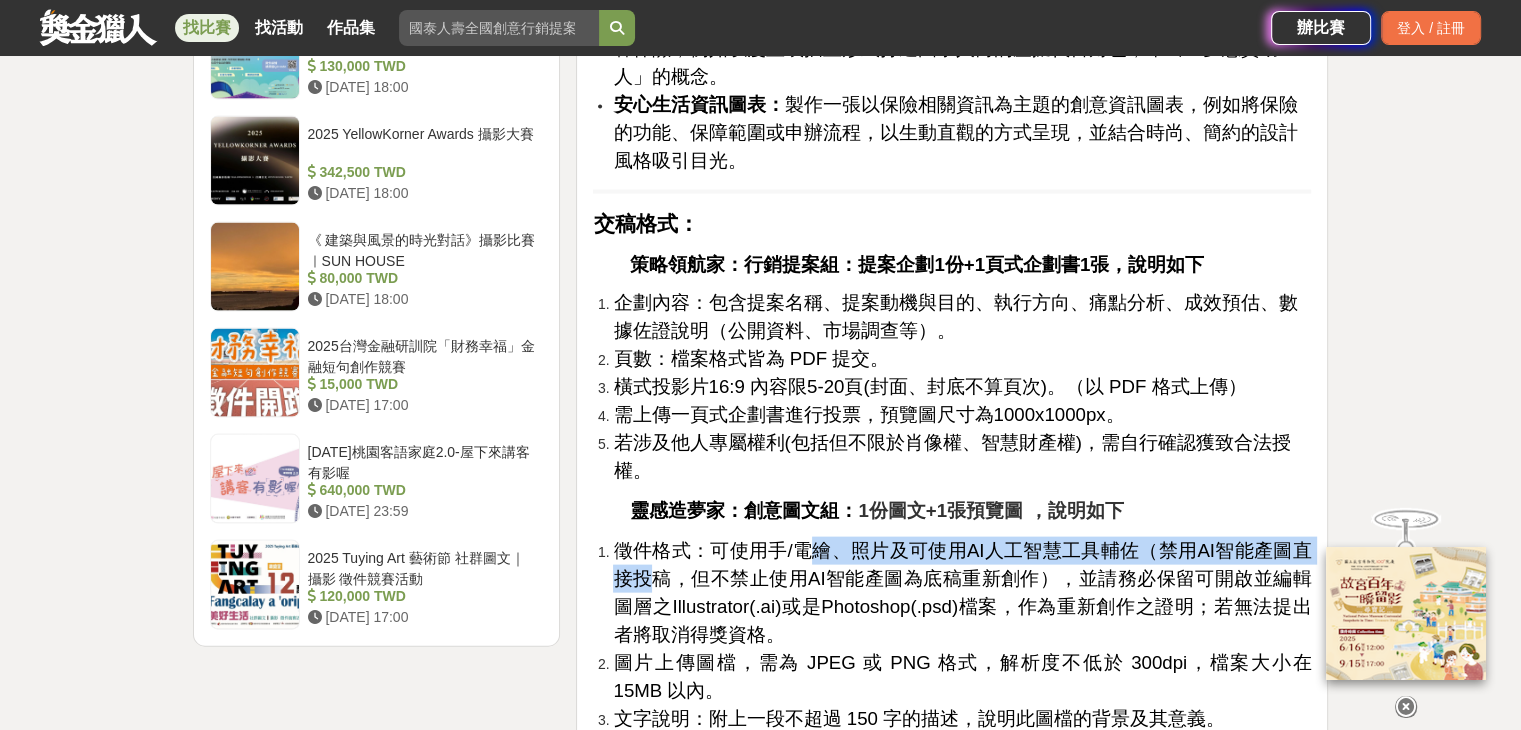 drag, startPoint x: 628, startPoint y: 585, endPoint x: 853, endPoint y: 559, distance: 226.49724 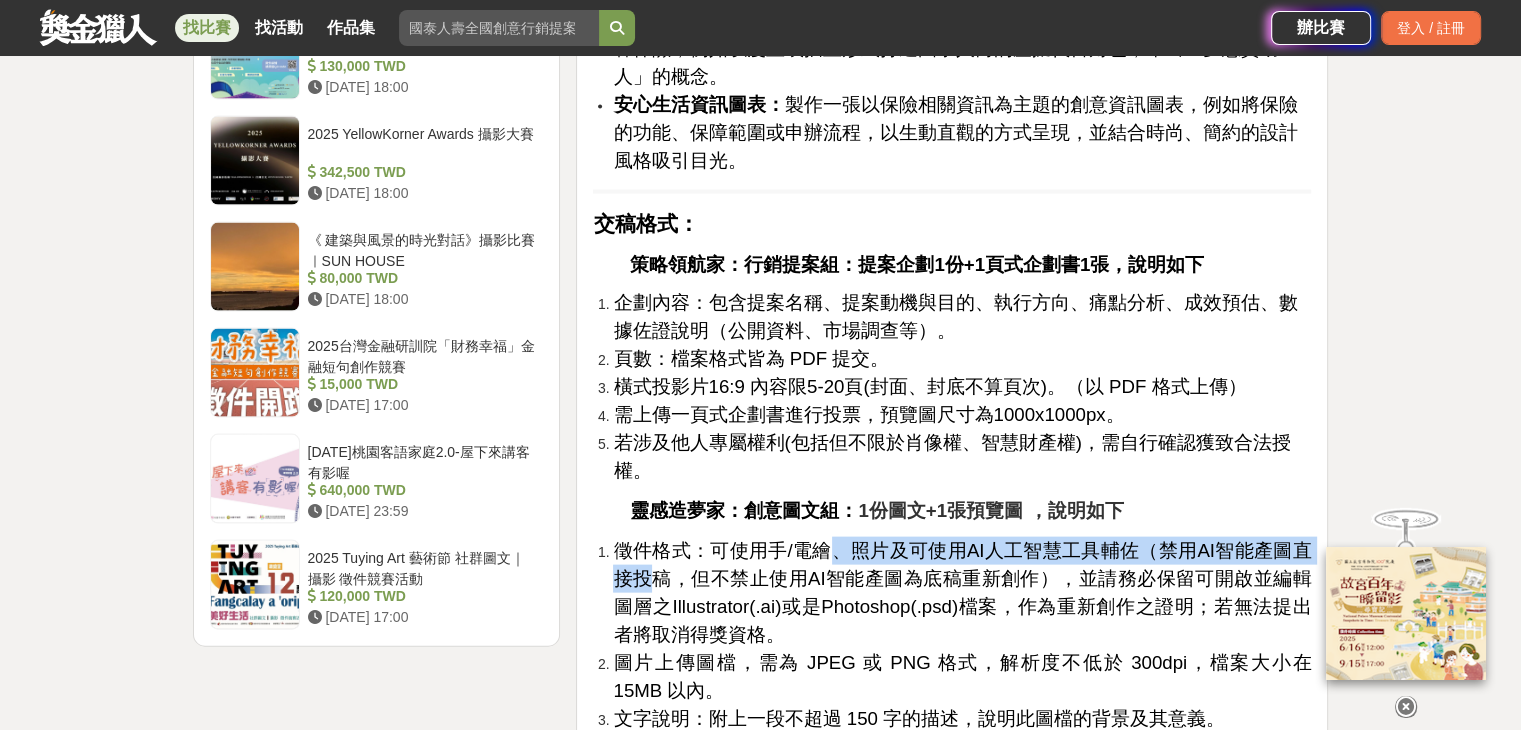 click on "徵件格式：可使用手/電繪、照片及可使用AI人工智慧工具輔佐（禁用AI智能產圖直接投稿，但不禁止使用AI智能產圖為底稿重新創作），並請務必保留可開啟並編輯圖層之Illustrator(.ai)或是Photoshop(.psd)檔案，作為重新創作之證明；若無法提出者將取消得獎資格。" at bounding box center (962, 592) 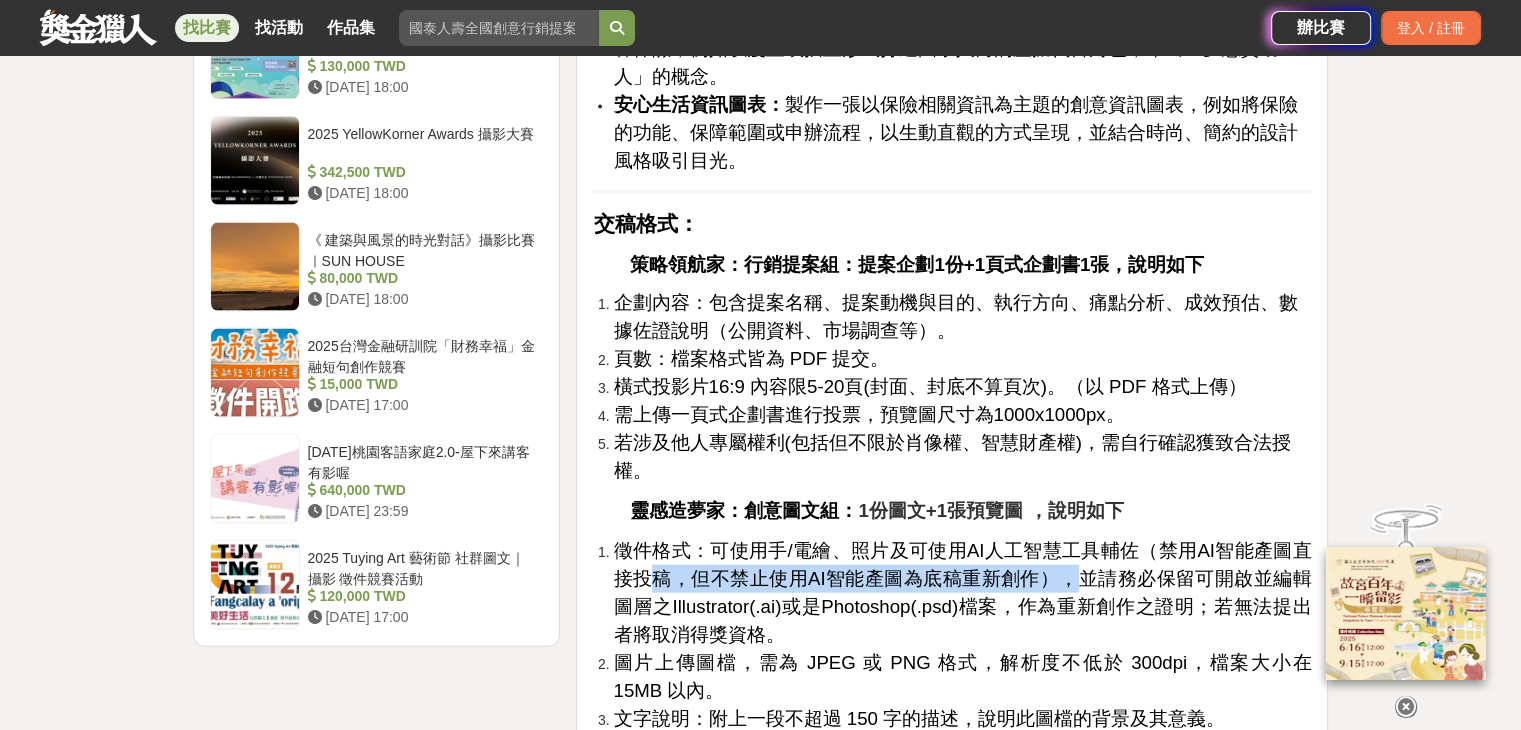 drag, startPoint x: 634, startPoint y: 592, endPoint x: 1036, endPoint y: 586, distance: 402.04477 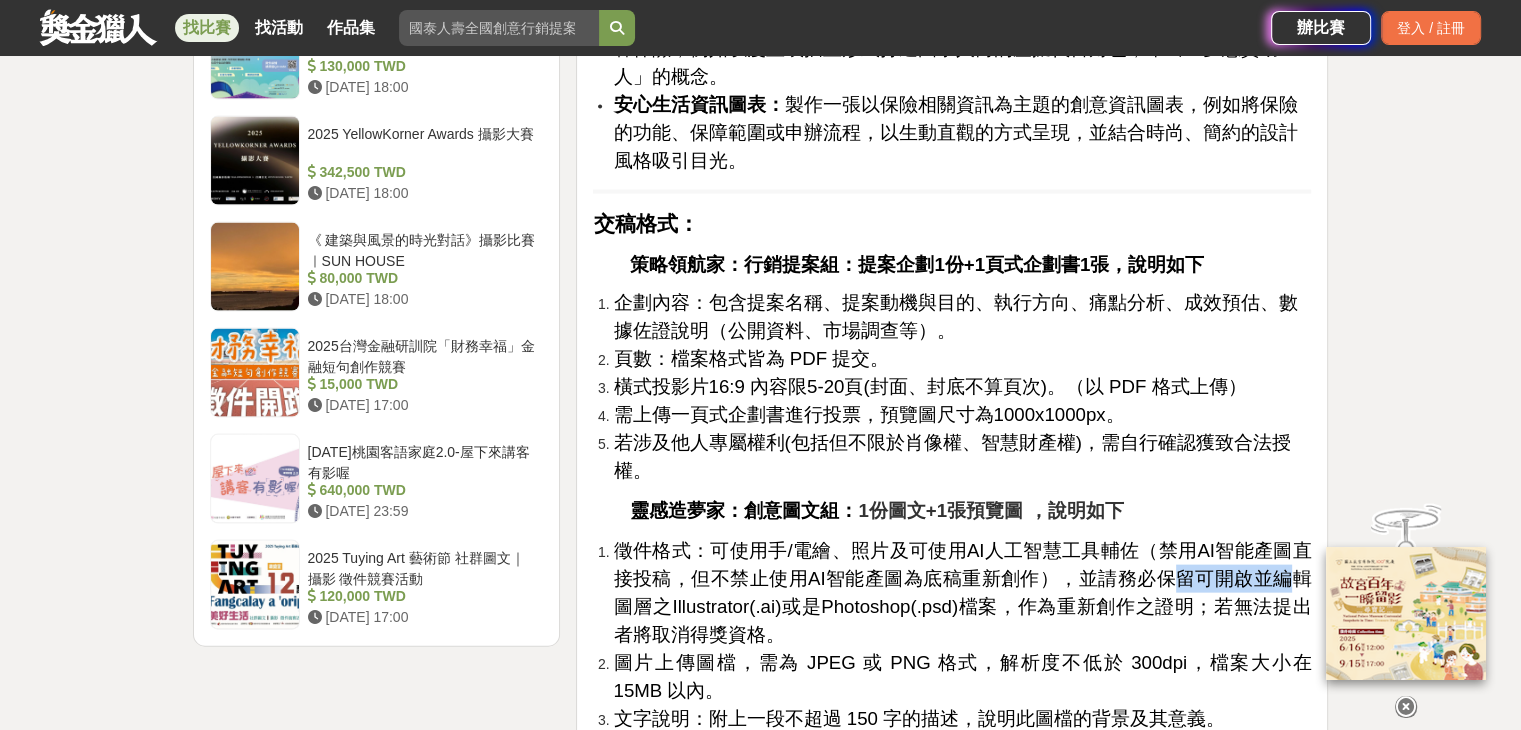 drag, startPoint x: 1116, startPoint y: 596, endPoint x: 1244, endPoint y: 584, distance: 128.56126 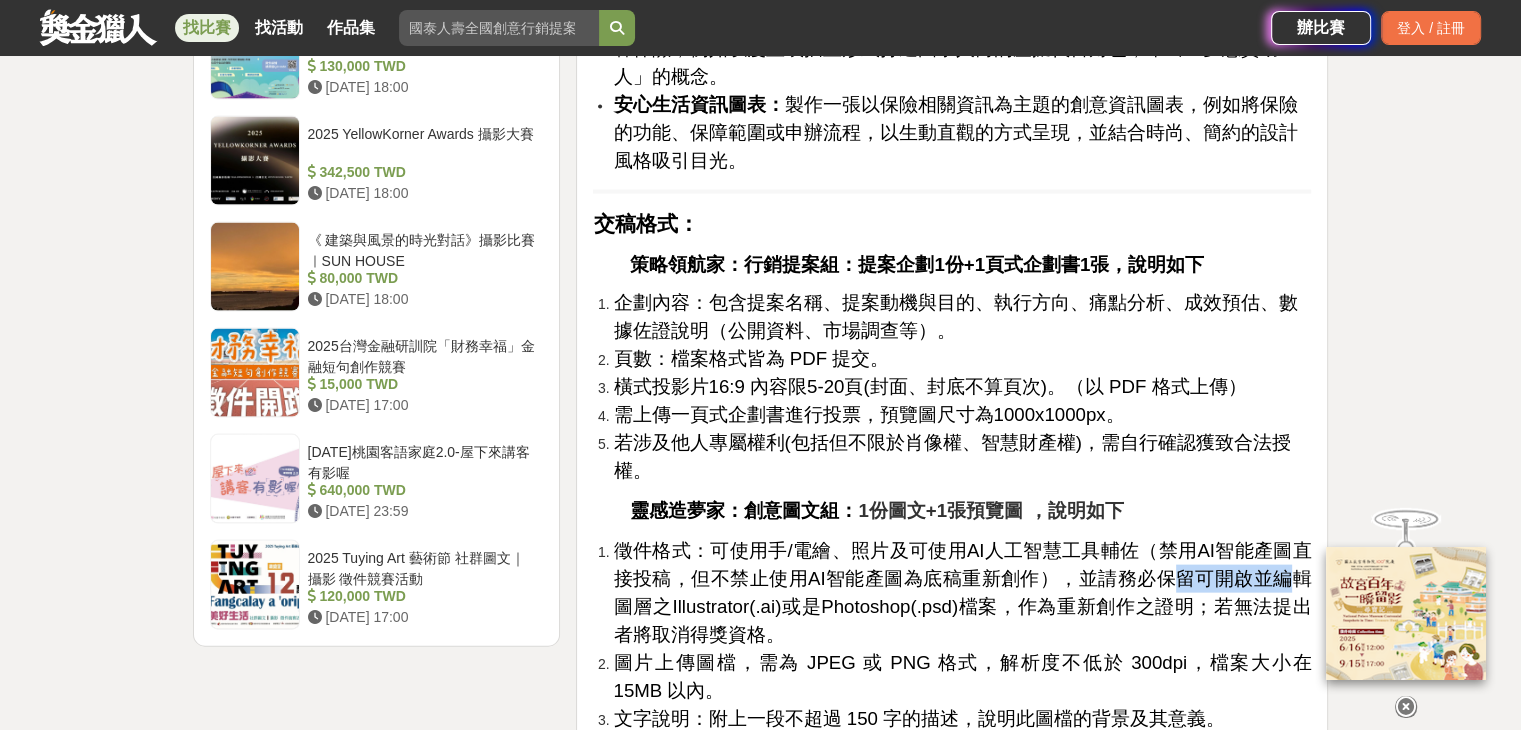 click on "徵件格式：可使用手/電繪、照片及可使用AI人工智慧工具輔佐（禁用AI智能產圖直接投稿，但不禁止使用AI智能產圖為底稿重新創作），並請務必保留可開啟並編輯圖層之Illustrator(.ai)或是Photoshop(.psd)檔案，作為重新創作之證明；若無法提出者將取消得獎資格。" at bounding box center [962, 592] 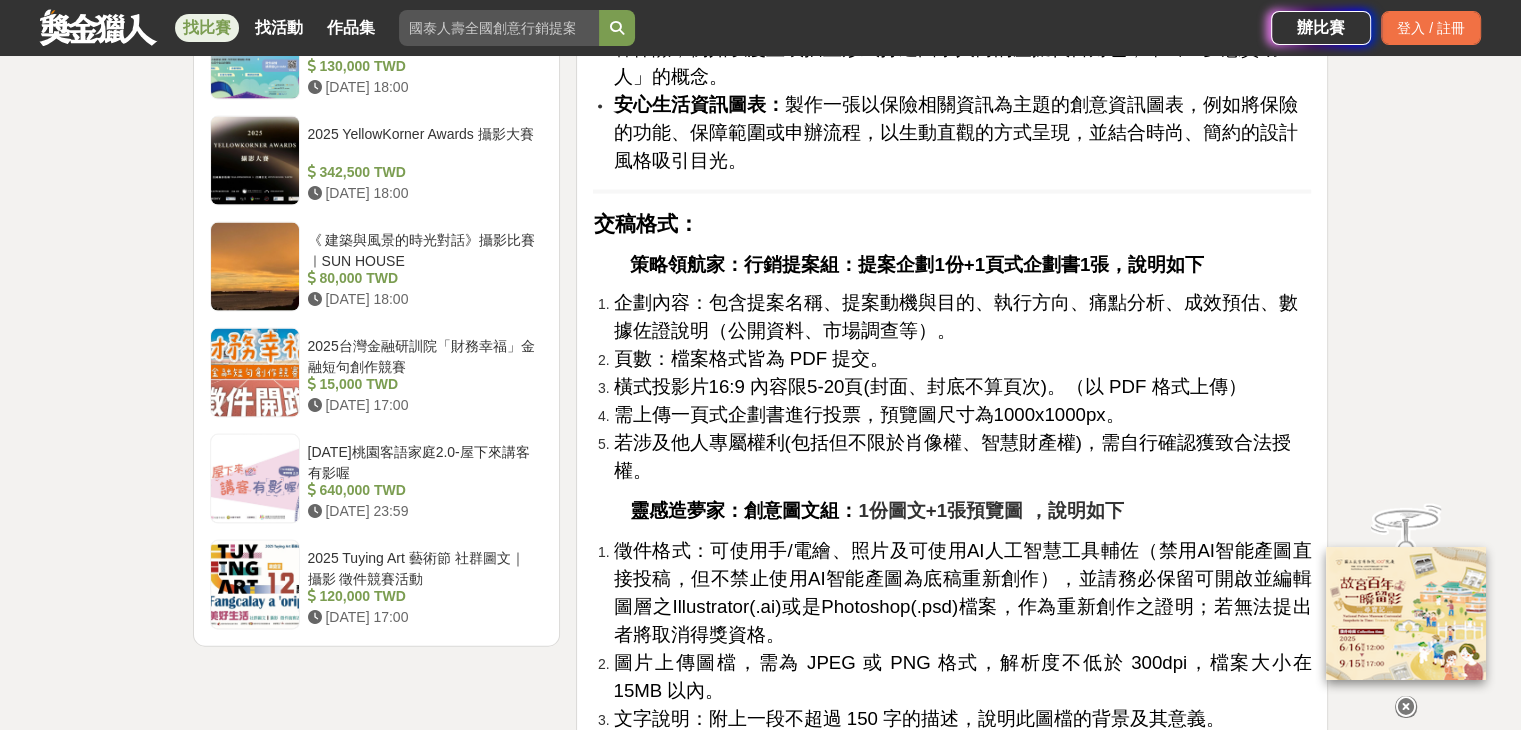 click on "徵件格式：可使用手/電繪、照片及可使用AI人工智慧工具輔佐（禁用AI智能產圖直接投稿，但不禁止使用AI智能產圖為底稿重新創作），並請務必保留可開啟並編輯圖層之Illustrator(.ai)或是Photoshop(.psd)檔案，作為重新創作之證明；若無法提出者將取消得獎資格。" at bounding box center (962, 593) 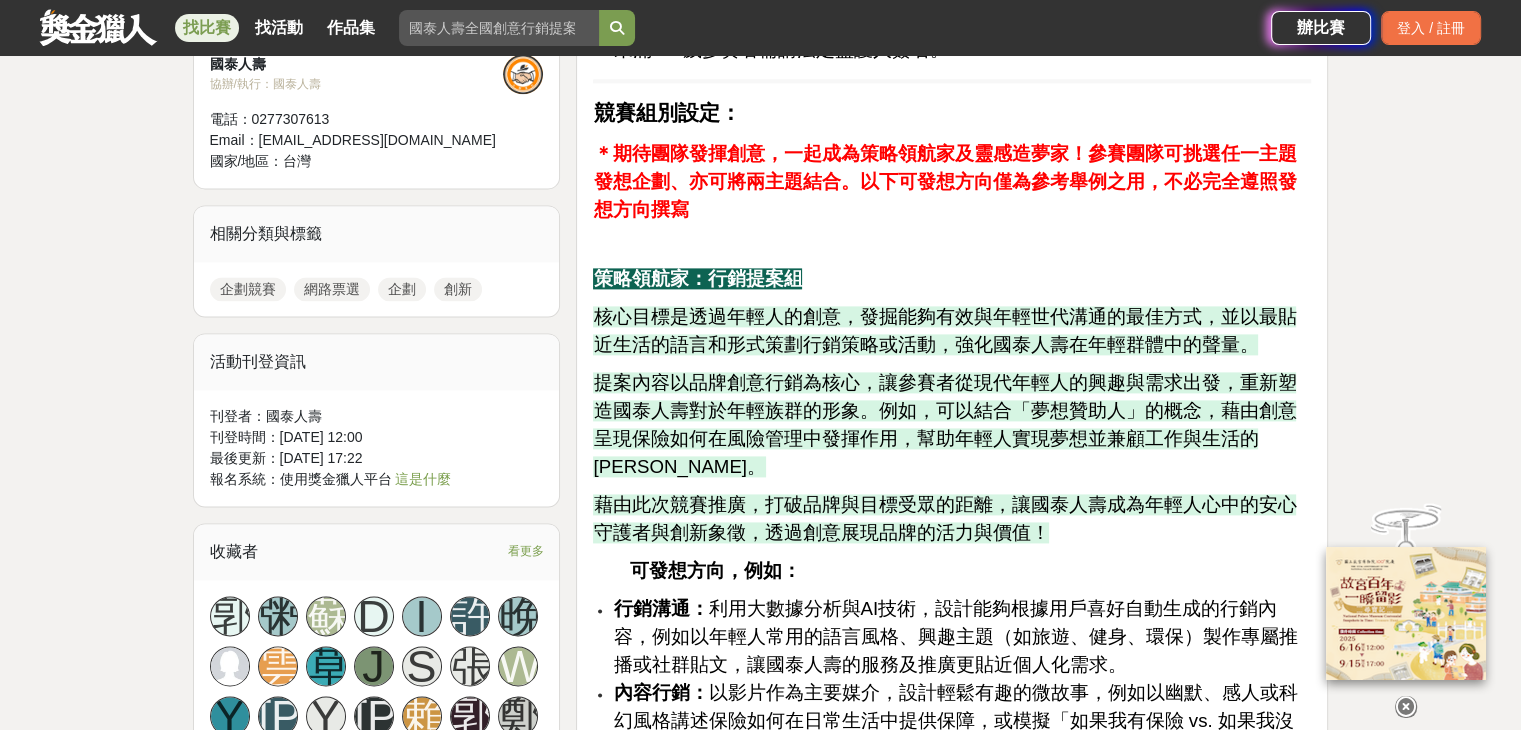 scroll, scrollTop: 2800, scrollLeft: 0, axis: vertical 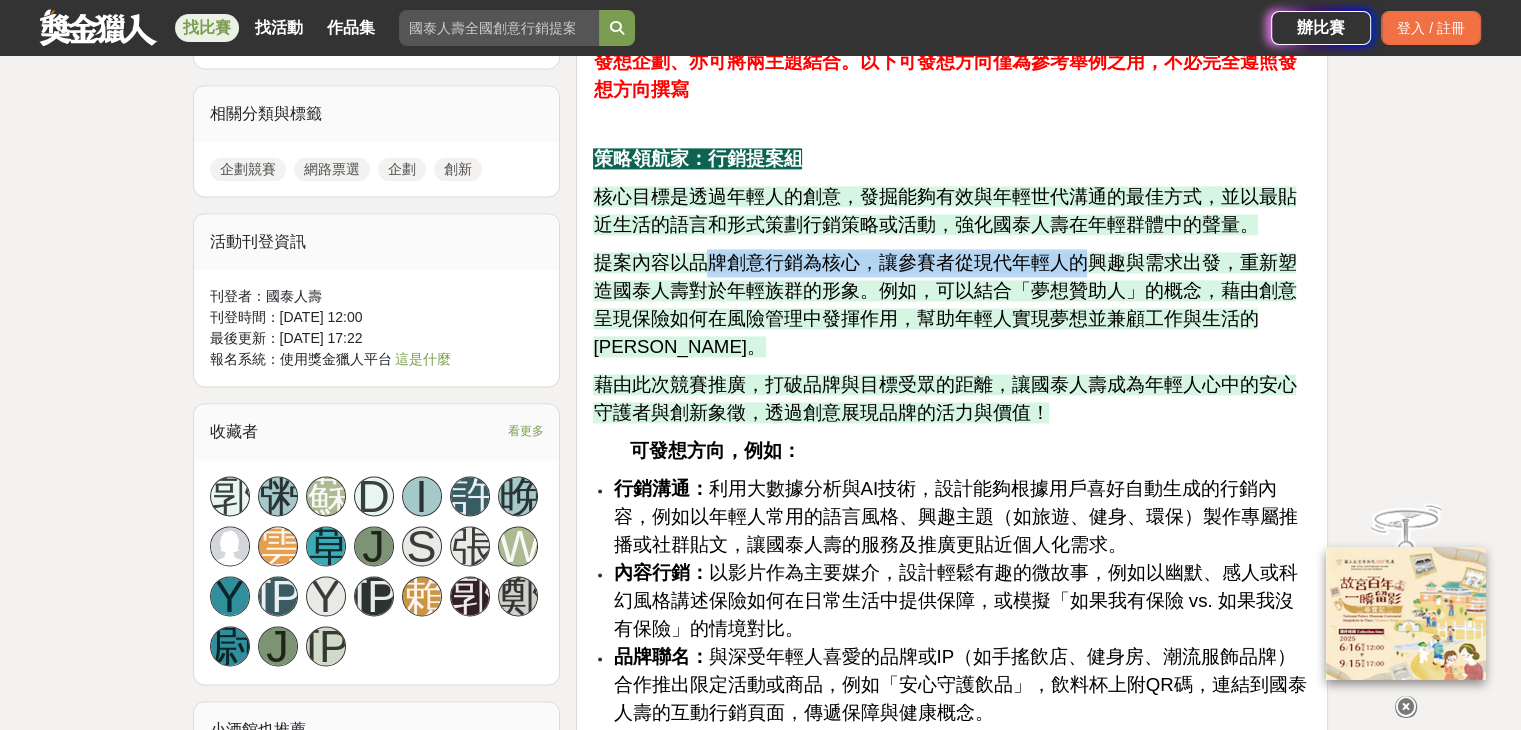 drag, startPoint x: 697, startPoint y: 313, endPoint x: 1073, endPoint y: 282, distance: 377.27576 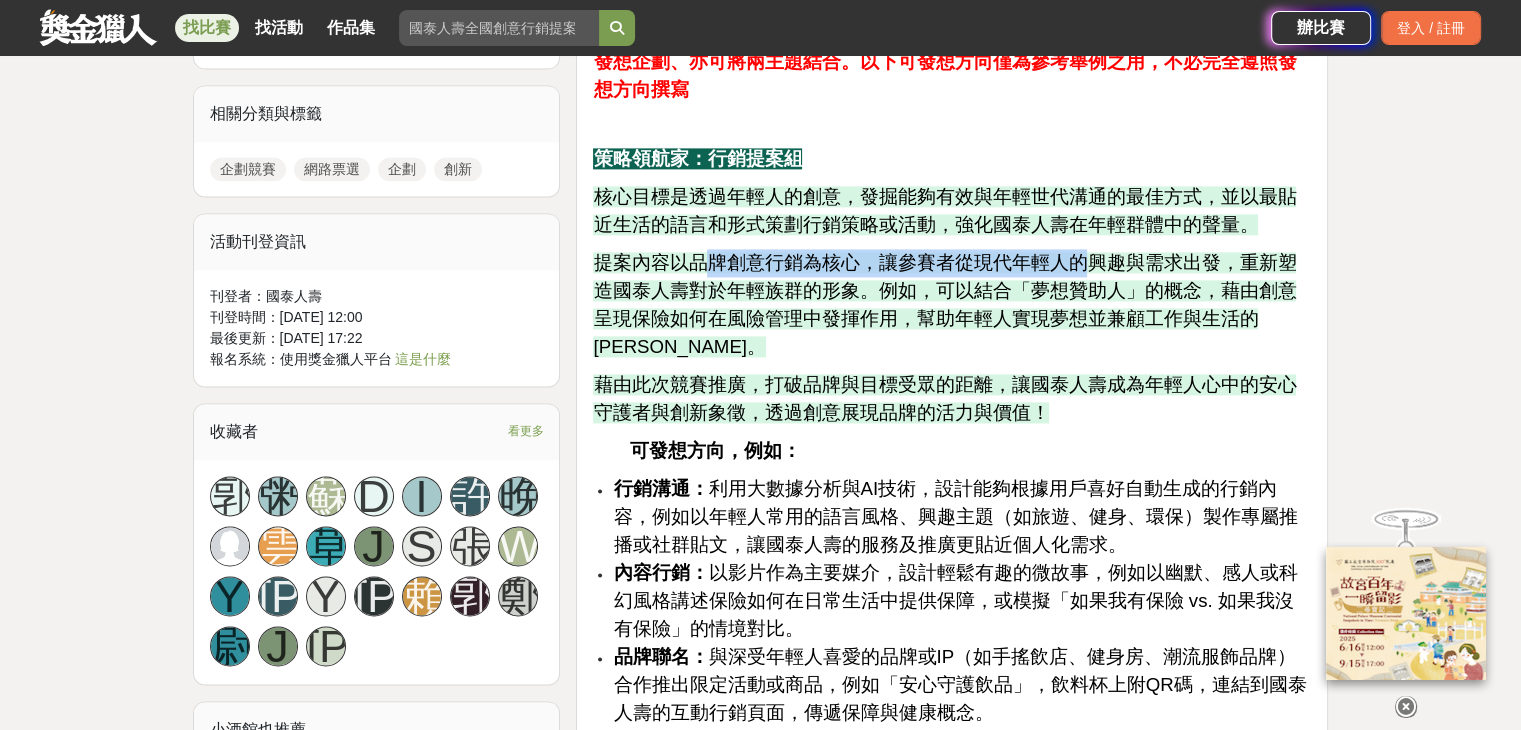 click on "⏰  投票進行中！快來支持你心中的 NO.1！ ⏰  【行銷提案組】 [URL][DOMAIN_NAME]  【圖文競賽組】 [URL][DOMAIN_NAME] 📢 分享給朋友、家人、同學一起衝票數💪 每一票，都是對創意的最大肯定！         競賽緣起： 隨著數位時代的快速發展，年輕世代的行為模式與價值觀，正以前所未有的速度改變。保險作為人生風險管理的重要環節，如何突破傳統框架，透過創新的行銷方式，拉近品牌與年輕族群的距離，已成為國泰人壽持續關注的議題。 期待透過本次競賽，不僅能收穫充滿創意的行銷點子，也能為參賽者們搭建與保險產業接軌的平台，從中學習專業經驗，並感受到創意為國泰人壽Show出你的新『泰』度！ 主辦單位： 國泰人壽保險股份有限公司 協辦單位： 獎金獵人 協辦單位連絡電話：[PHONE_NUMBER]" at bounding box center [952, 3100] 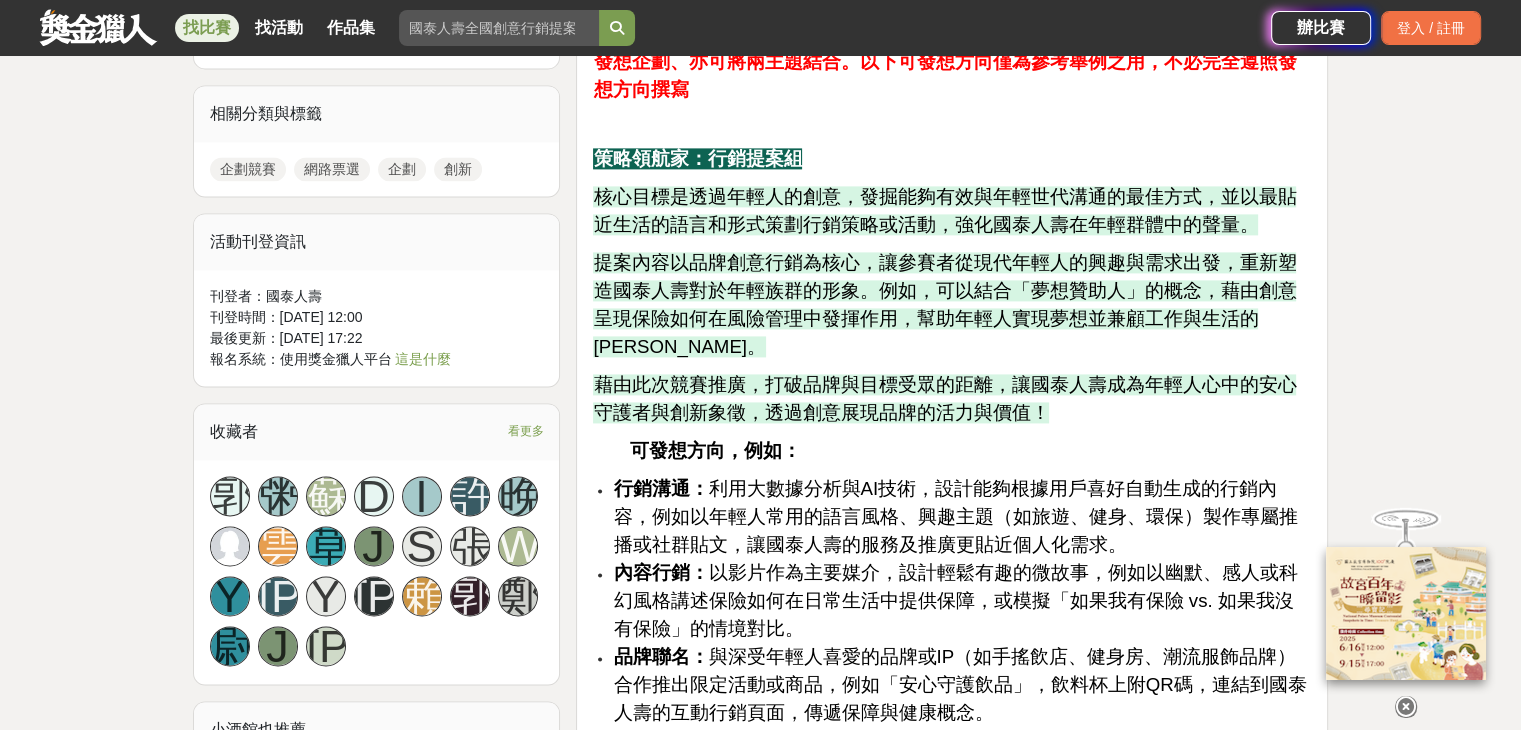 click on "提案內容以品牌創意行銷為核心，讓參賽者從現代年輕人的興趣與需求出發，重新塑造國泰人壽對於年輕族群的形象。例如，可以結合「夢想贊助人」的概念，藉由創意呈現保險如何在風險管理中發揮作用，幫助年輕人實現夢想並兼顧工作與生活的[PERSON_NAME]。" at bounding box center [944, 304] 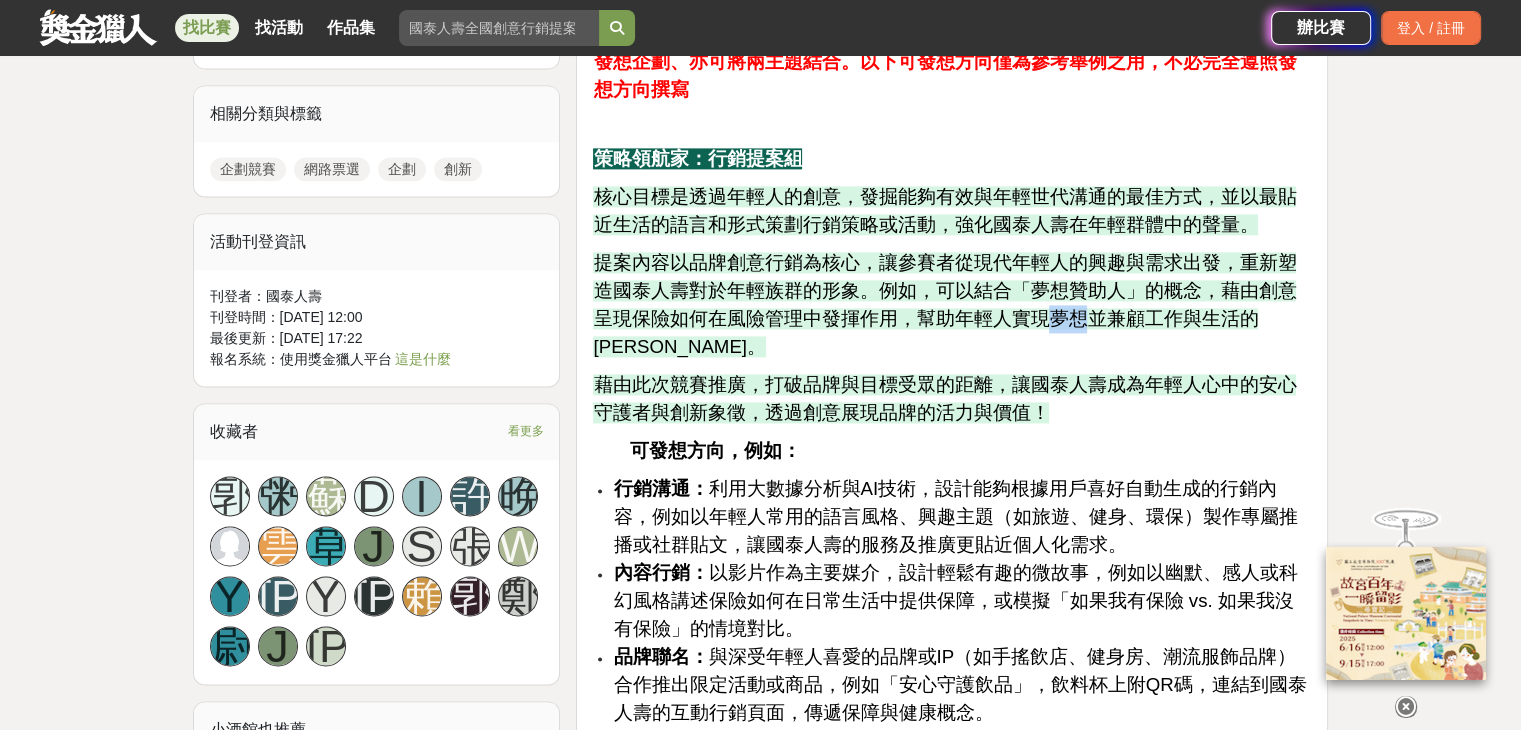 drag, startPoint x: 995, startPoint y: 344, endPoint x: 1043, endPoint y: 345, distance: 48.010414 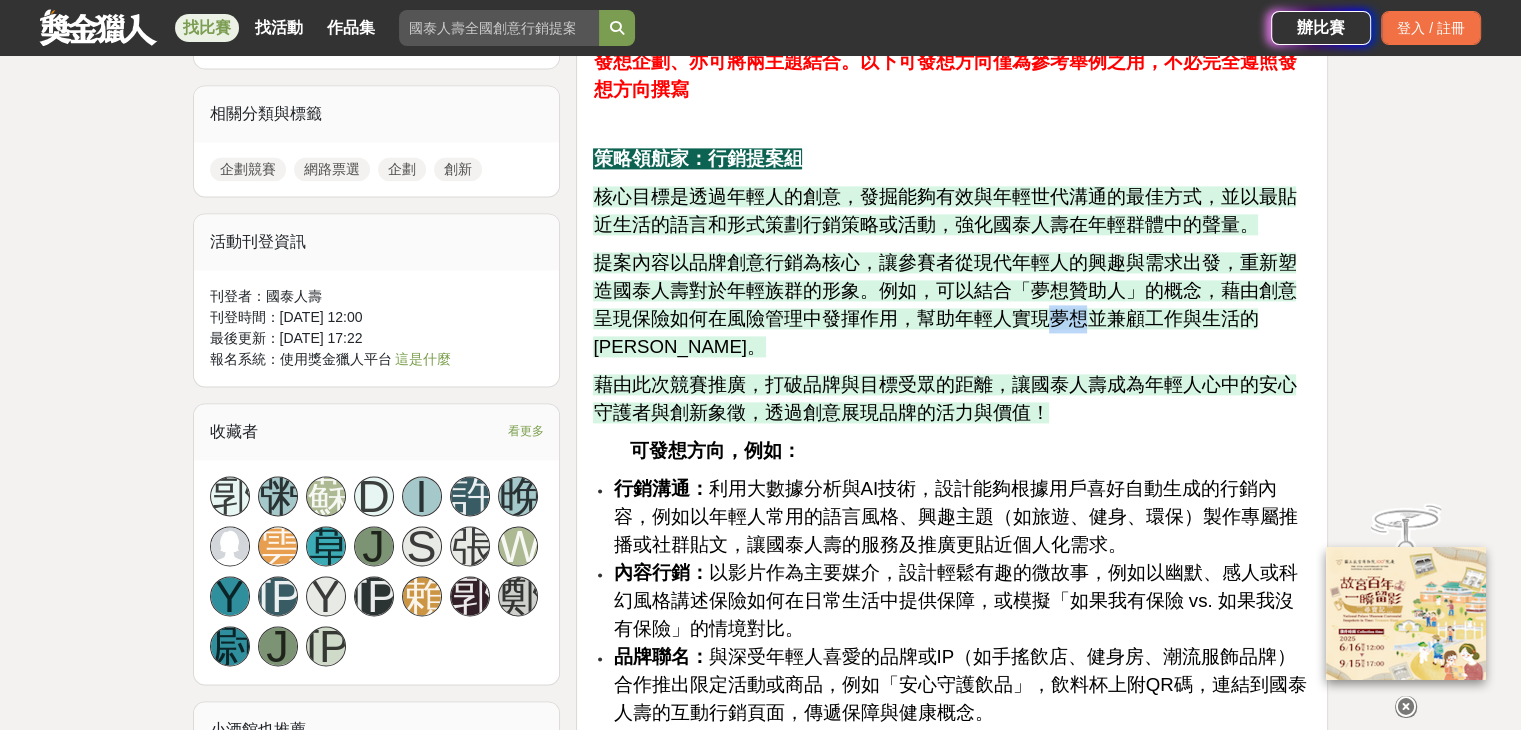 click on "提案內容以品牌創意行銷為核心，讓參賽者從現代年輕人的興趣與需求出發，重新塑造國泰人壽對於年輕族群的形象。例如，可以結合「夢想贊助人」的概念，藉由創意呈現保險如何在風險管理中發揮作用，幫助年輕人實現夢想並兼顧工作與生活的[PERSON_NAME]。" at bounding box center (944, 304) 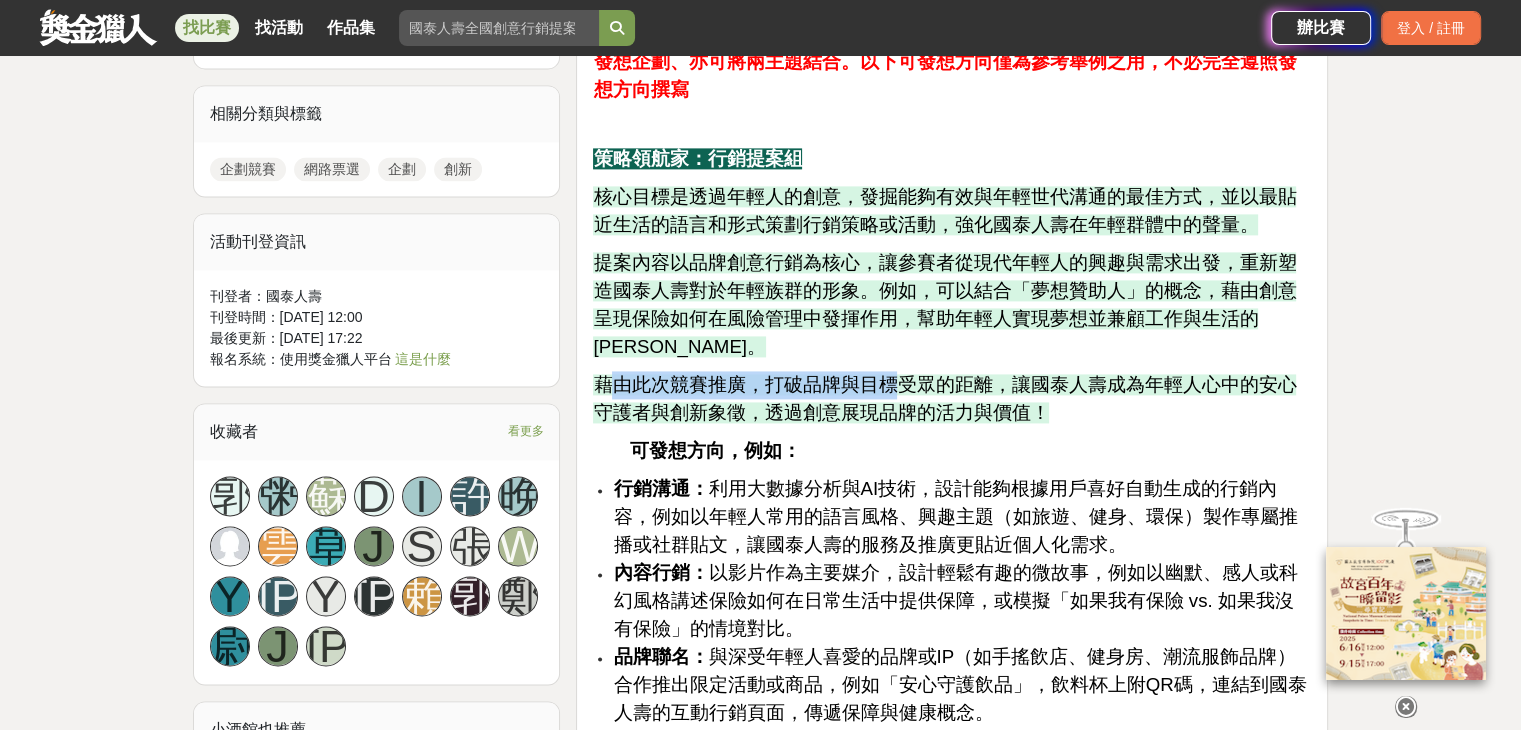 drag, startPoint x: 604, startPoint y: 401, endPoint x: 892, endPoint y: 381, distance: 288.6936 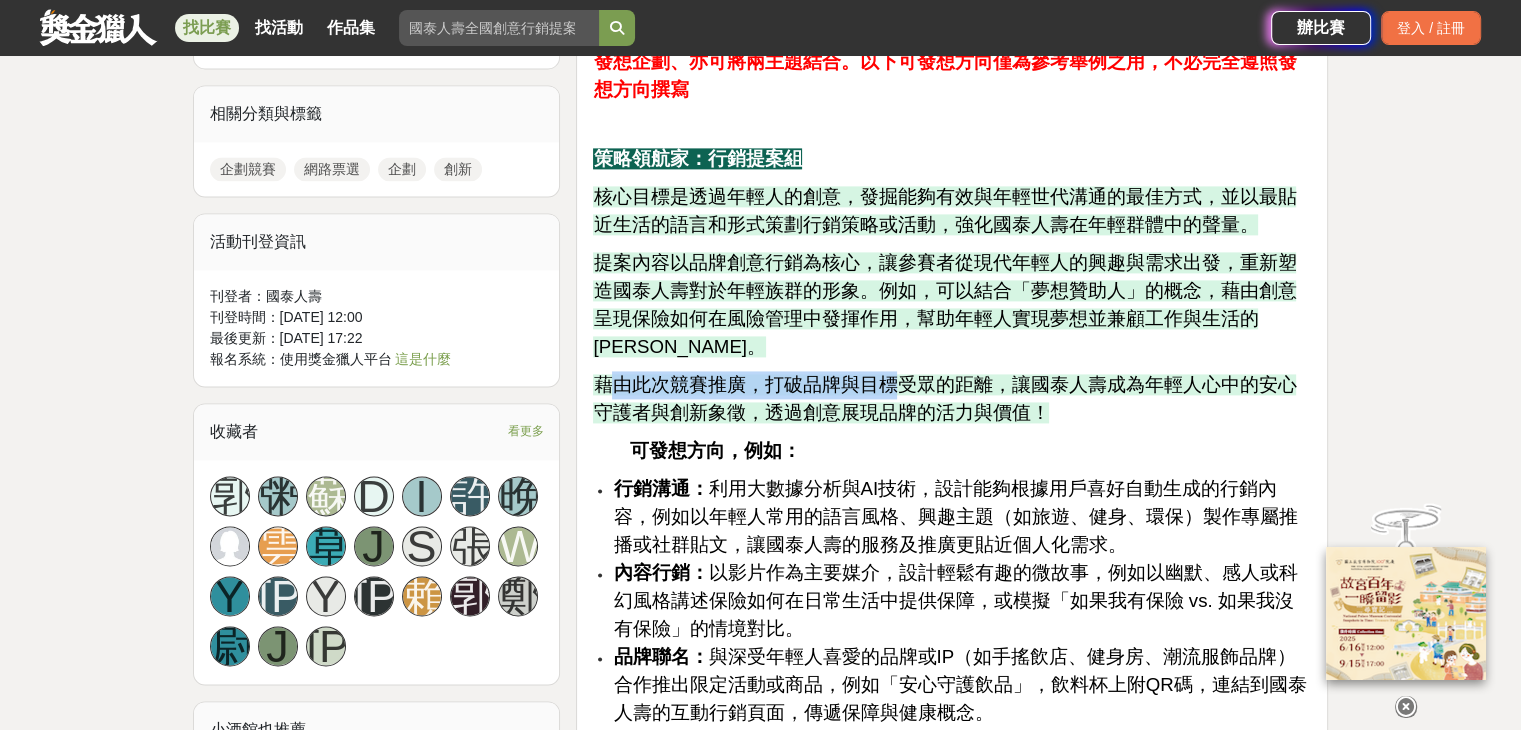 click on "藉由此次競賽推廣，打破品牌與目標受眾的距離，讓國泰人壽成為年輕人心中的安心守護者與創新象徵，透過創意展現品牌的活力與價值！" at bounding box center [944, 398] 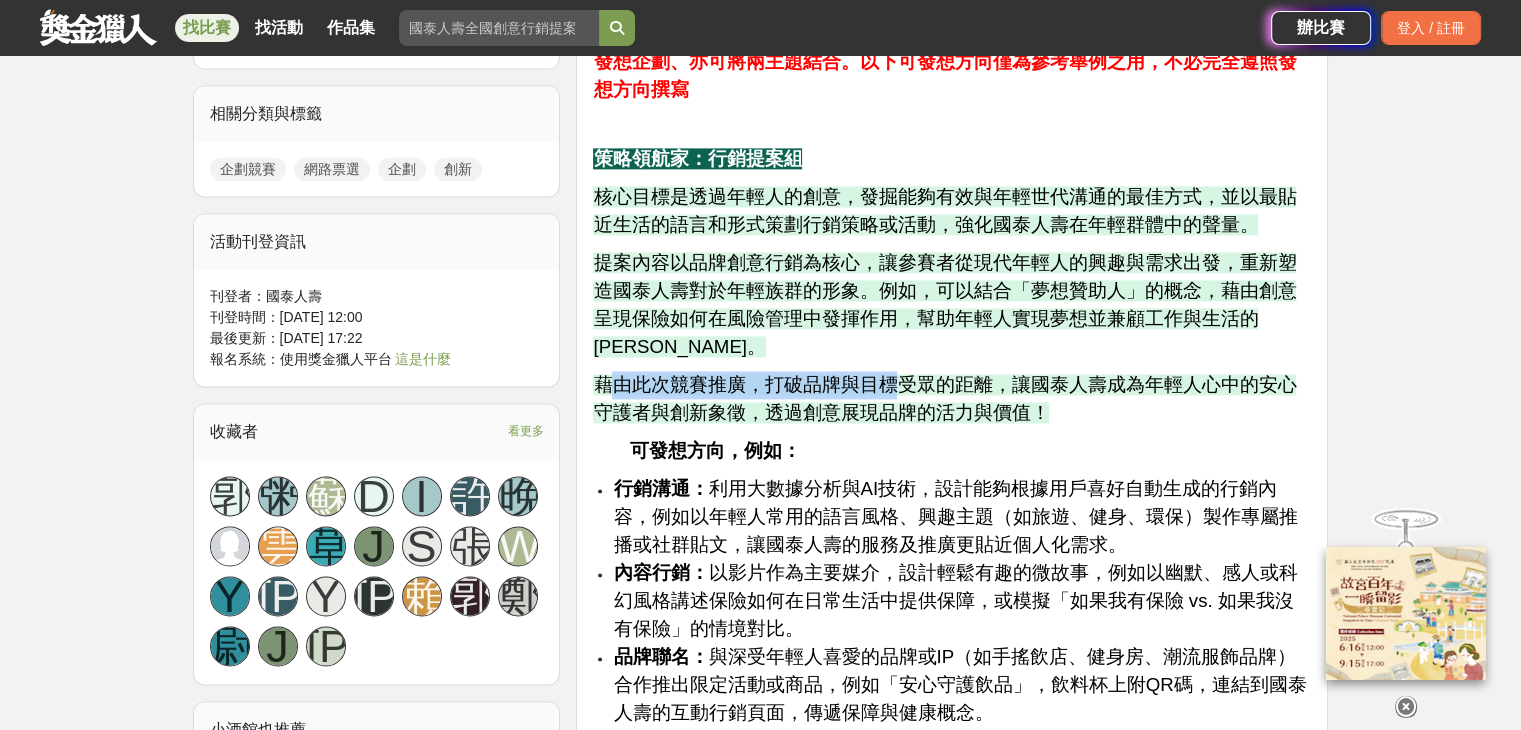click on "藉由此次競賽推廣，打破品牌與目標受眾的距離，讓國泰人壽成為年輕人心中的安心守護者與創新象徵，透過創意展現品牌的活力與價值！" at bounding box center [944, 398] 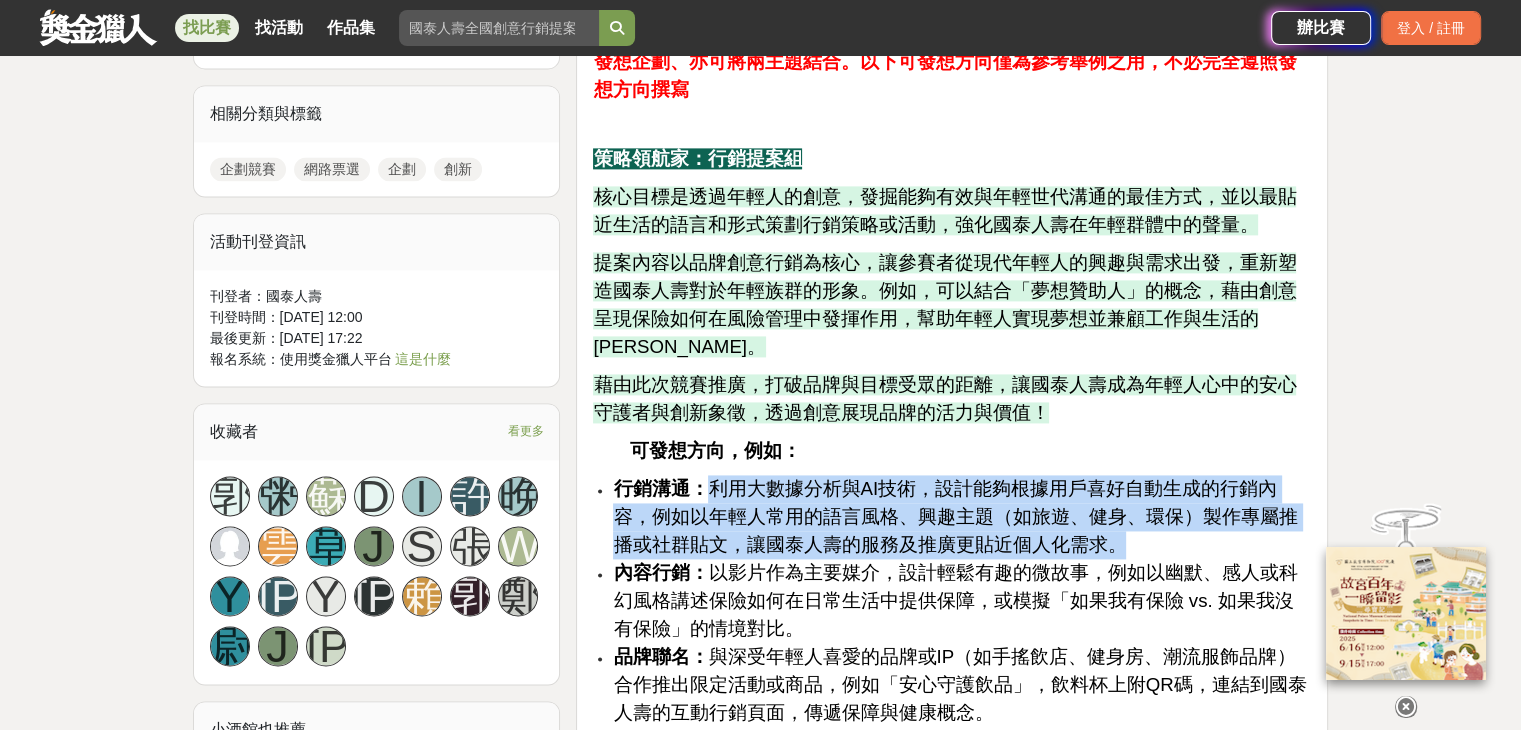 drag, startPoint x: 714, startPoint y: 510, endPoint x: 1194, endPoint y: 557, distance: 482.29556 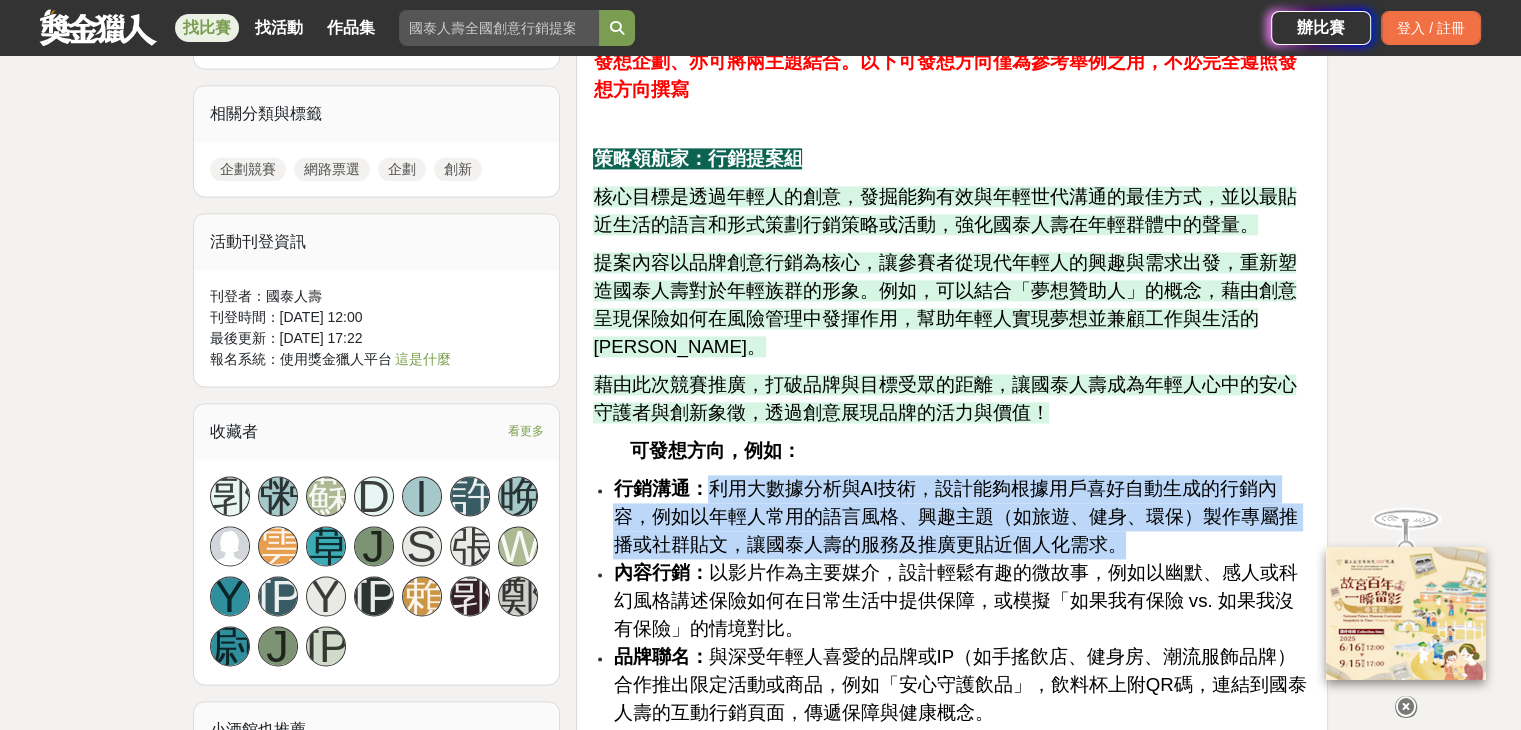 click on "行銷溝通： 利用大數據分析與AI技術，設計能夠根據用戶喜好自動生成的行銷內容，例如以年輕人常用的語言風格、興趣主題（如旅遊、健身、環保）製作專屬推播或社群貼文，讓國泰人壽的服務及推廣更貼近個人化需求。" at bounding box center [962, 517] 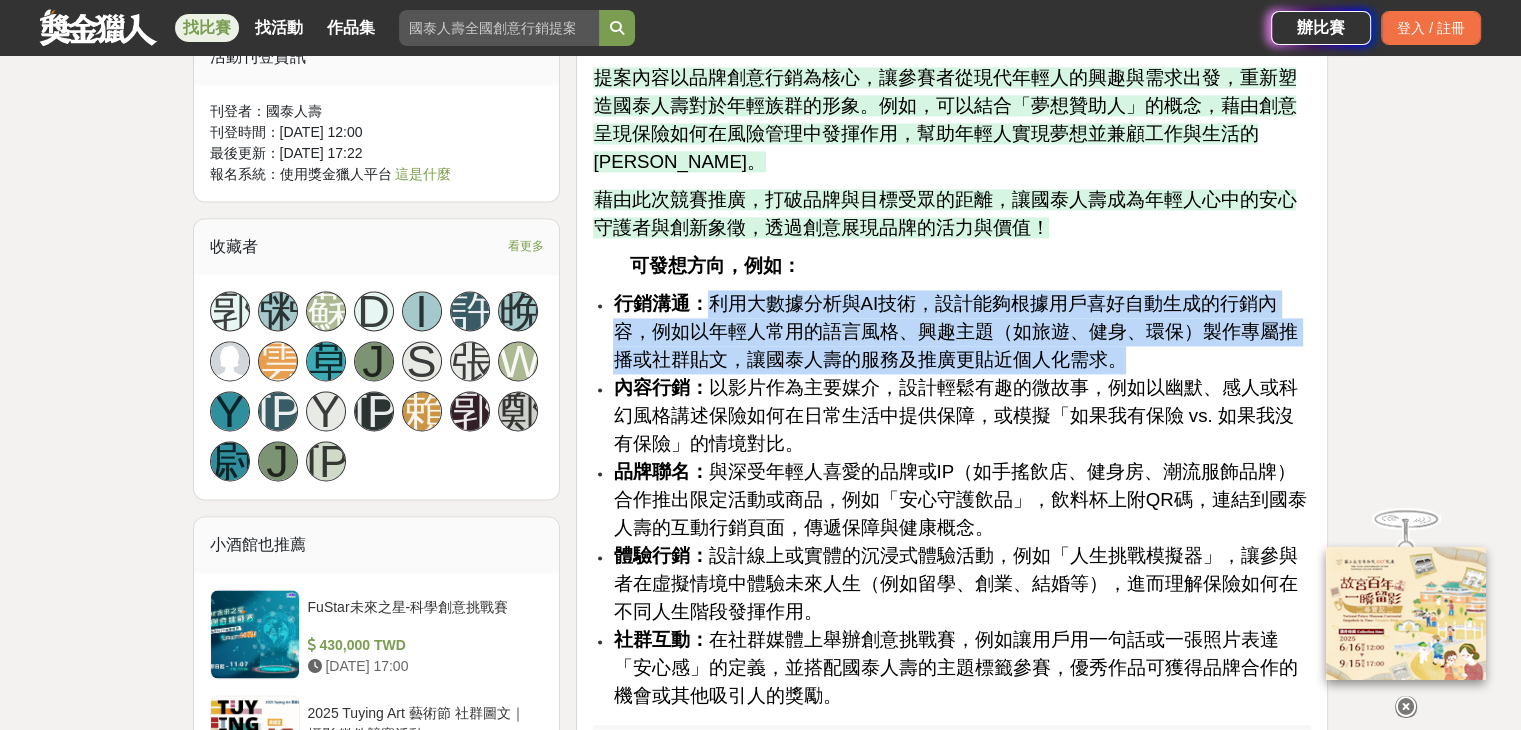 scroll, scrollTop: 3000, scrollLeft: 0, axis: vertical 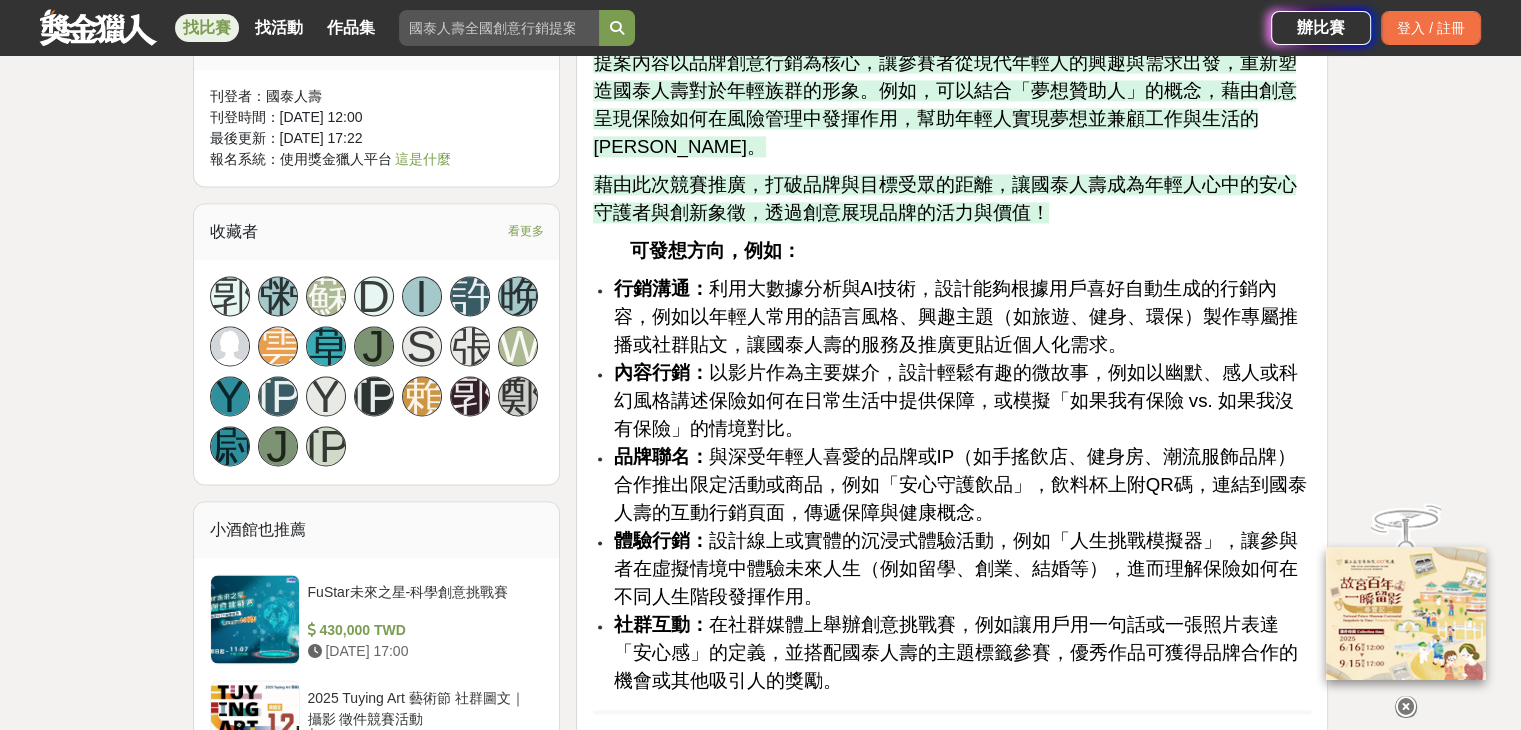 click on "體驗行銷： 設計線上或實體的沉浸式體驗活動，例如「人生挑戰模擬器」，讓參與者在虛擬情境中體驗未來人生（例如留學、創業、結婚等），進而理解保險如何在不同人生階段發揮作用。" at bounding box center (955, 568) 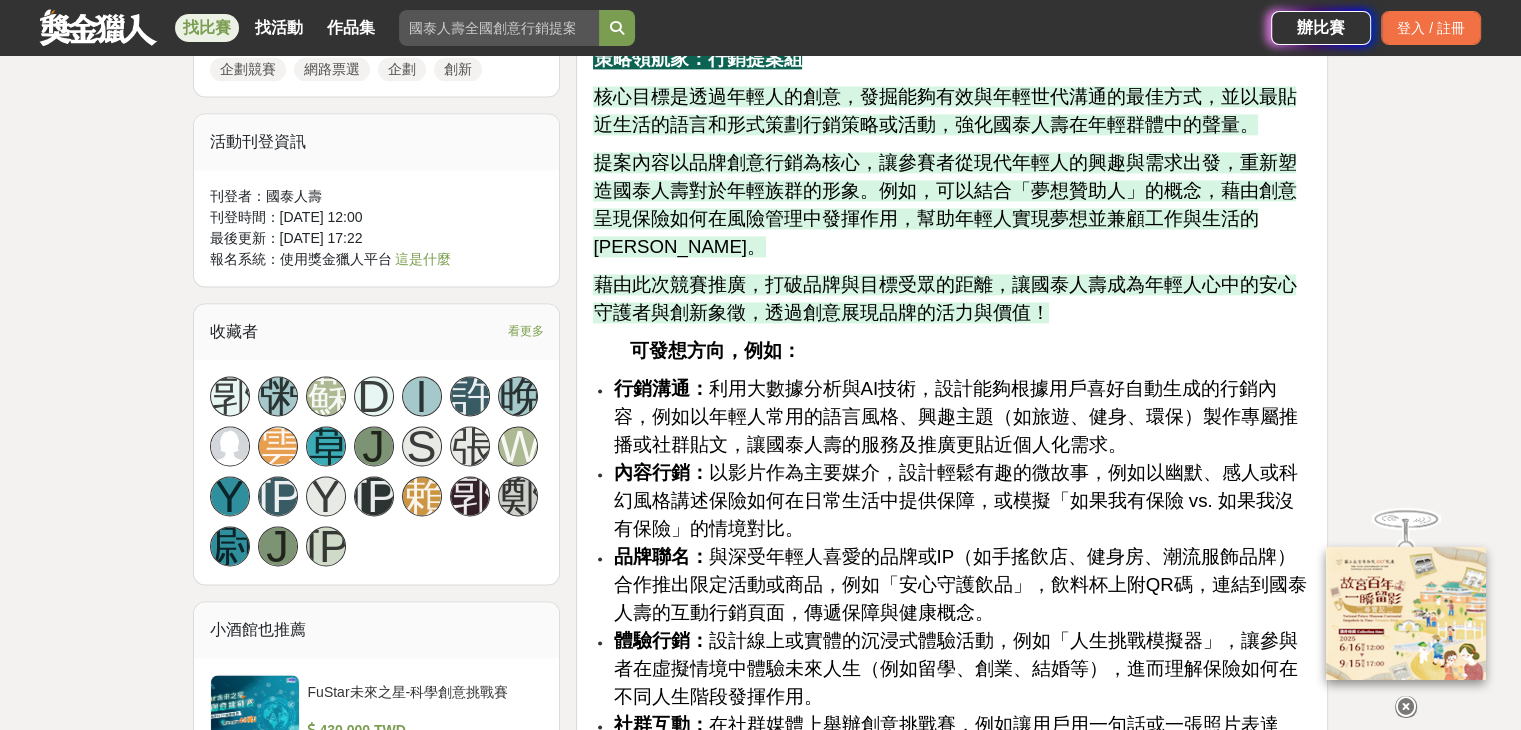 scroll, scrollTop: 2900, scrollLeft: 0, axis: vertical 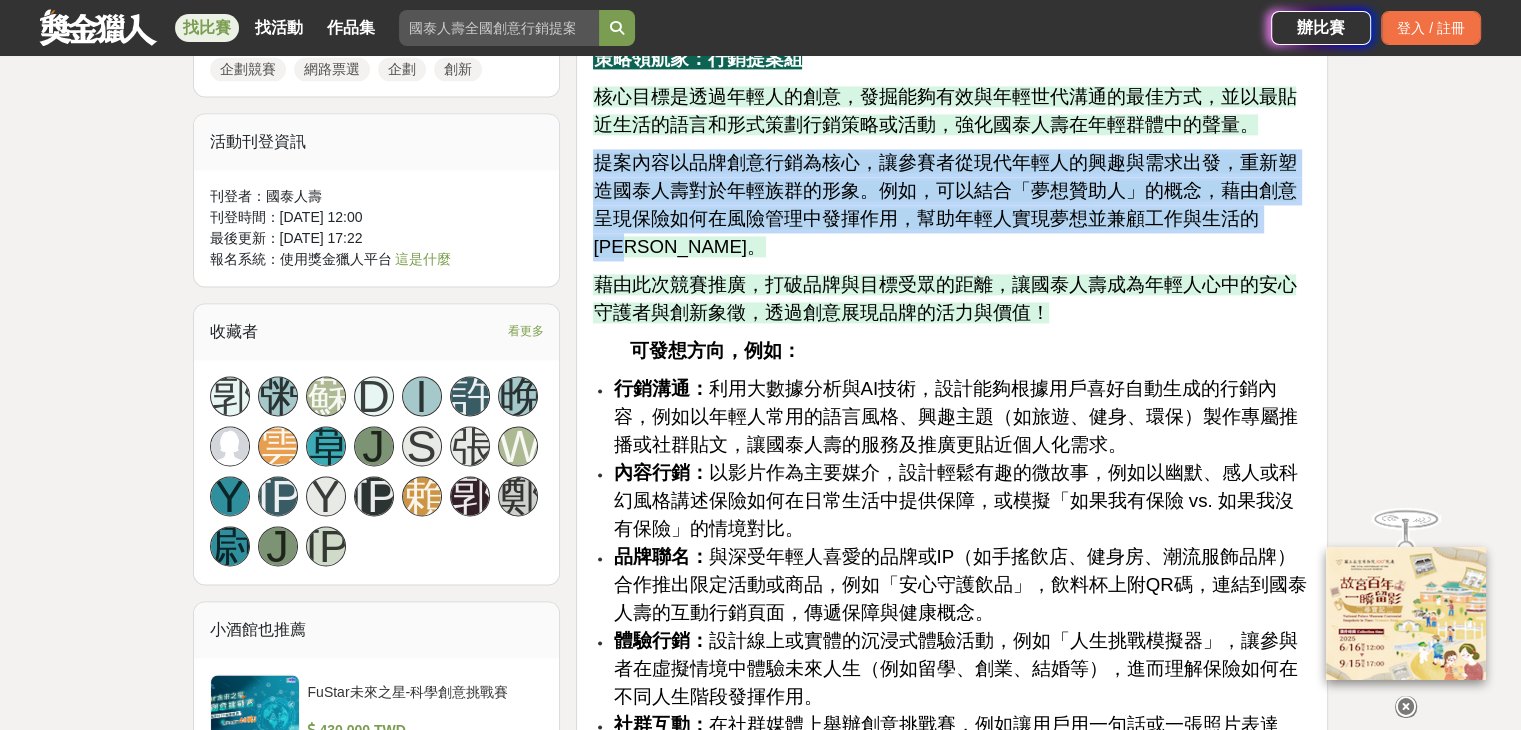drag, startPoint x: 593, startPoint y: 207, endPoint x: 1297, endPoint y: 262, distance: 706.14514 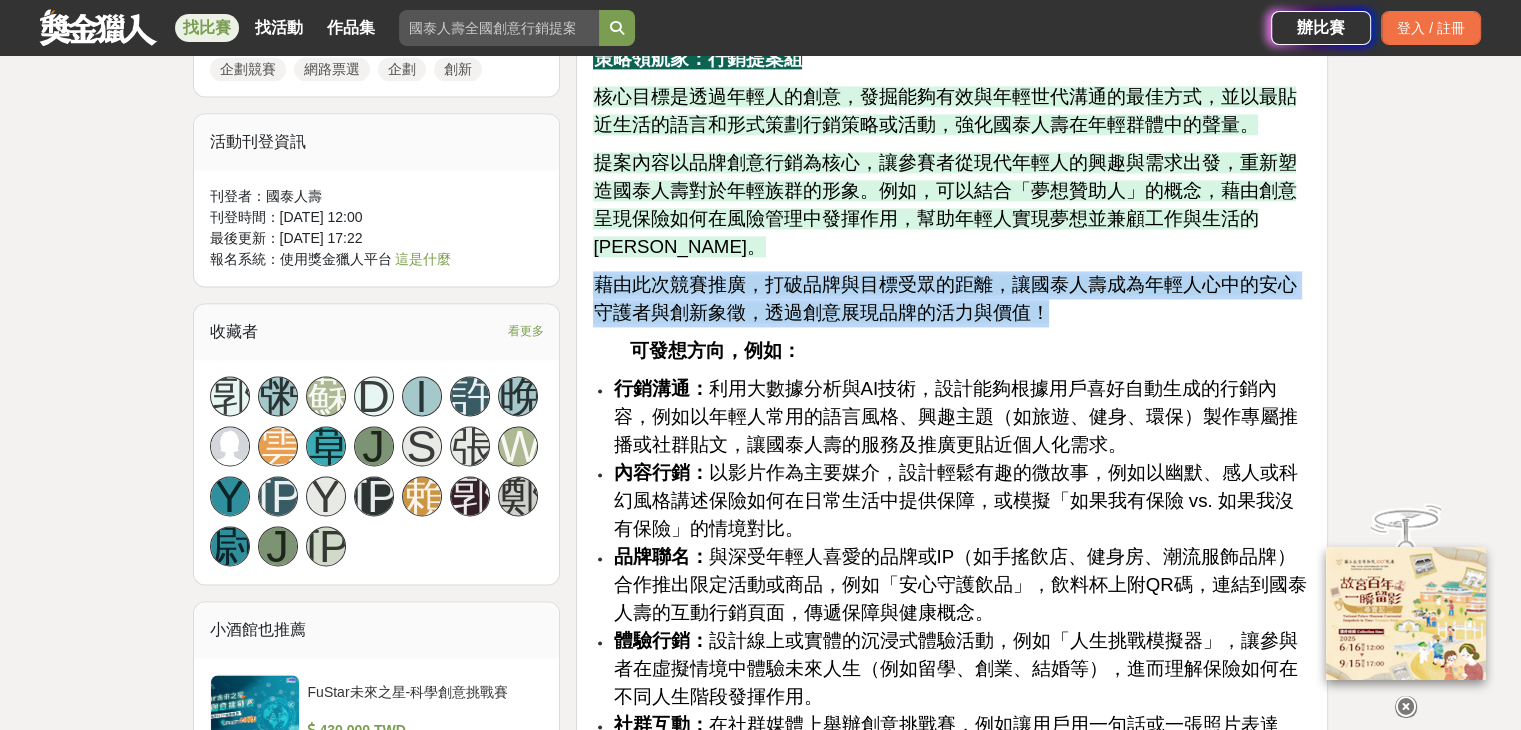 drag, startPoint x: 592, startPoint y: 288, endPoint x: 1248, endPoint y: 322, distance: 656.8805 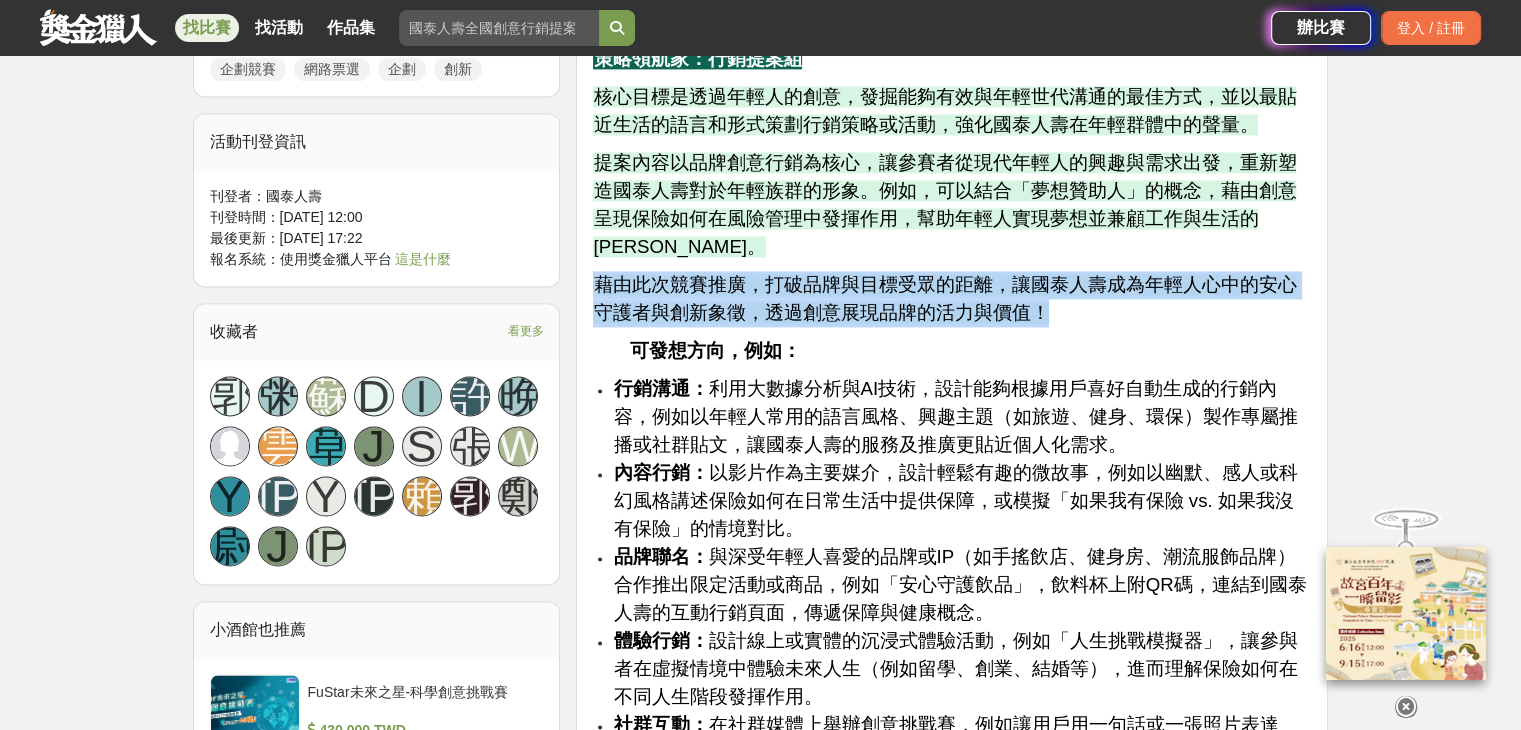 click on "⏰  投票進行中！快來支持你心中的 NO.1！ ⏰  【行銷提案組】 [URL][DOMAIN_NAME]  【圖文競賽組】 [URL][DOMAIN_NAME] 📢 分享給朋友、家人、同學一起衝票數💪 每一票，都是對創意的最大肯定！         競賽緣起： 隨著數位時代的快速發展，年輕世代的行為模式與價值觀，正以前所未有的速度改變。保險作為人生風險管理的重要環節，如何突破傳統框架，透過創新的行銷方式，拉近品牌與年輕族群的距離，已成為國泰人壽持續關注的議題。 期待透過本次競賽，不僅能收穫充滿創意的行銷點子，也能為參賽者們搭建與保險產業接軌的平台，從中學習專業經驗，並感受到創意為國泰人壽Show出你的新『泰』度！ 主辦單位： 國泰人壽保險股份有限公司 協辦單位： 獎金獵人 協辦單位連絡電話：[PHONE_NUMBER]" at bounding box center (952, 3005) 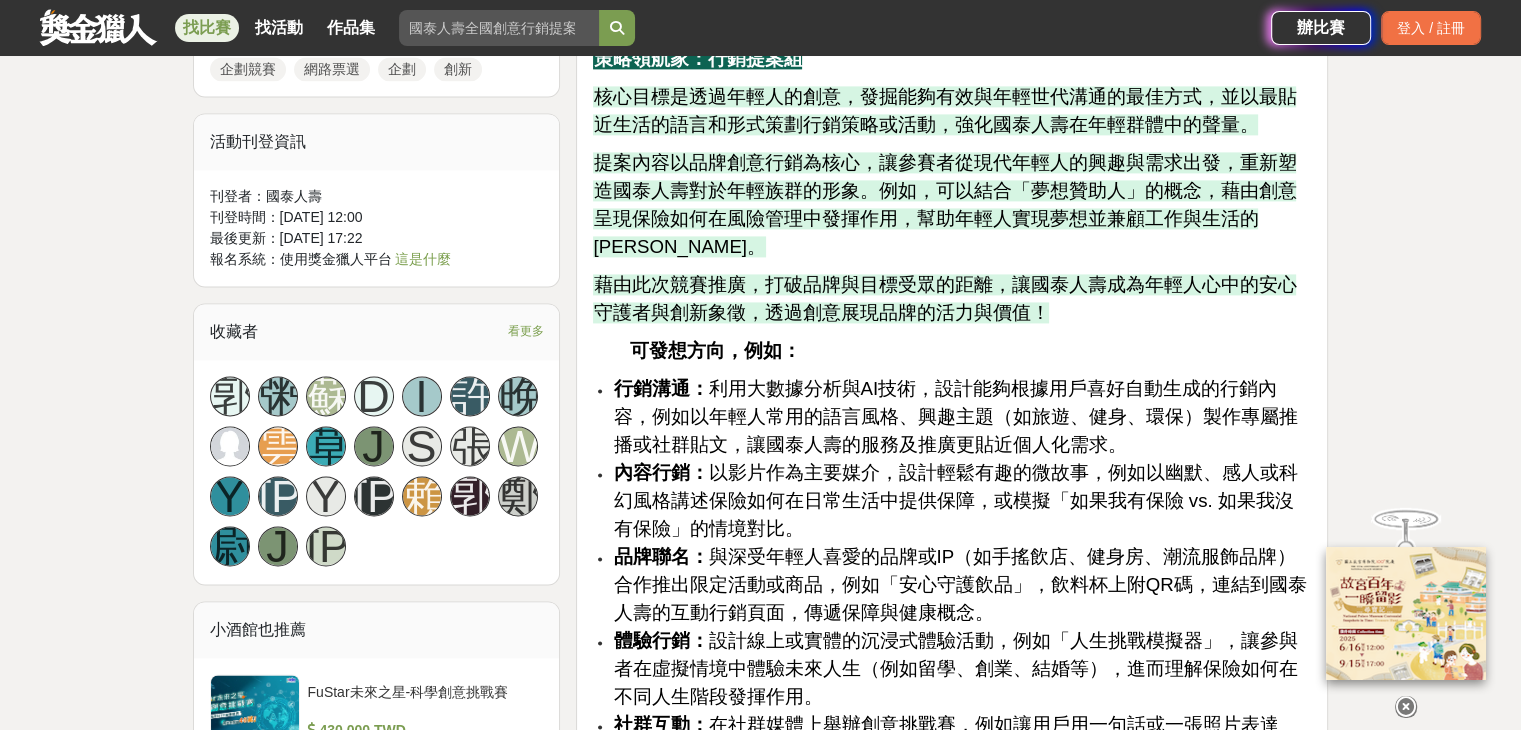 click on "可發想方向，例如：" at bounding box center [970, 351] 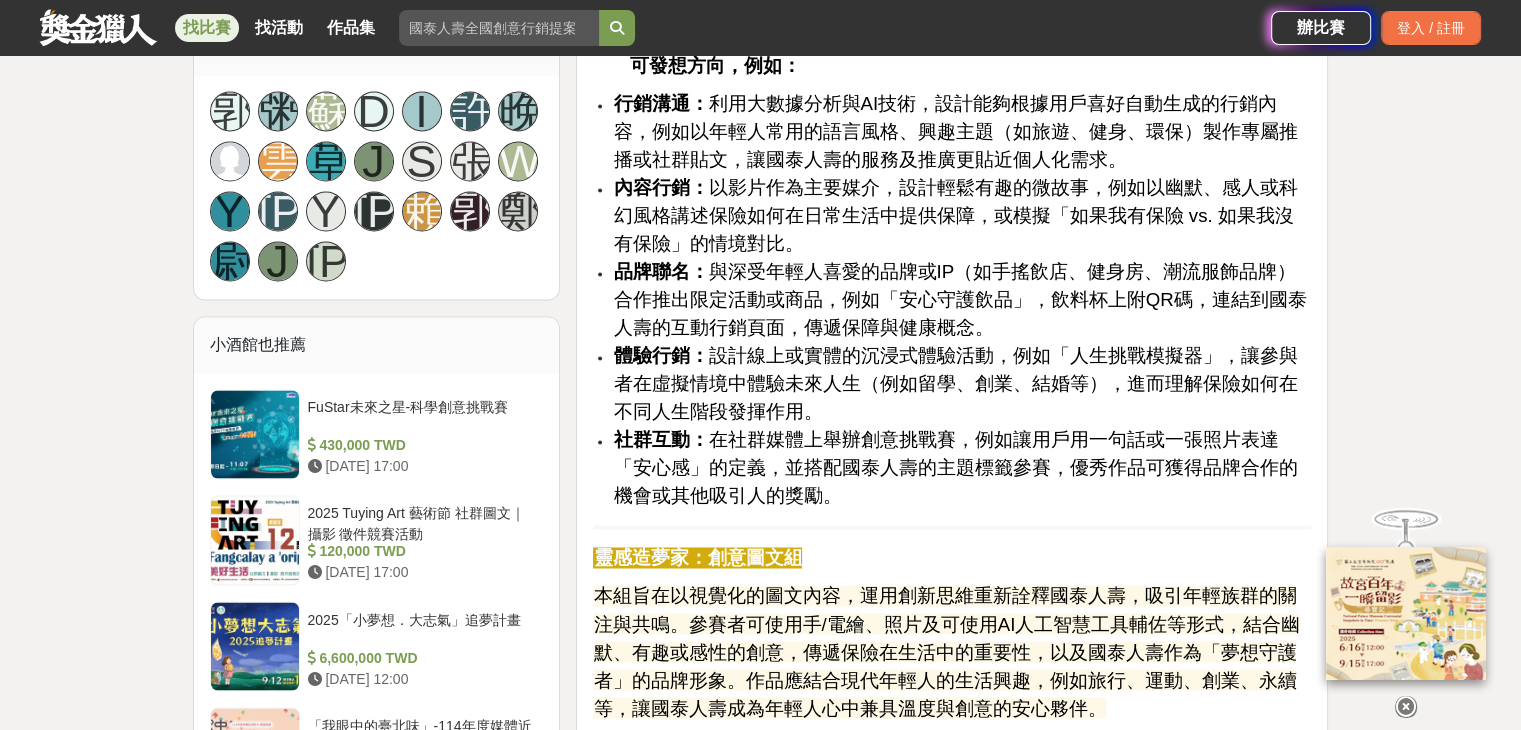 scroll, scrollTop: 3200, scrollLeft: 0, axis: vertical 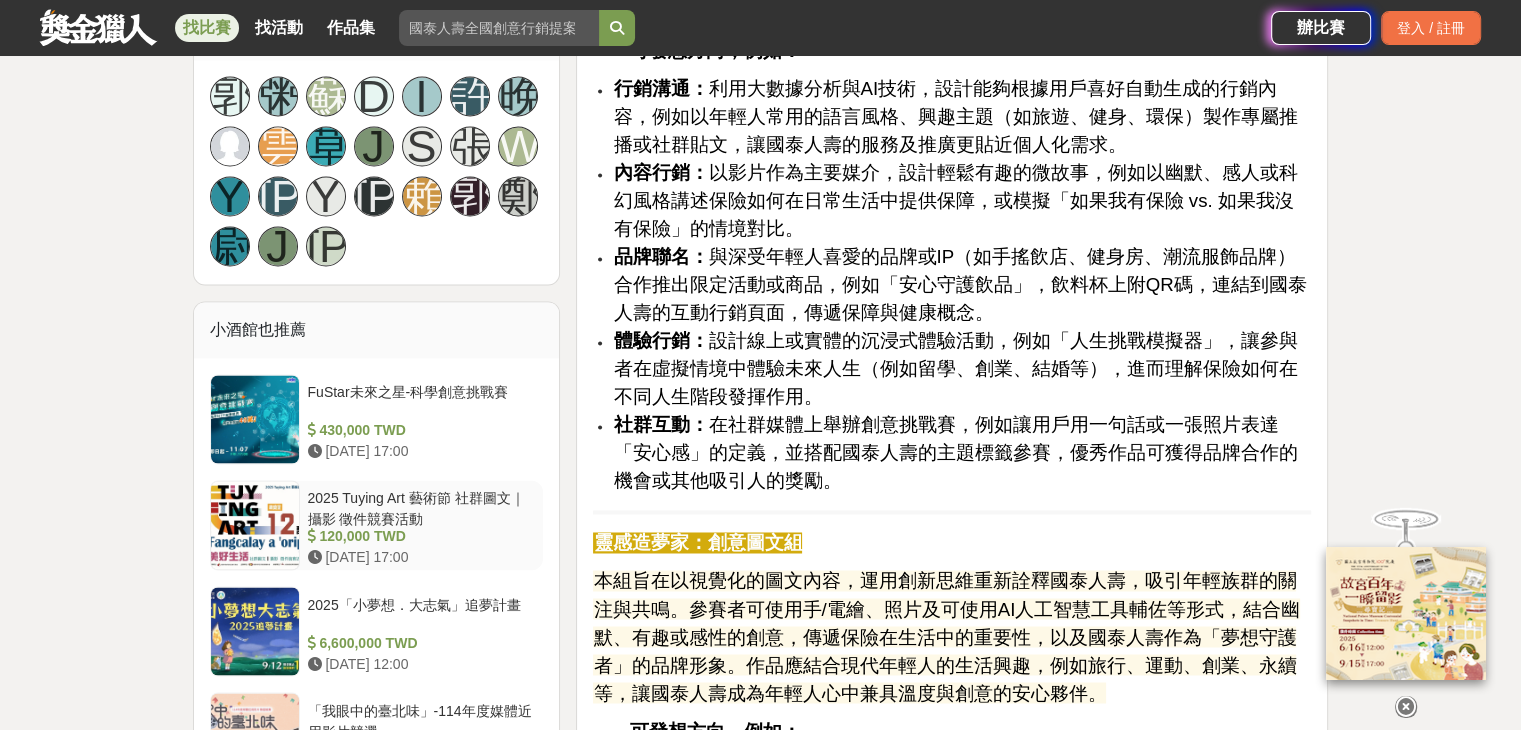 click on "2025 Tuying Art 藝術節 社群圖文｜攝影 徵件競賽活動" at bounding box center [422, 507] 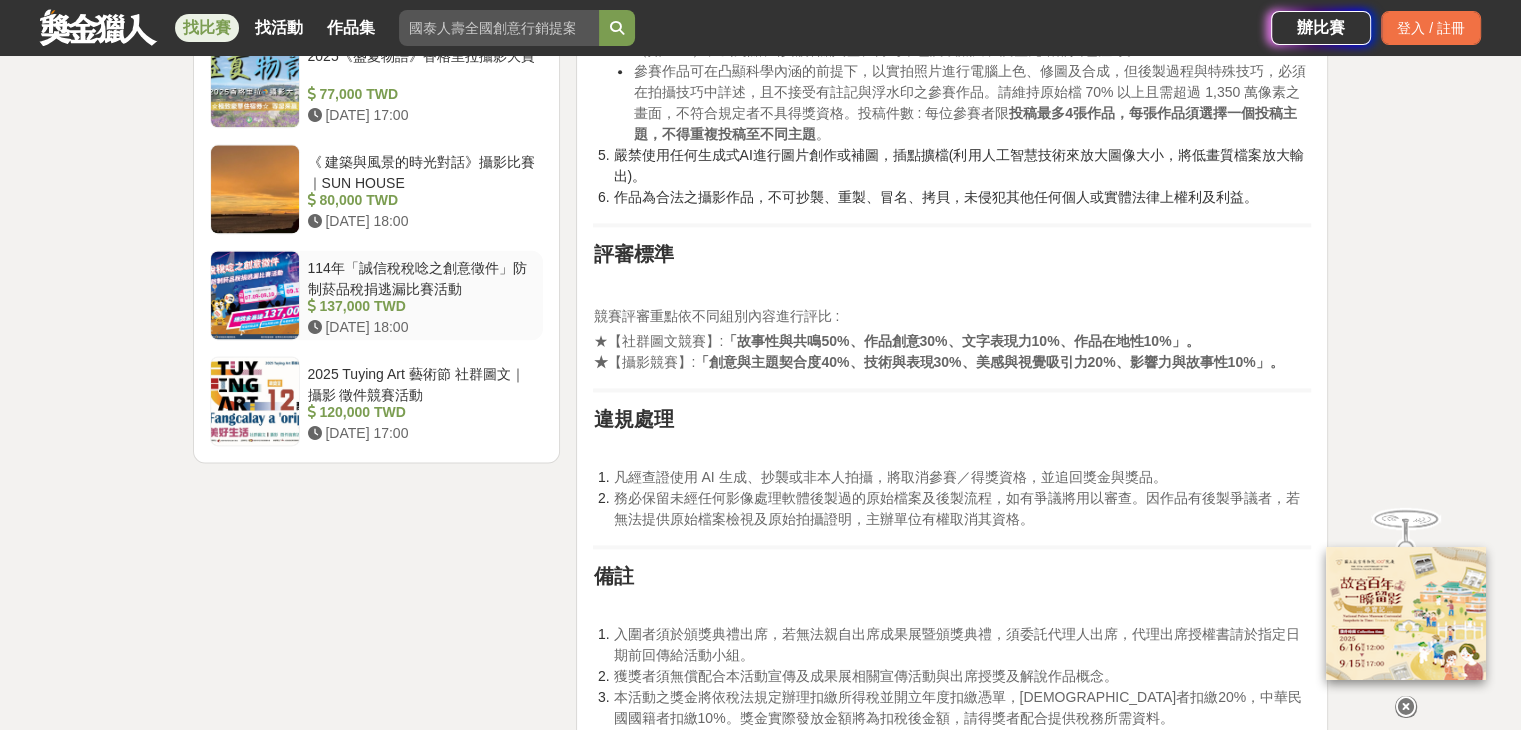 scroll, scrollTop: 2597, scrollLeft: 0, axis: vertical 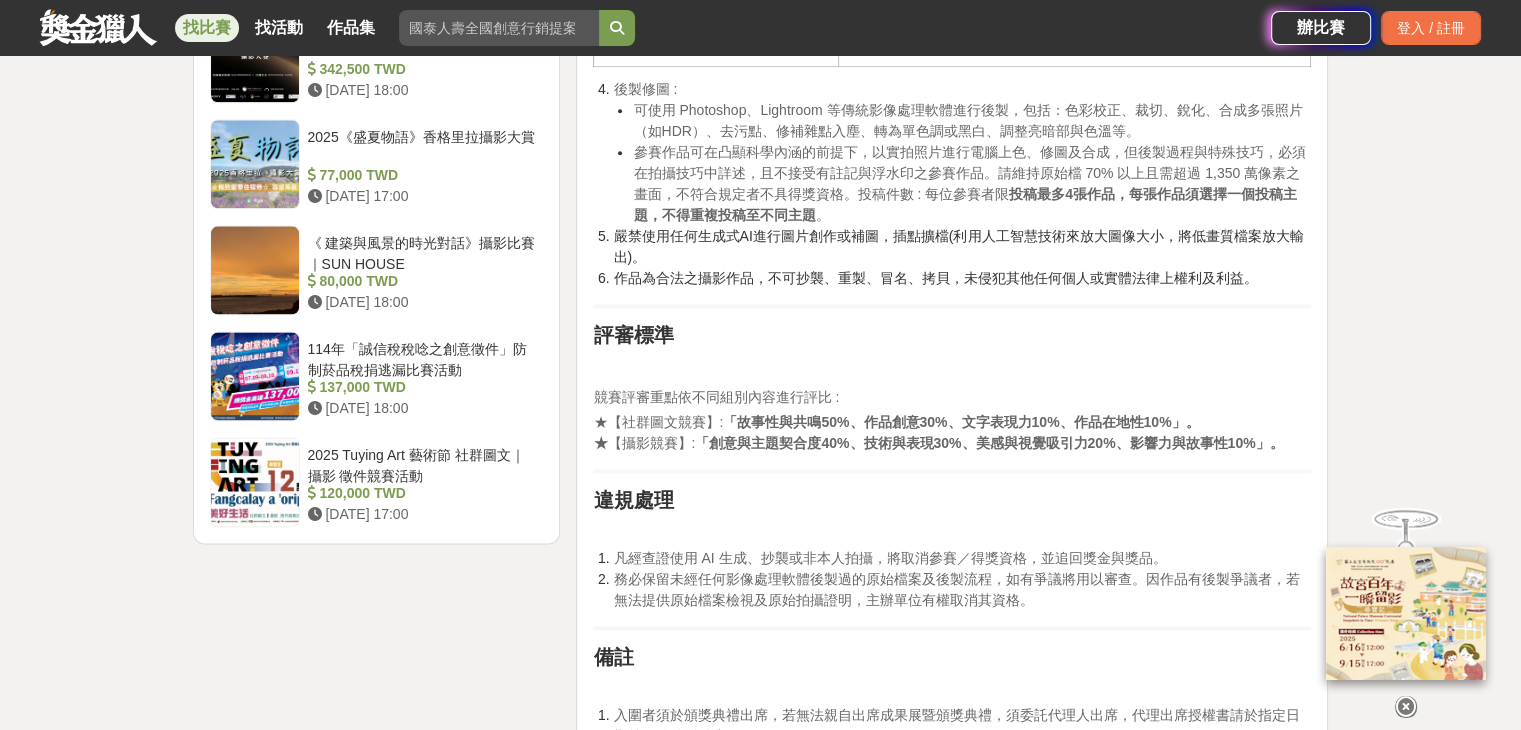 click on "找比賽" at bounding box center (207, 28) 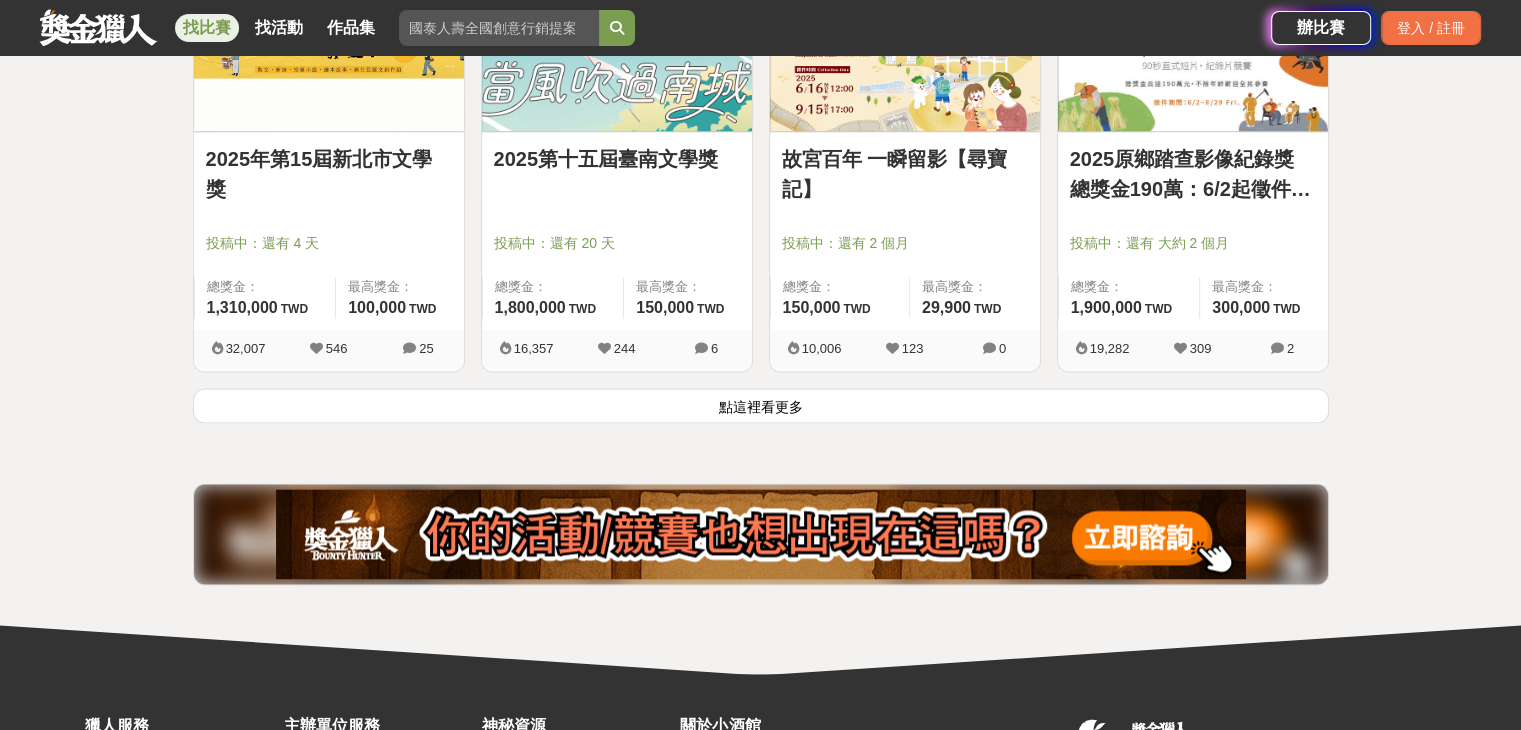 click on "點這裡看更多" at bounding box center (761, 405) 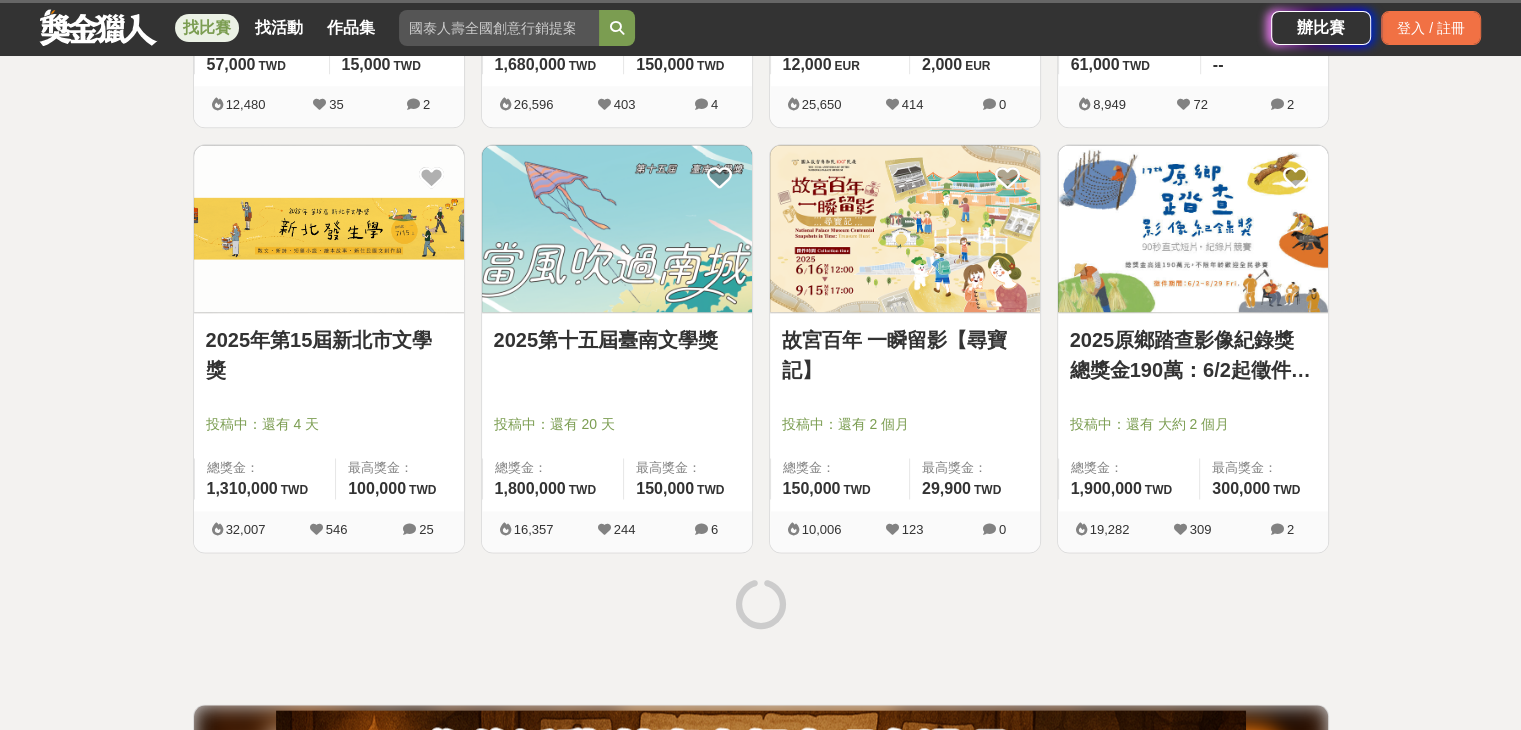scroll, scrollTop: 2397, scrollLeft: 0, axis: vertical 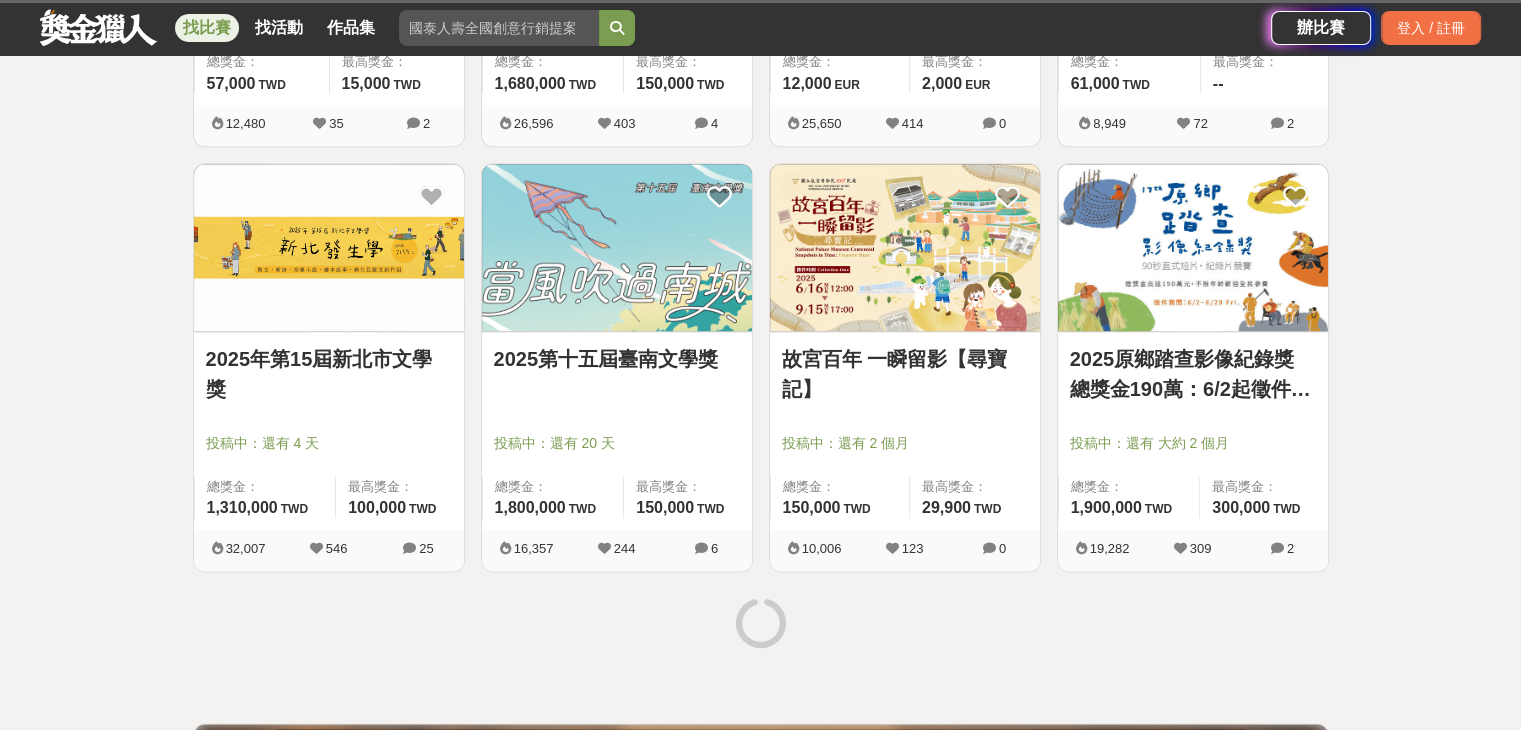 click on "故宮百年 一瞬留影【尋寶記】" at bounding box center (905, 374) 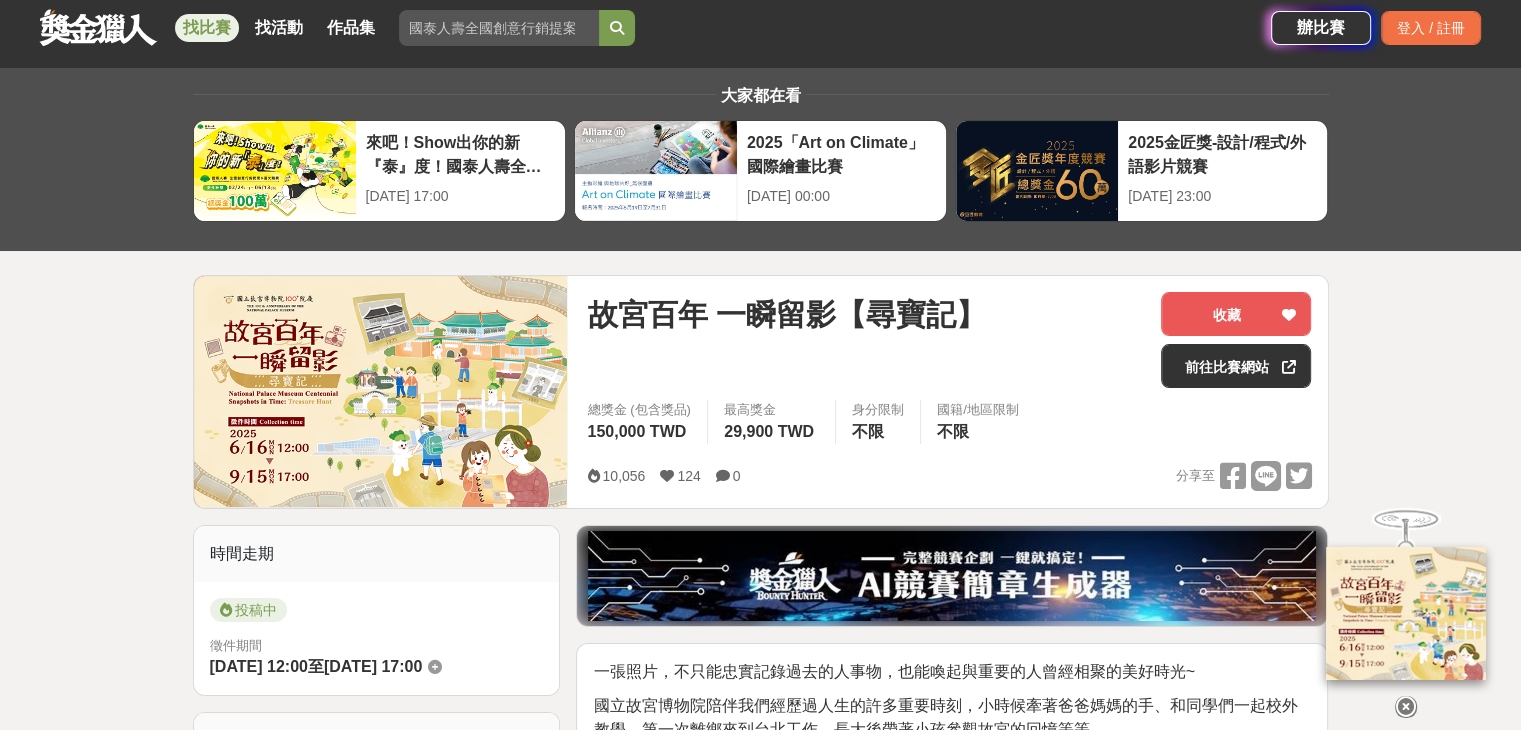 scroll, scrollTop: 0, scrollLeft: 0, axis: both 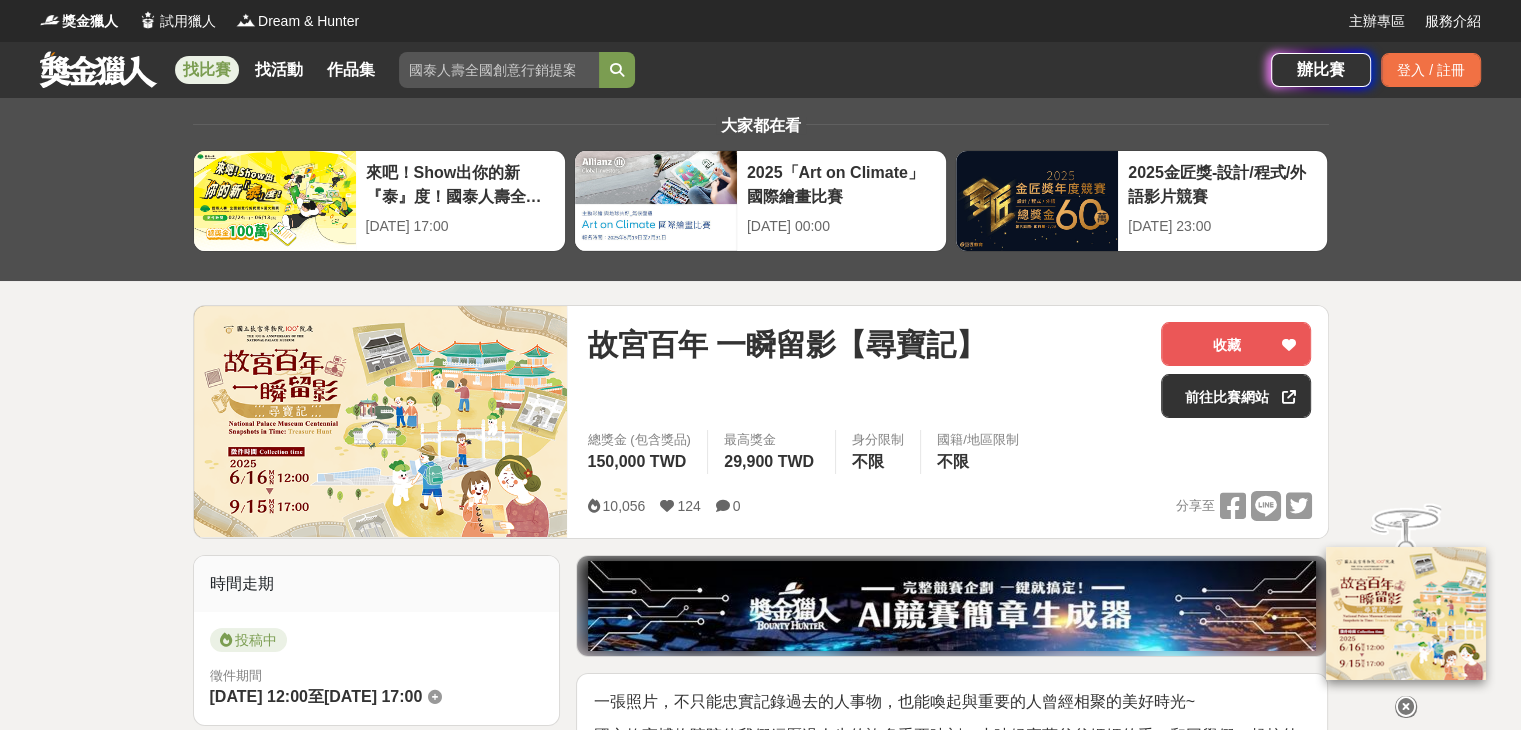 click on "找比賽" at bounding box center (207, 70) 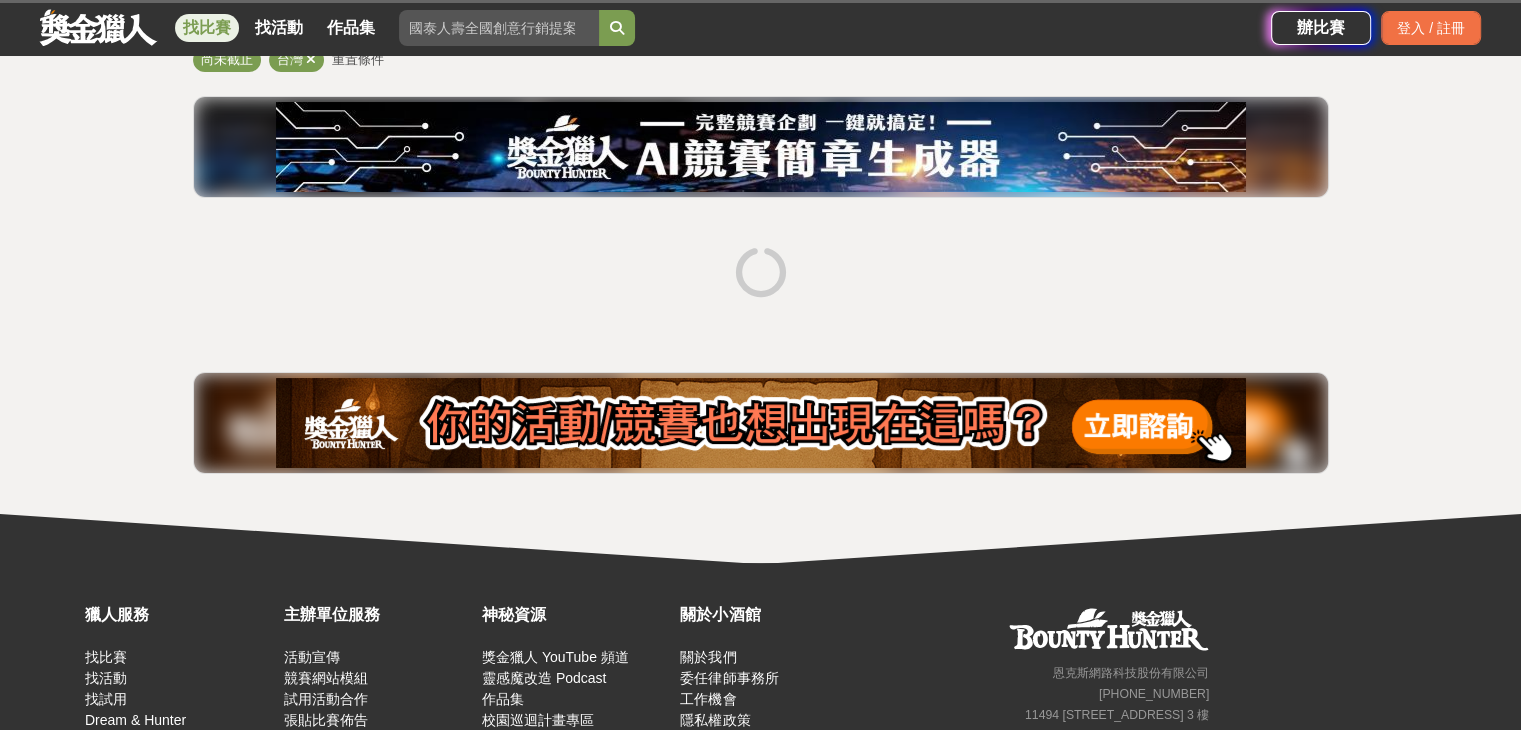 scroll, scrollTop: 0, scrollLeft: 0, axis: both 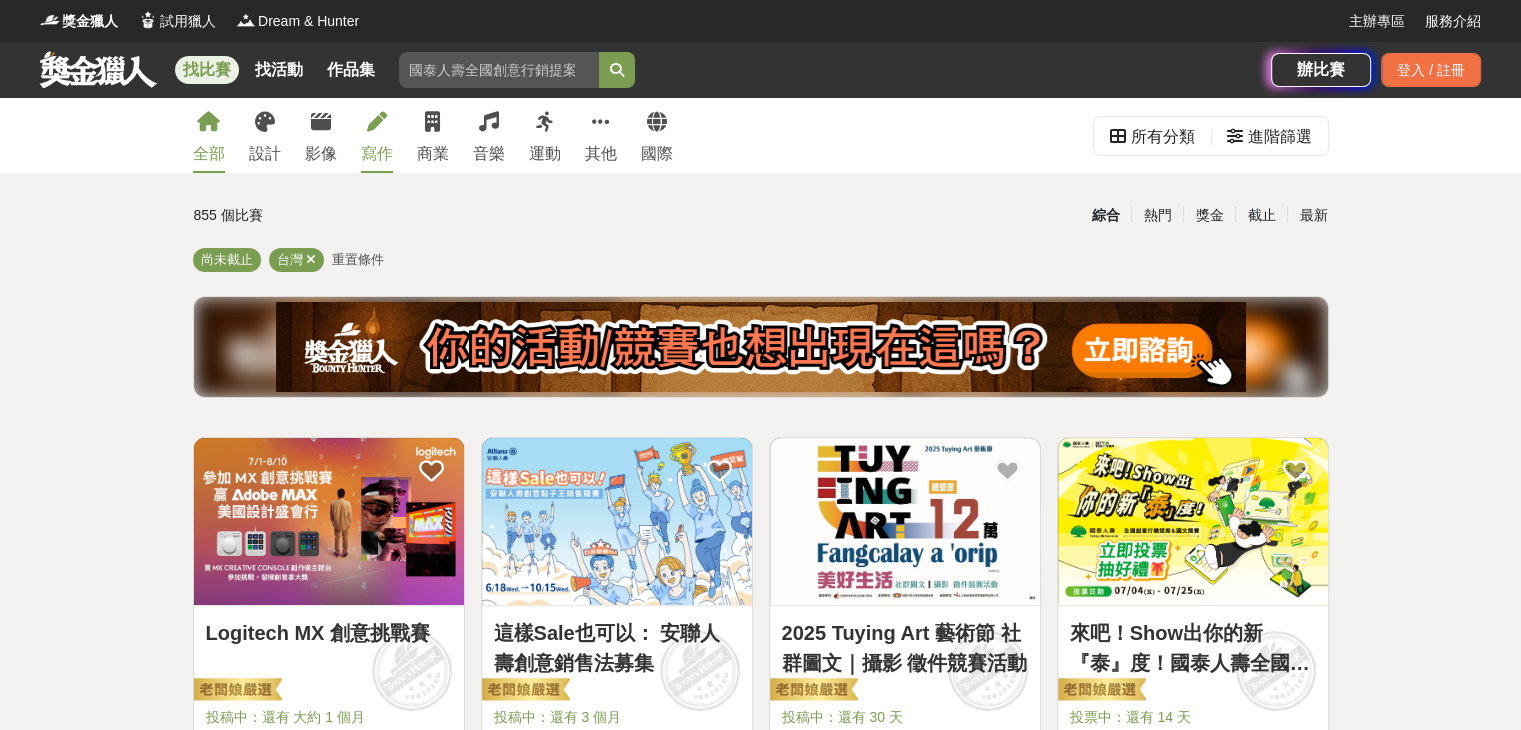 click on "寫作" at bounding box center (377, 135) 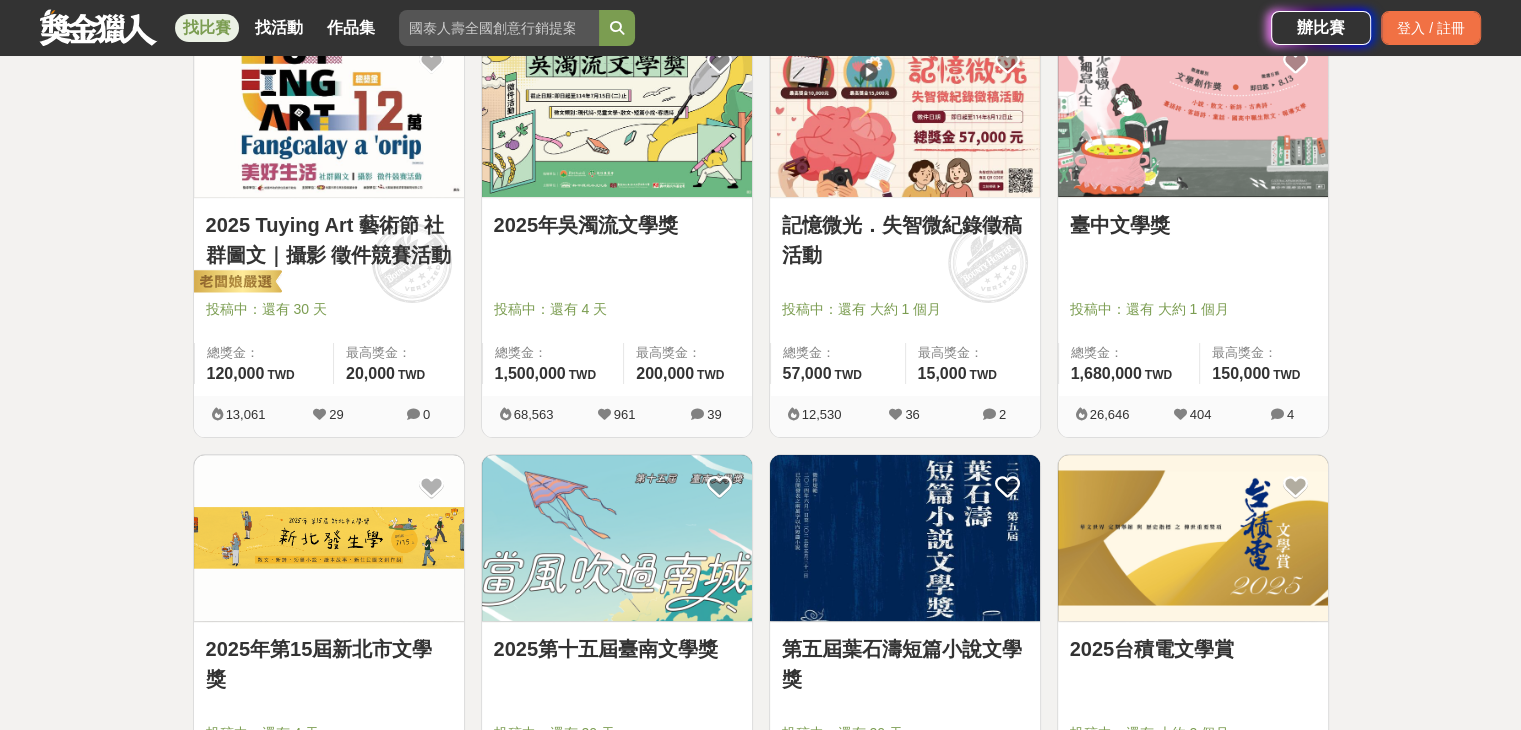 scroll, scrollTop: 400, scrollLeft: 0, axis: vertical 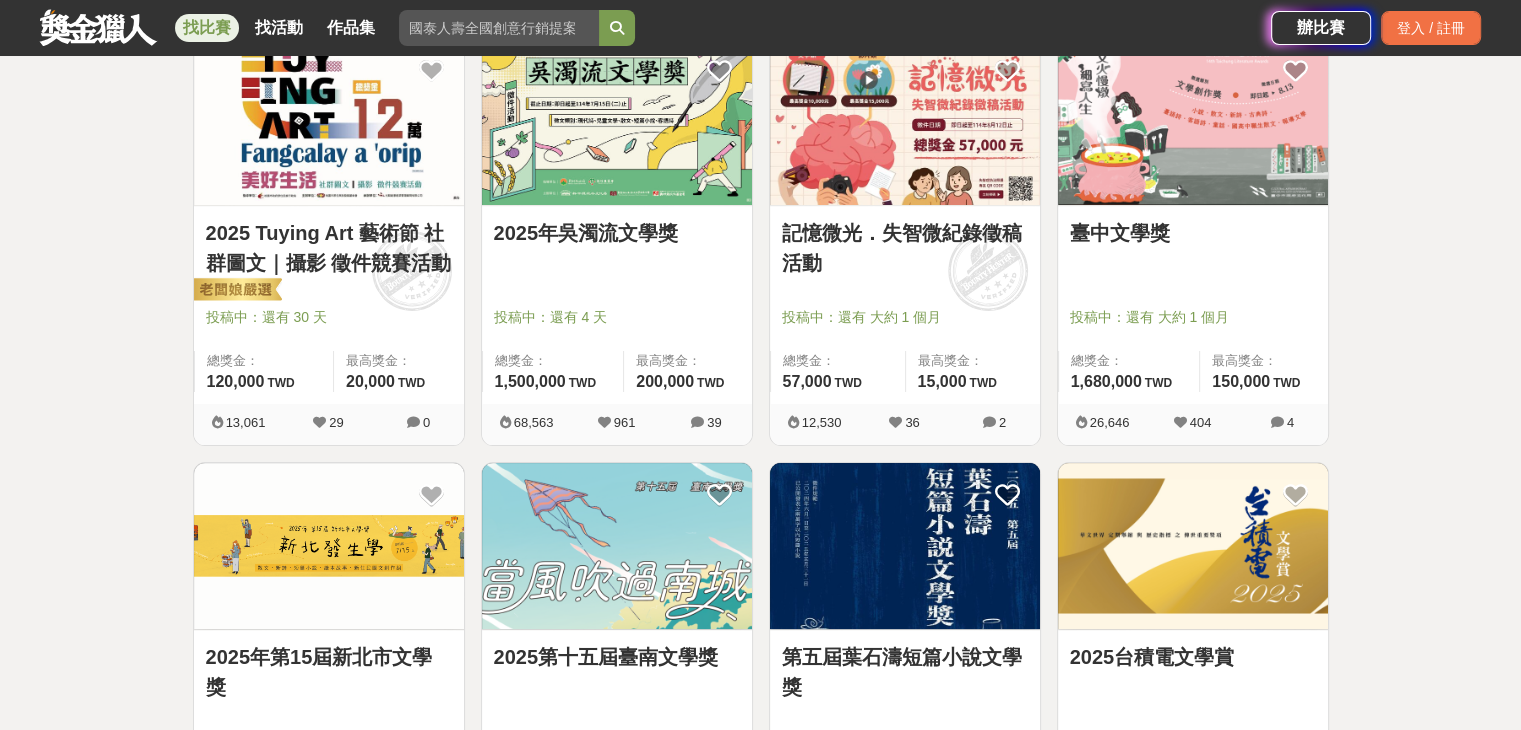 click on "2025 Tuying Art 藝術節 社群圖文｜攝影 徵件競賽活動" at bounding box center (329, 248) 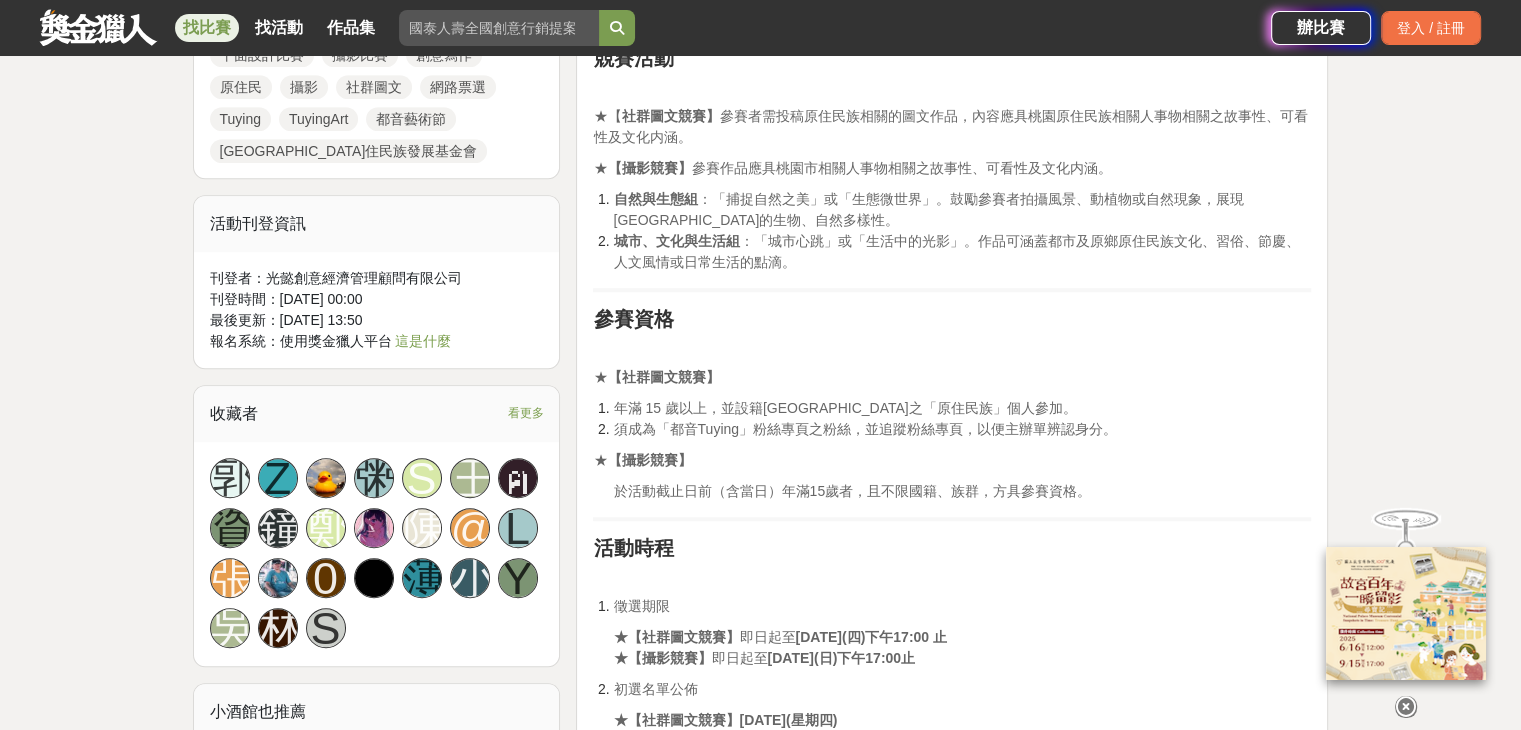scroll, scrollTop: 1300, scrollLeft: 0, axis: vertical 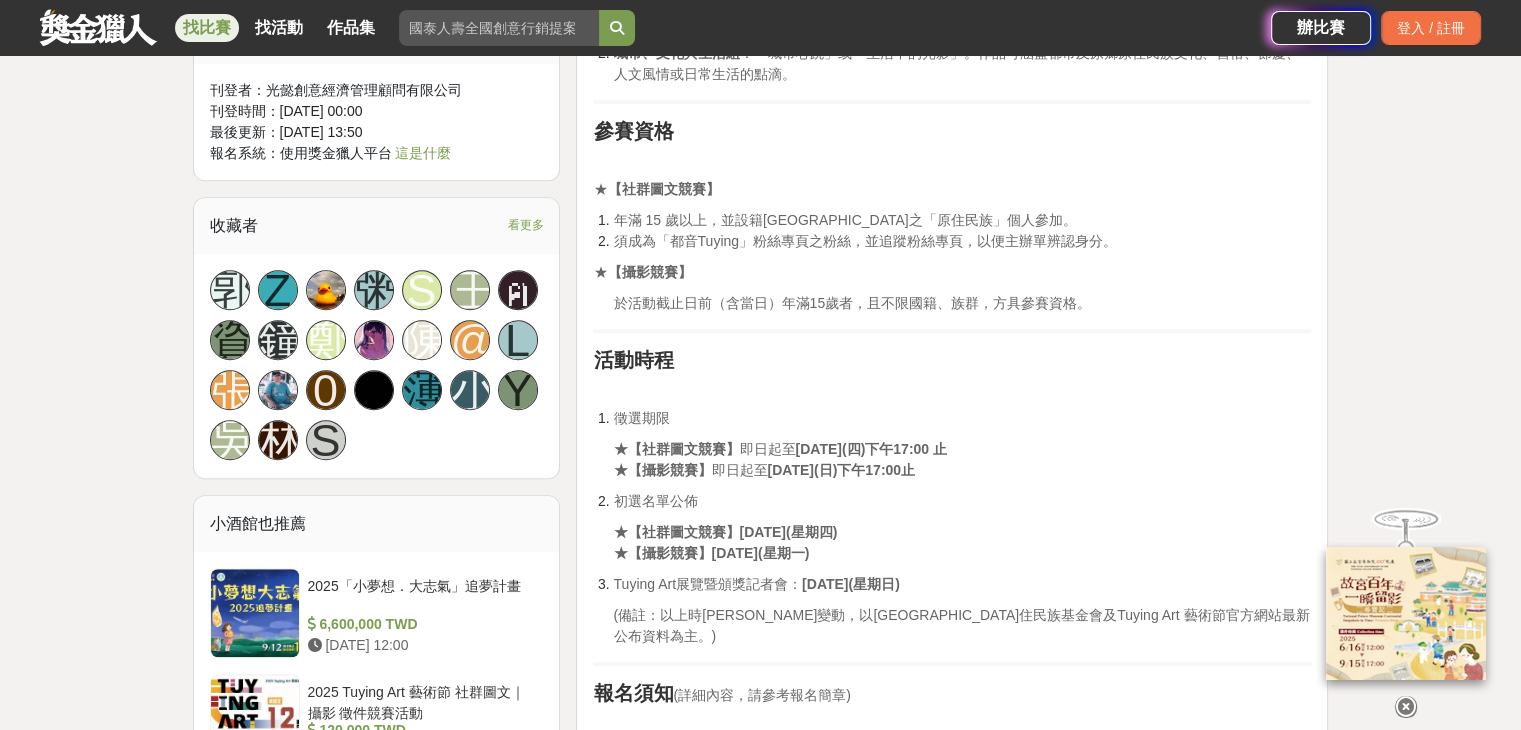 click on "找比賽" at bounding box center (207, 28) 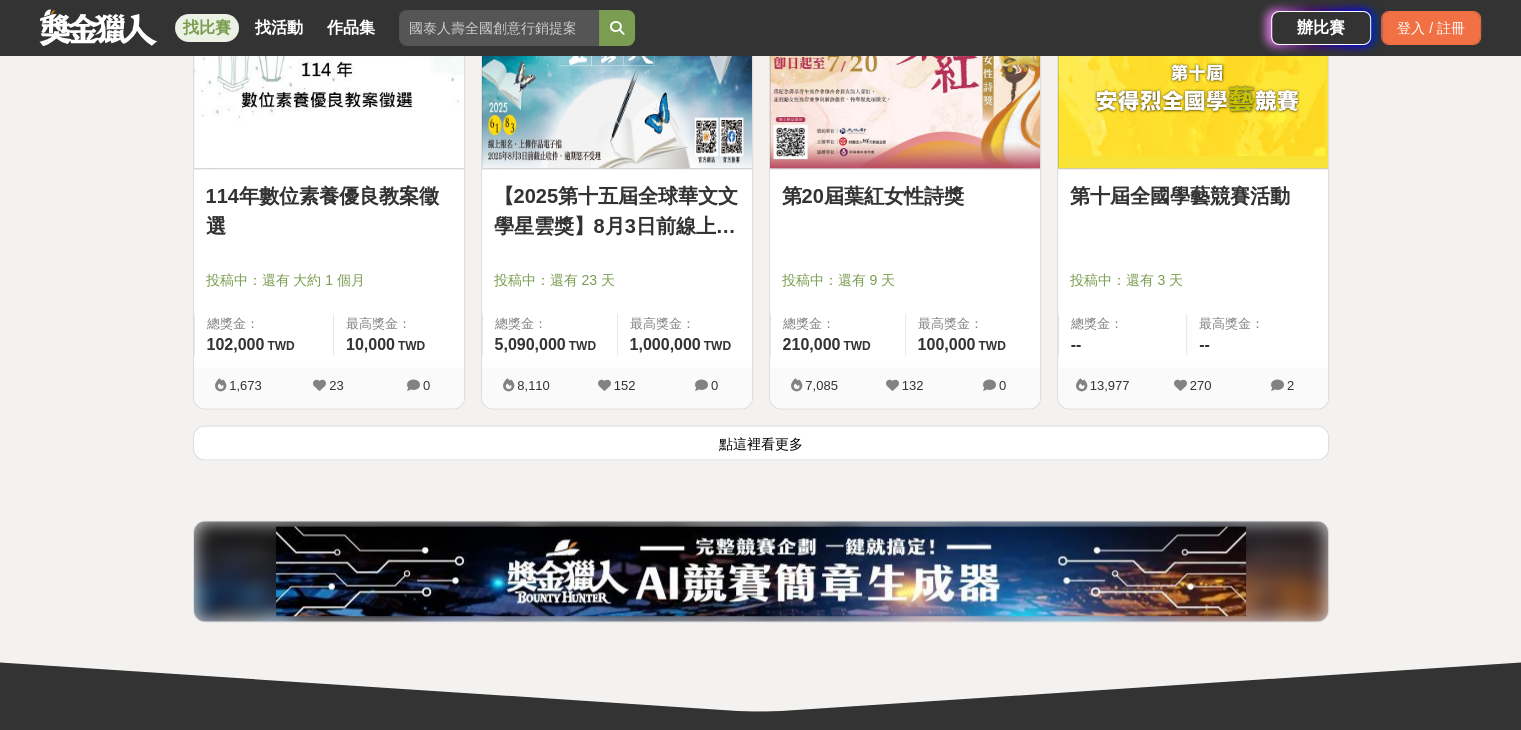 scroll, scrollTop: 2600, scrollLeft: 0, axis: vertical 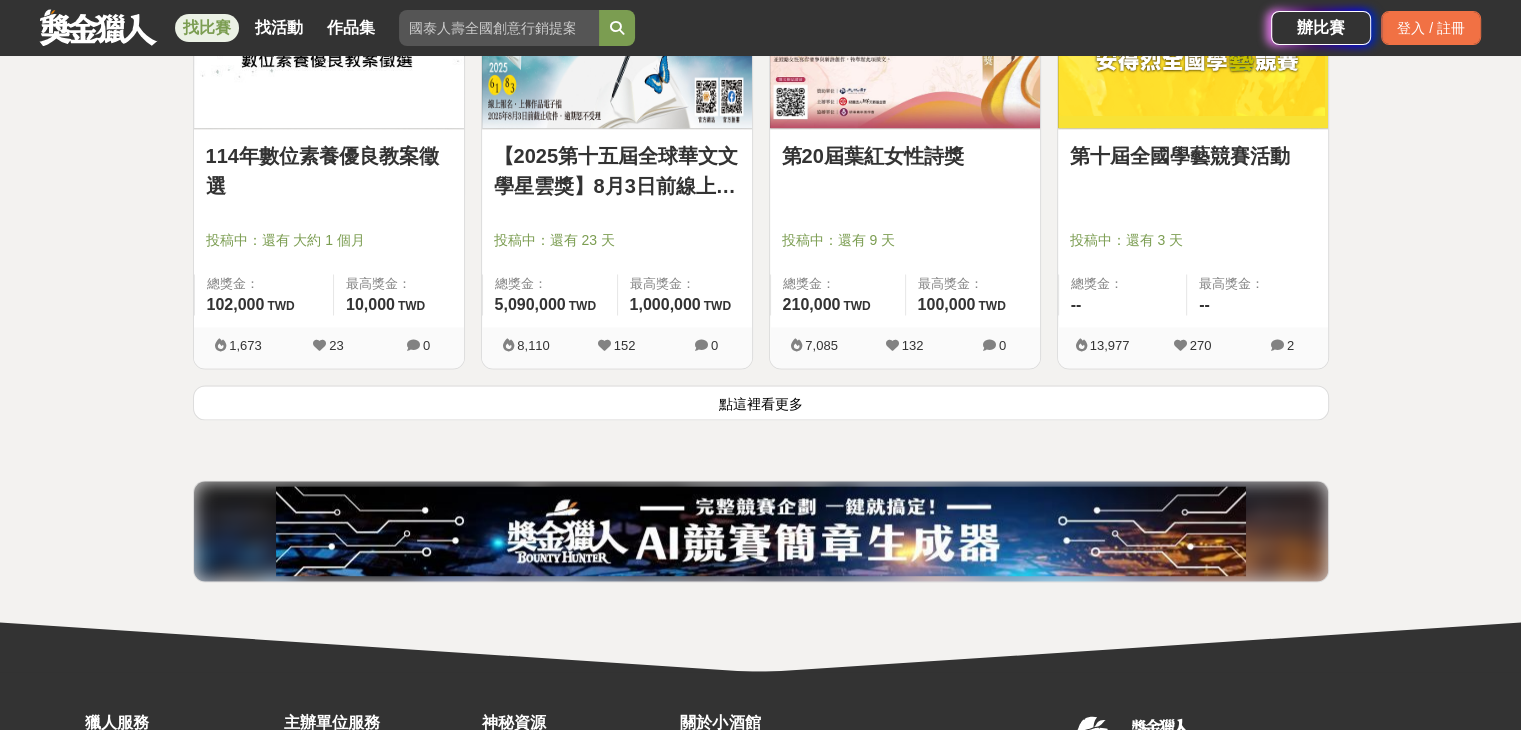 click on "點這裡看更多" at bounding box center [761, 402] 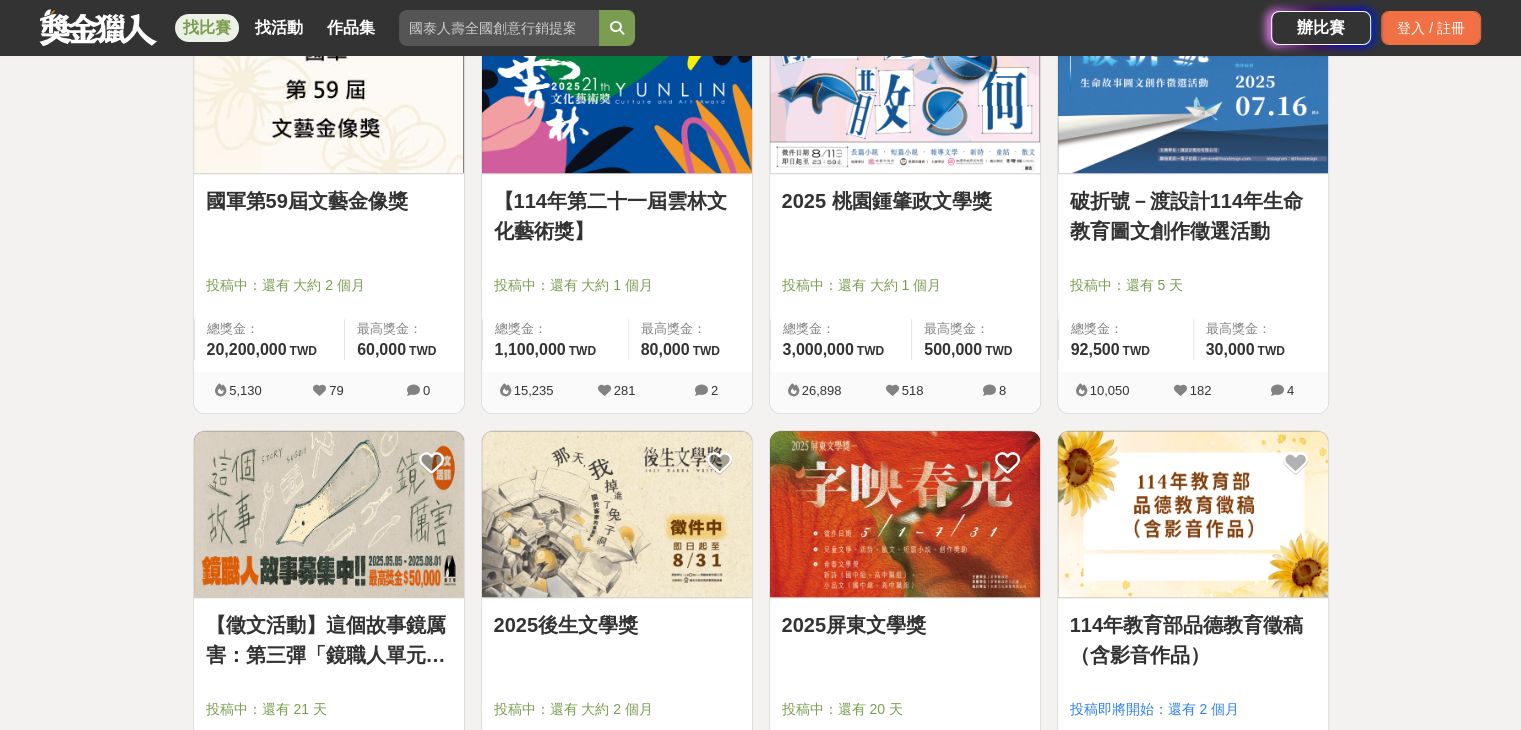 scroll, scrollTop: 1600, scrollLeft: 0, axis: vertical 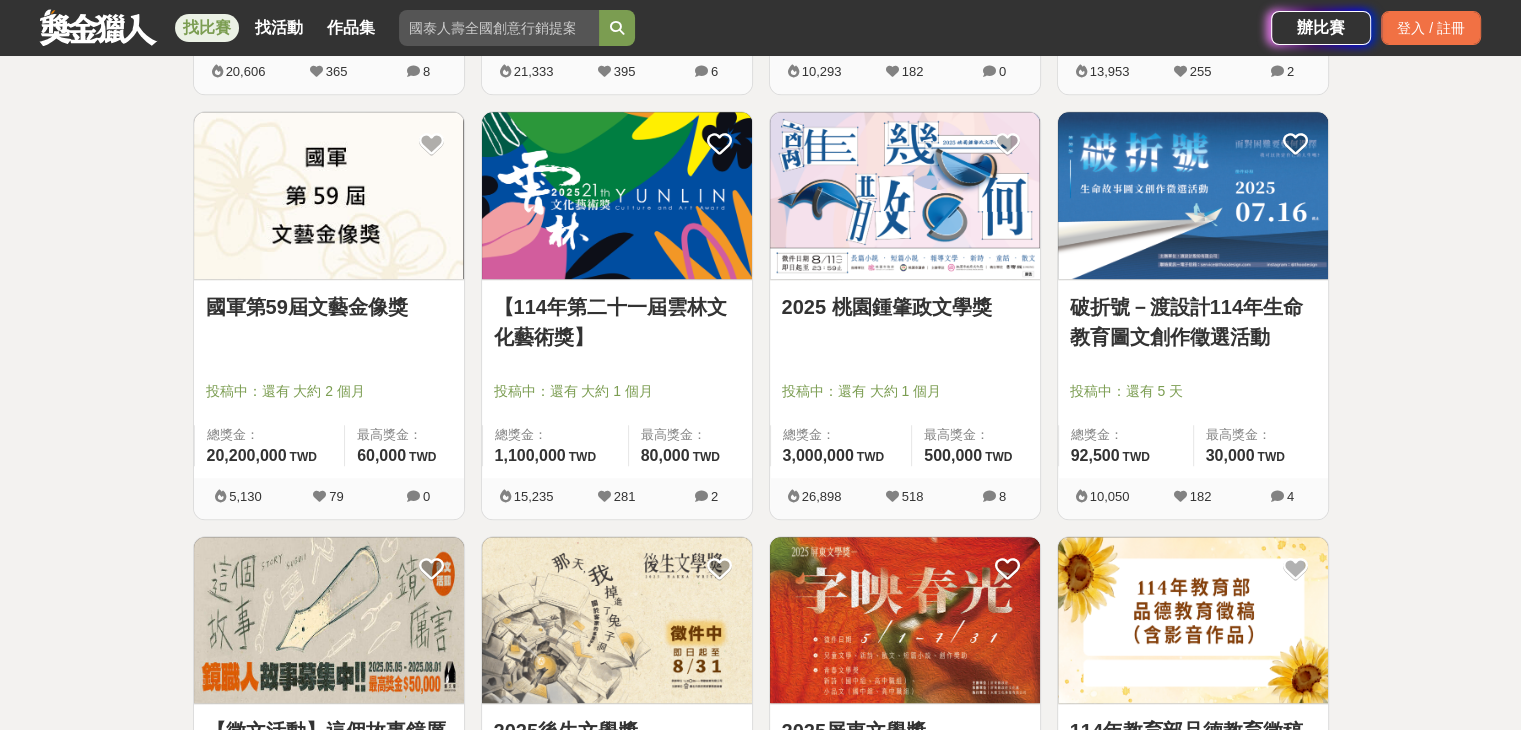 click at bounding box center (1199, 363) 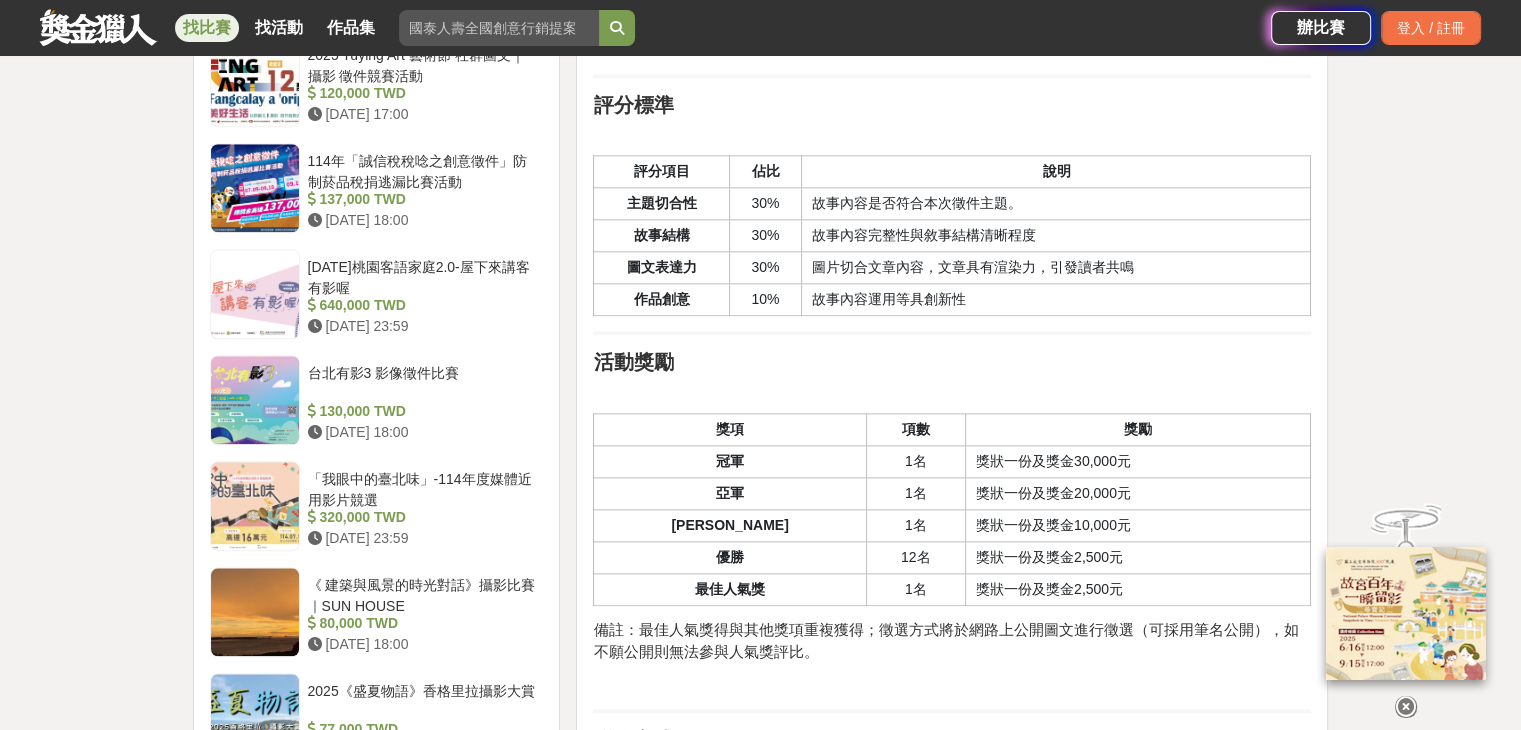 scroll, scrollTop: 2100, scrollLeft: 0, axis: vertical 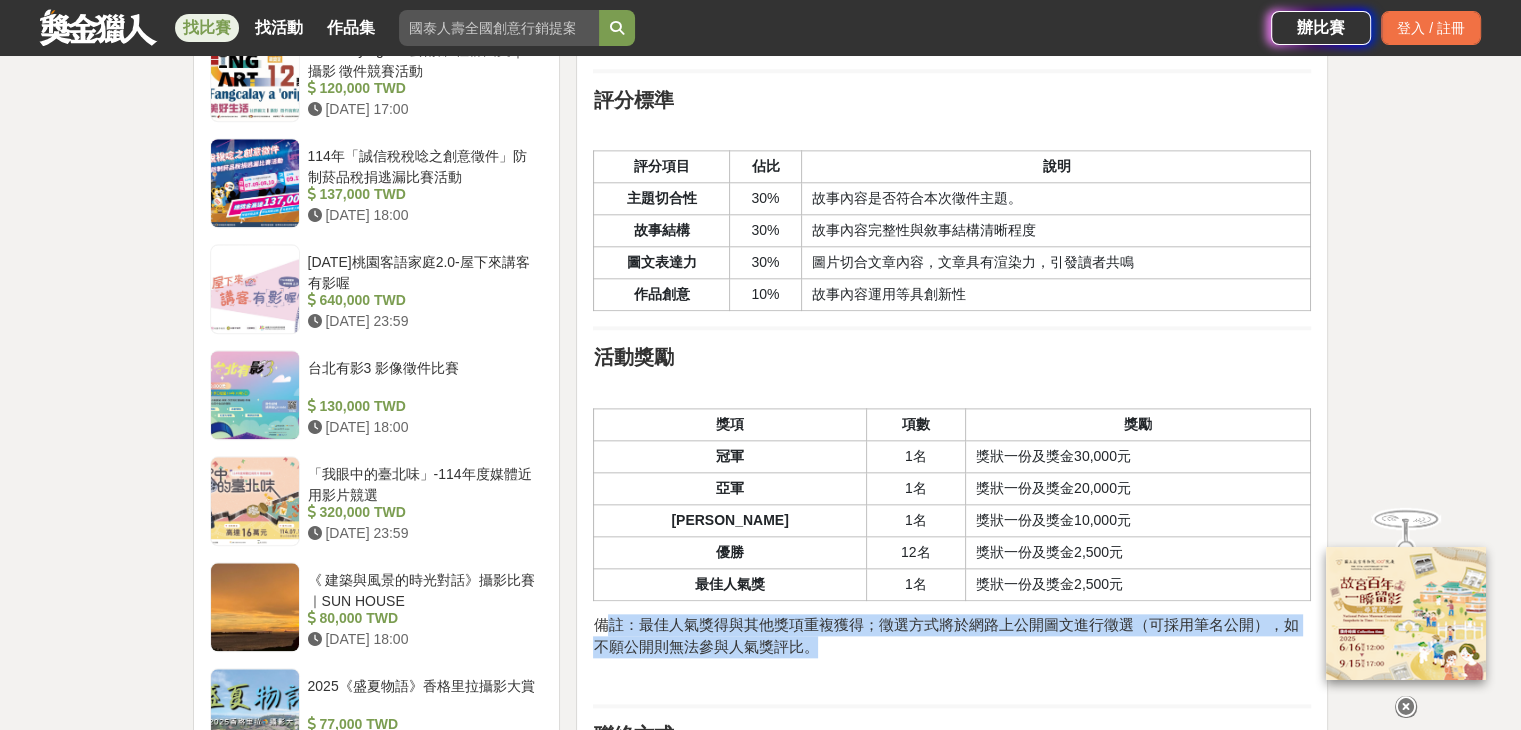 drag, startPoint x: 610, startPoint y: 621, endPoint x: 1032, endPoint y: 631, distance: 422.11847 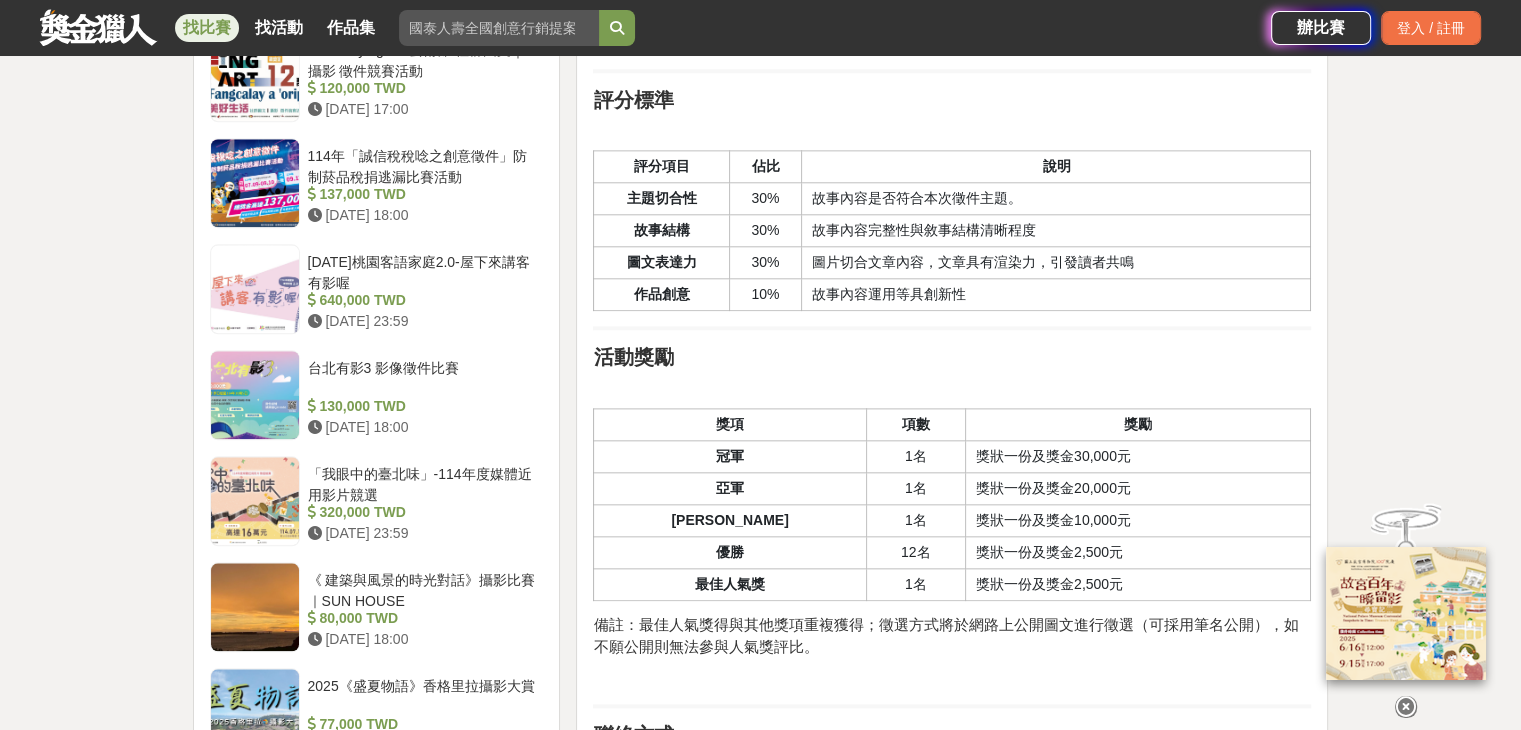 click on "前言 長大路上，逗號與句號構築成我們的日常，但每個人生命中總會有幾個「破折號」， 劃出轉折與改變的痕跡。 課本裡的偉人故事有精彩的起承轉合，但對多數人而言，卻有些遙遠。 我們希望蒐集面對人生轉折的經驗與心境，成為青少年在迷惘時刻的參考與勇氣。 活動簡介   渡設計透過「賦能」陪伴逆風少年，在迷途路上尋找方向；設計為媒介，提供學習與支持的機會，成為少年生命中短暫卻重要的「擺渡人」，協助他們走過當下難關、邁向未來。因此誠摯邀請社會大眾分享人生轉折故事，作為青少年面對未來的重要參考與勇氣來源。 活動主題   本次徵件重點不在於「成功的勵志故事」，而是希望您分享在人生關鍵時刻的內心掙扎、所做選擇與當下狀態，即使只是平凡無波的日常，也能是自身最大的勝利！ 參賽資格   活動時程   得獎公告：[DATE]日前。" at bounding box center (952, -272) 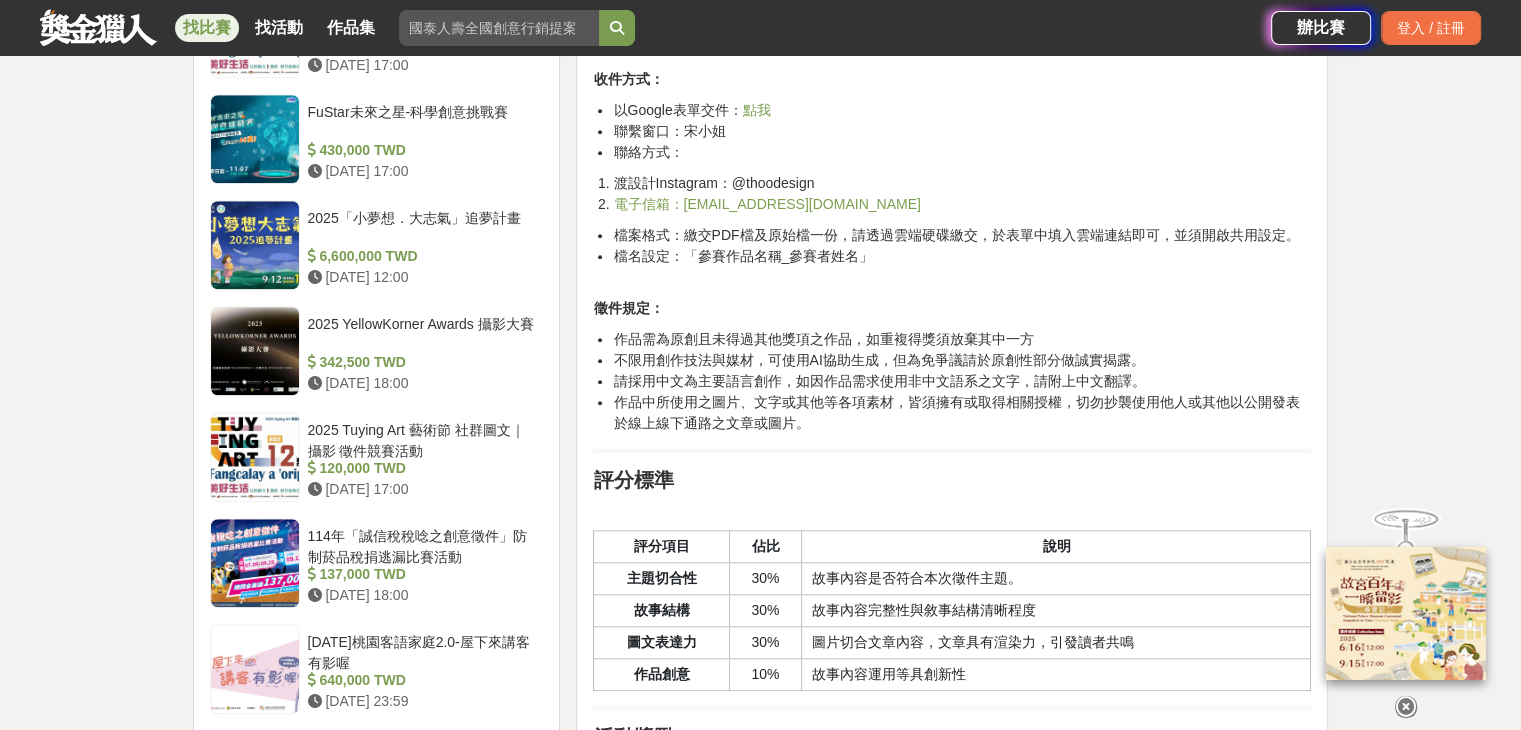 scroll, scrollTop: 1600, scrollLeft: 0, axis: vertical 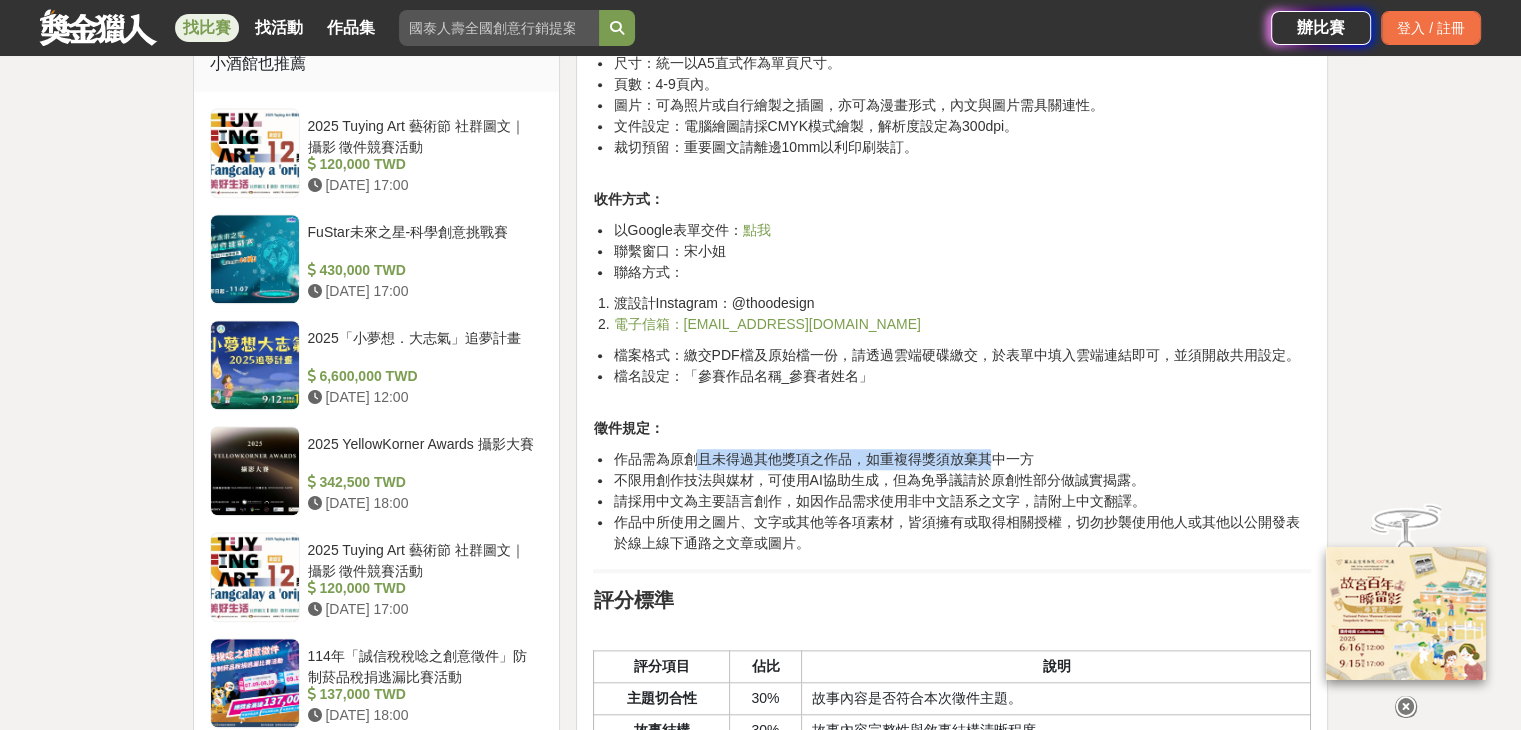 drag, startPoint x: 708, startPoint y: 466, endPoint x: 989, endPoint y: 465, distance: 281.00177 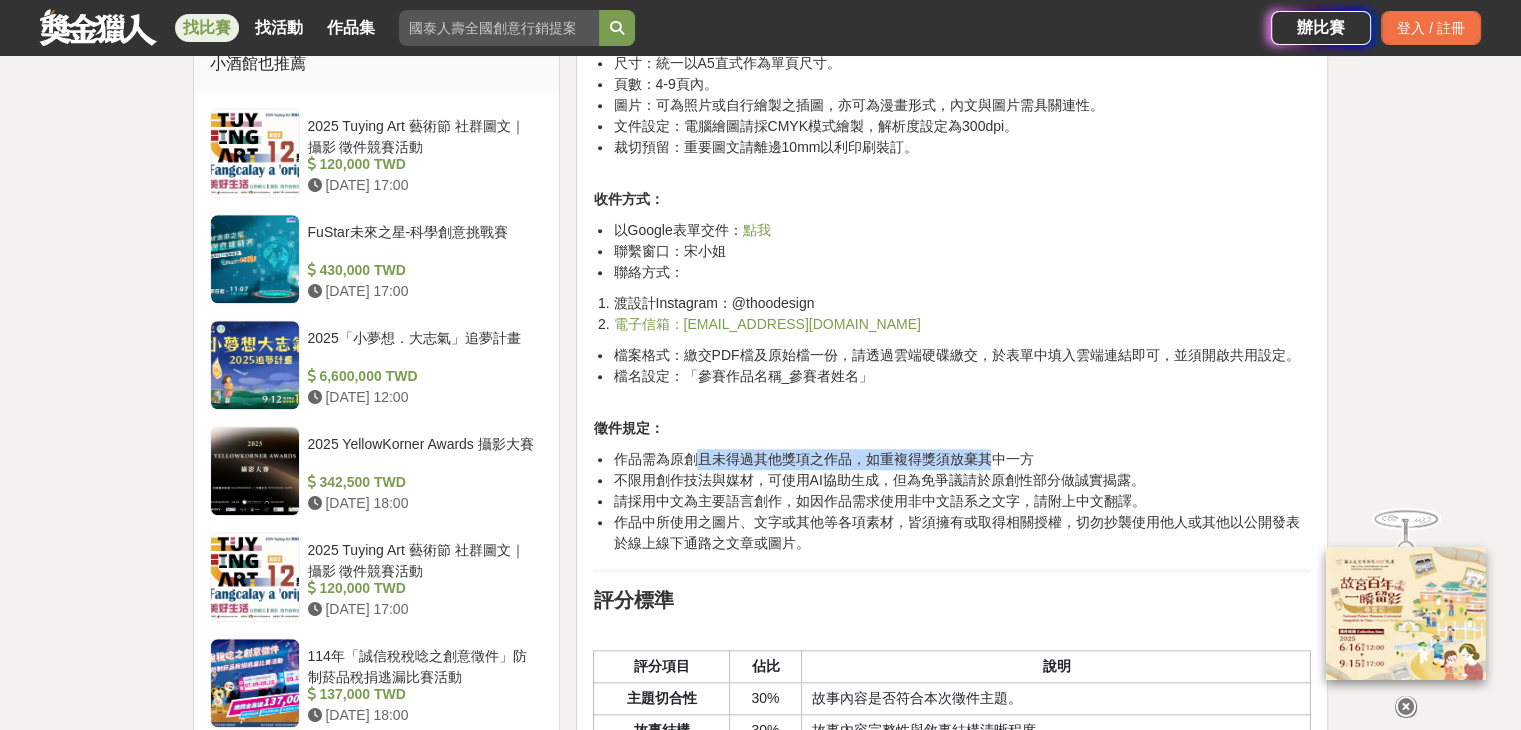 click on "作品需為原創且未得過其他獎項之作品，如重複得獎須放棄其中一方" at bounding box center (962, 459) 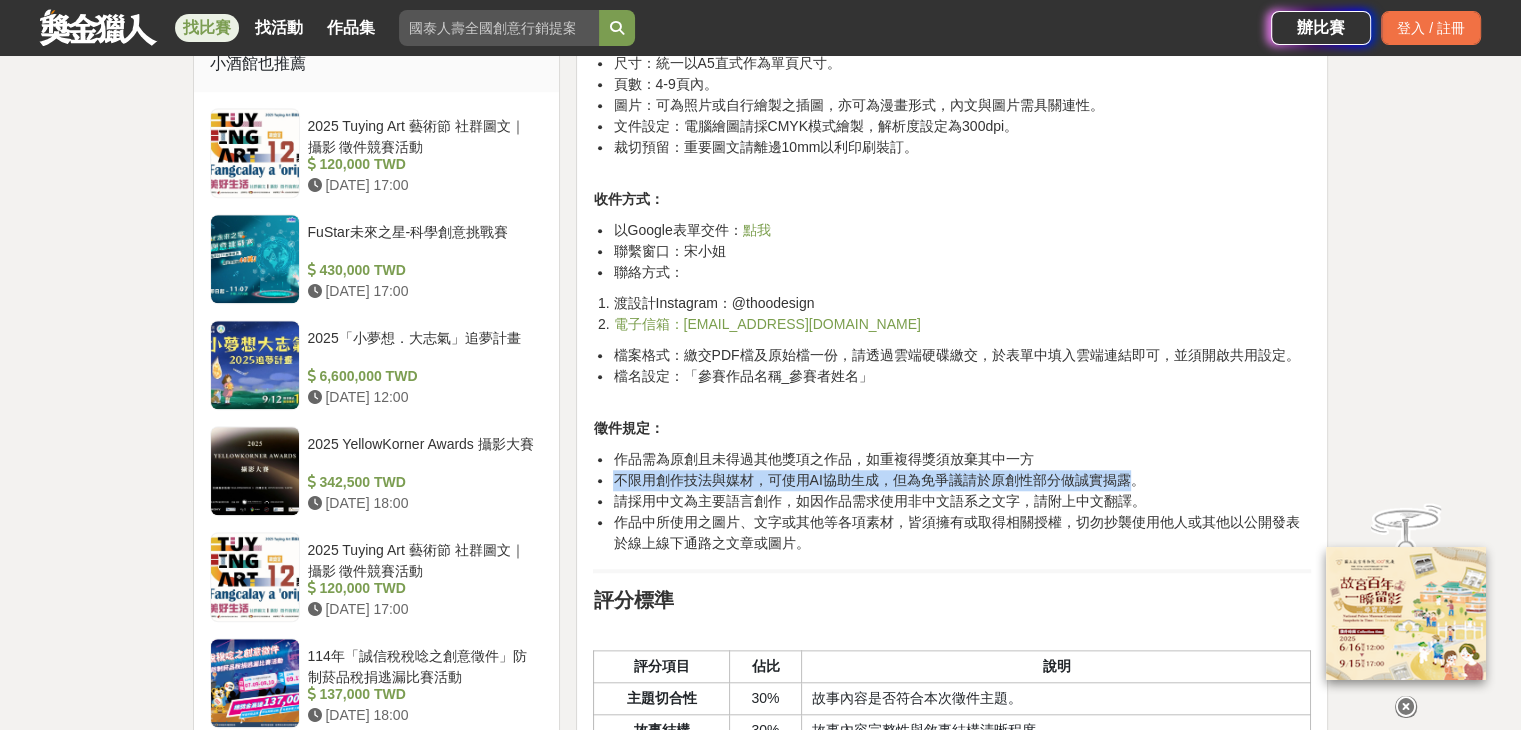 drag, startPoint x: 616, startPoint y: 483, endPoint x: 1130, endPoint y: 488, distance: 514.0243 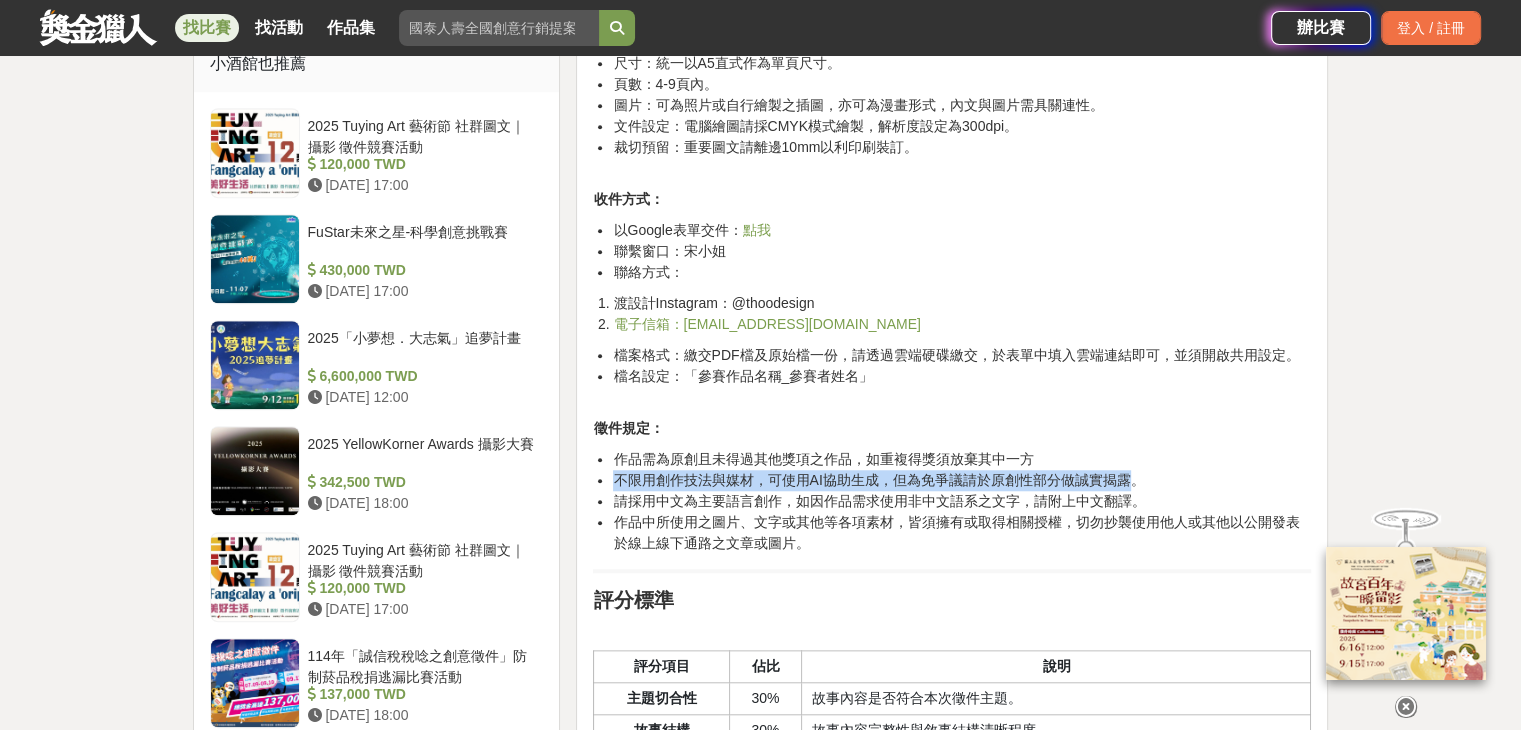 click on "作品需為原創且未得過其他獎項之作品，如重複得獎須放棄其中一方 不限用創作技法與媒材，可使用AI協助生成，但為免爭議請於原創性部分做誠實揭露。 請採用中文為主要語言創作，如因作品需求使用非中文語系之文字，請附上中文翻譯。 作品中所使用之圖片、文字或其他等各項素材，皆須擁有或取得相關授權，切勿抄襲使用他人或其他以公開發表於線上線下通路之文章或圖片。" at bounding box center [952, 501] 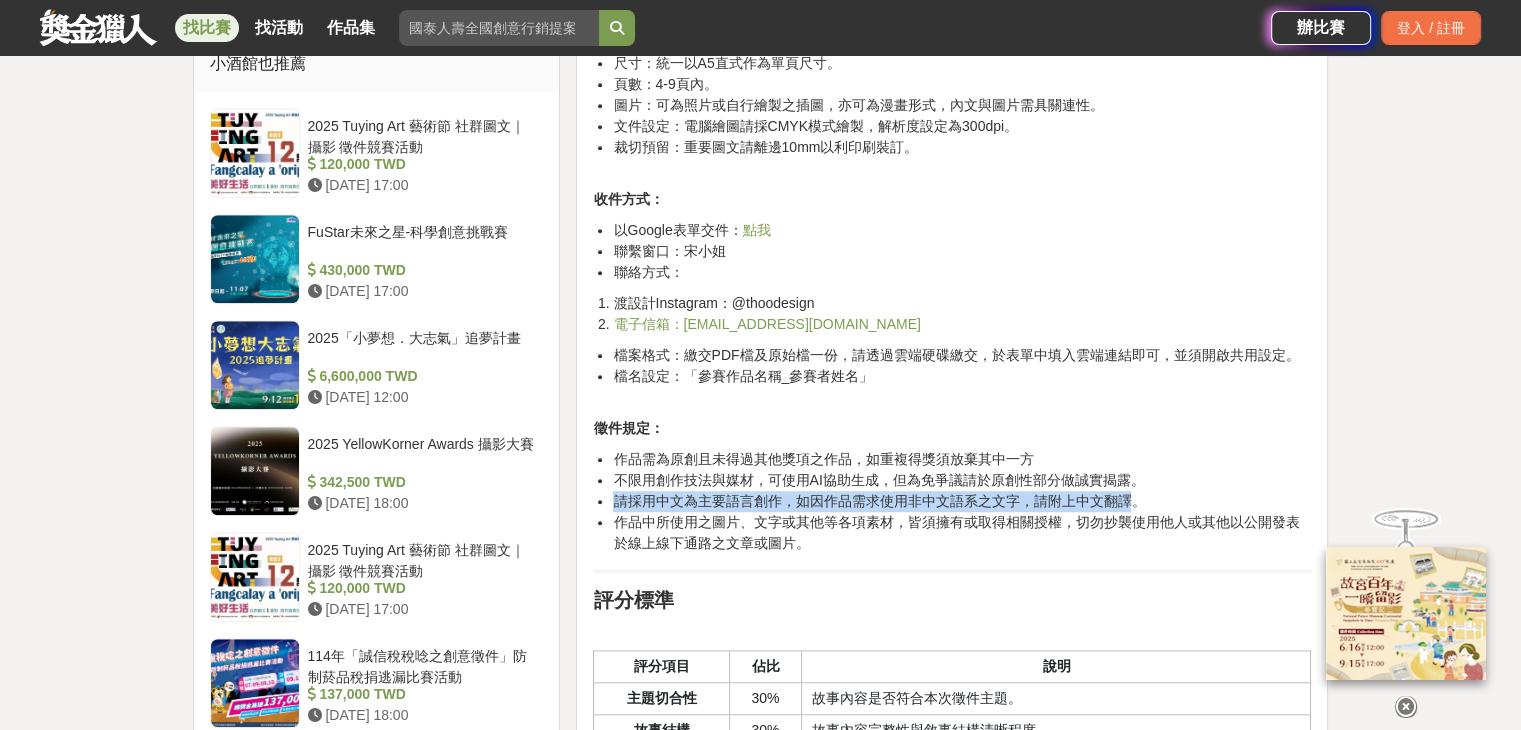 drag, startPoint x: 615, startPoint y: 504, endPoint x: 1130, endPoint y: 497, distance: 515.04755 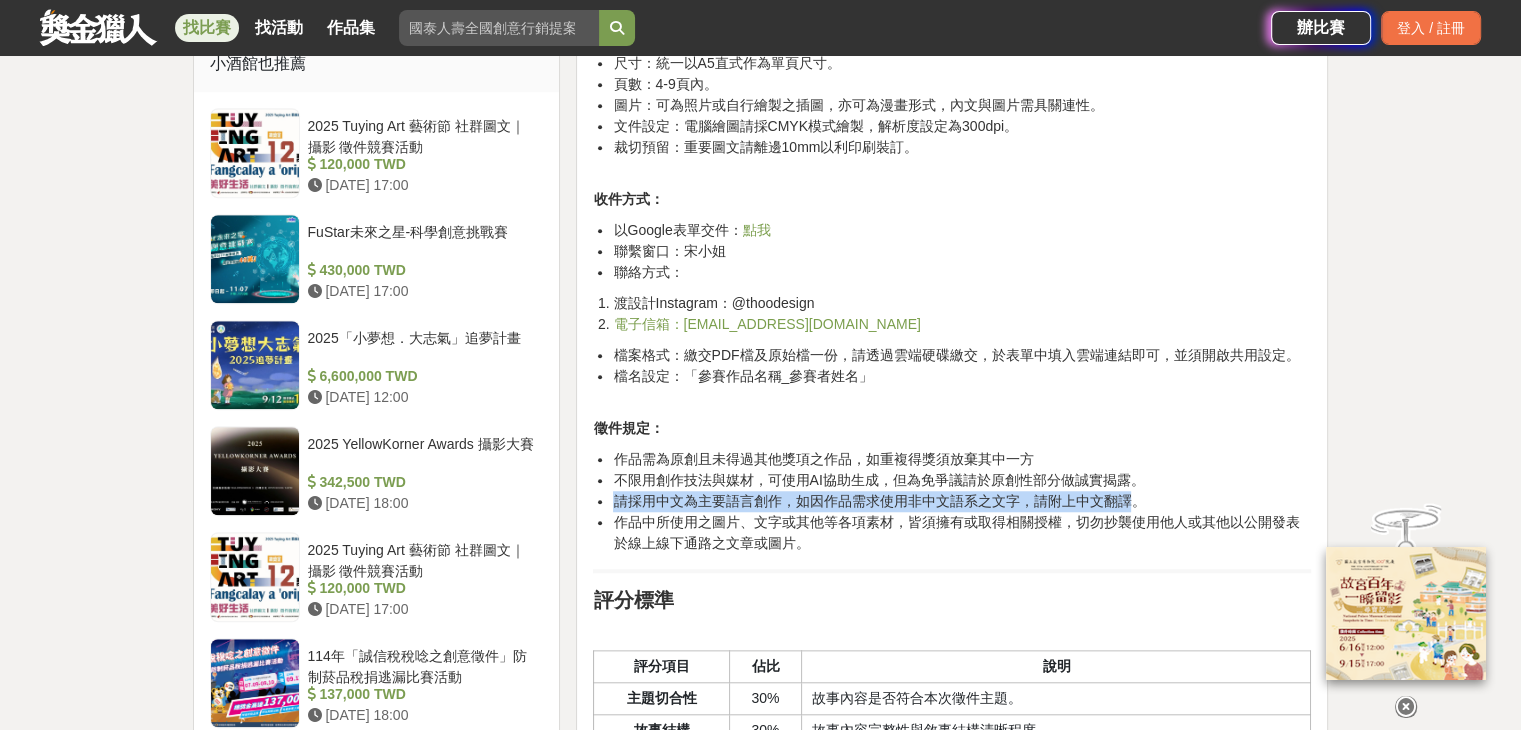 click on "請採用中文為主要語言創作，如因作品需求使用非中文語系之文字，請附上中文翻譯。" at bounding box center [962, 501] 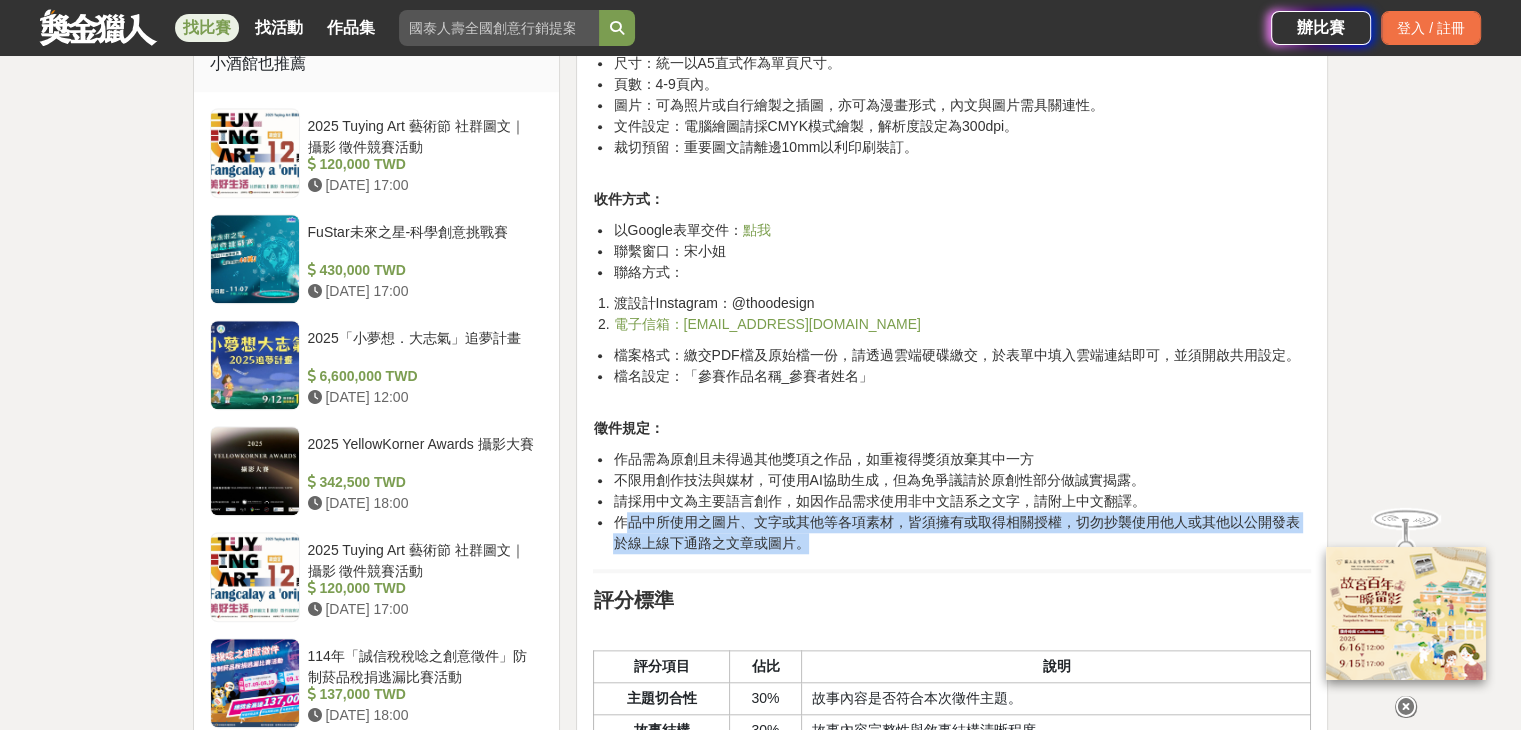 drag, startPoint x: 630, startPoint y: 522, endPoint x: 1244, endPoint y: 531, distance: 614.066 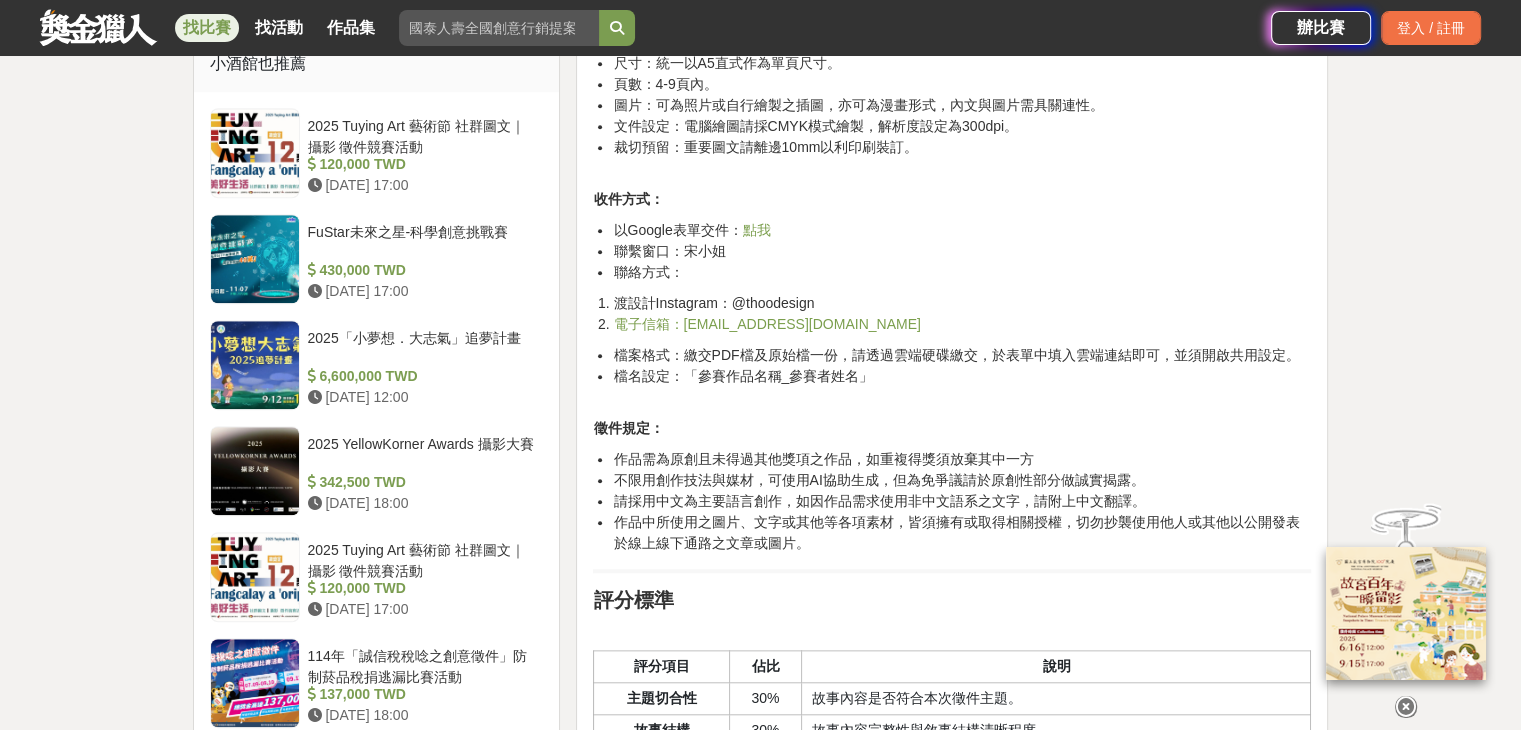 click on "前言 長大路上，逗號與句號構築成我們的日常，但每個人生命中總會有幾個「破折號」， 劃出轉折與改變的痕跡。 課本裡的偉人故事有精彩的起承轉合，但對多數人而言，卻有些遙遠。 我們希望蒐集面對人生轉折的經驗與心境，成為青少年在迷惘時刻的參考與勇氣。 活動簡介   渡設計透過「賦能」陪伴逆風少年，在迷途路上尋找方向；設計為媒介，提供學習與支持的機會，成為少年生命中短暫卻重要的「擺渡人」，協助他們走過當下難關、邁向未來。因此誠摯邀請社會大眾分享人生轉折故事，作為青少年面對未來的重要參考與勇氣來源。 活動主題   本次徵件重點不在於「成功的勵志故事」，而是希望您分享在人生關鍵時刻的內心掙扎、所做選擇與當下狀態，即使只是平凡無波的日常，也能是自身最大的勝利！ 參賽資格   活動時程   得獎公告：[DATE]日前。" at bounding box center (952, 228) 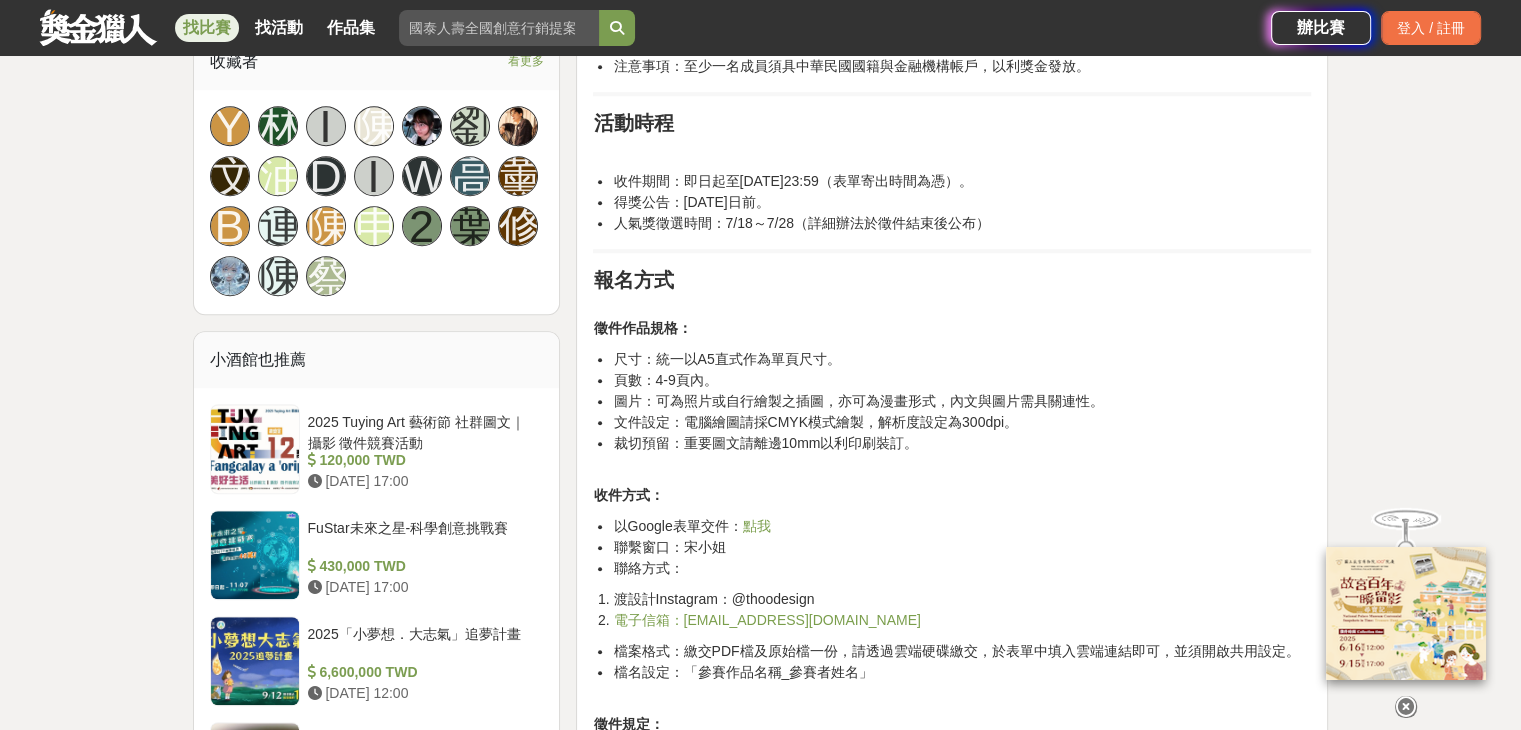scroll, scrollTop: 1300, scrollLeft: 0, axis: vertical 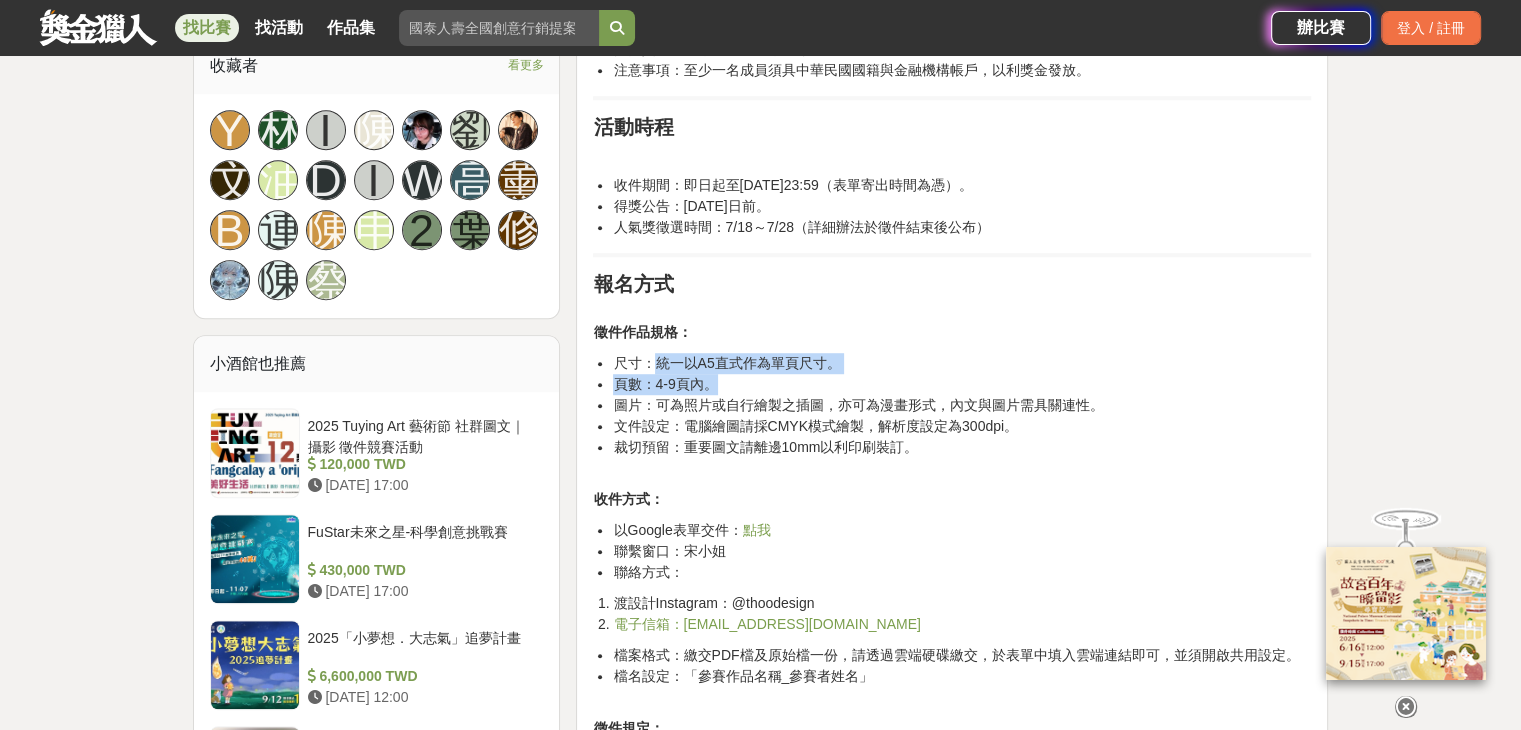 drag, startPoint x: 670, startPoint y: 367, endPoint x: 788, endPoint y: 373, distance: 118.15244 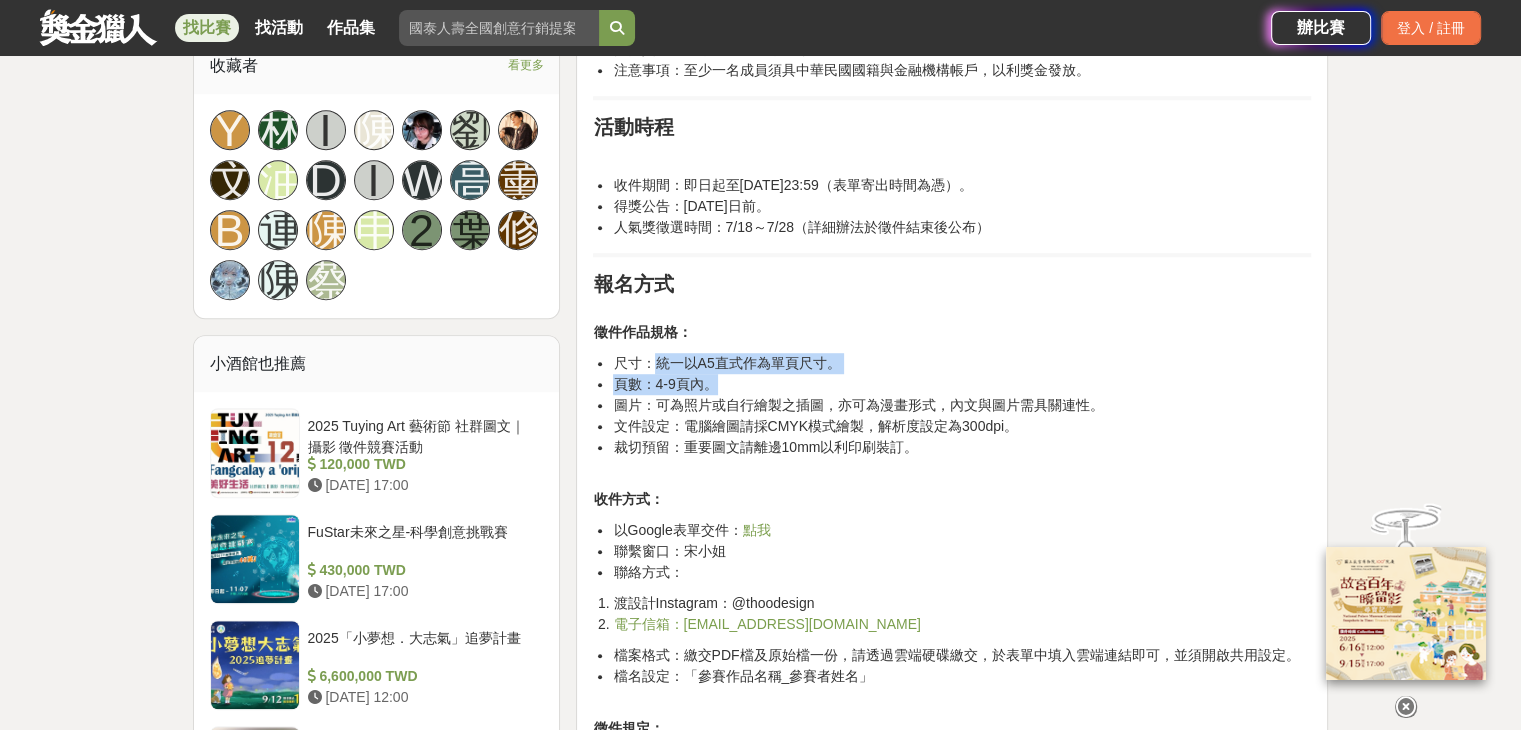 click on "尺寸：統一以A5直式作為單頁尺寸。 頁數：4-9頁內。 圖片：可為照片或自行繪製之插圖，亦可為漫畫形式，內文與圖片需具關連性。 文件設定：電腦繪圖請採CMYK模式繪製，解析度設定為300dpi。 裁切預留：重要圖文請離邊10mm以利印刷裝訂。" at bounding box center (952, 416) 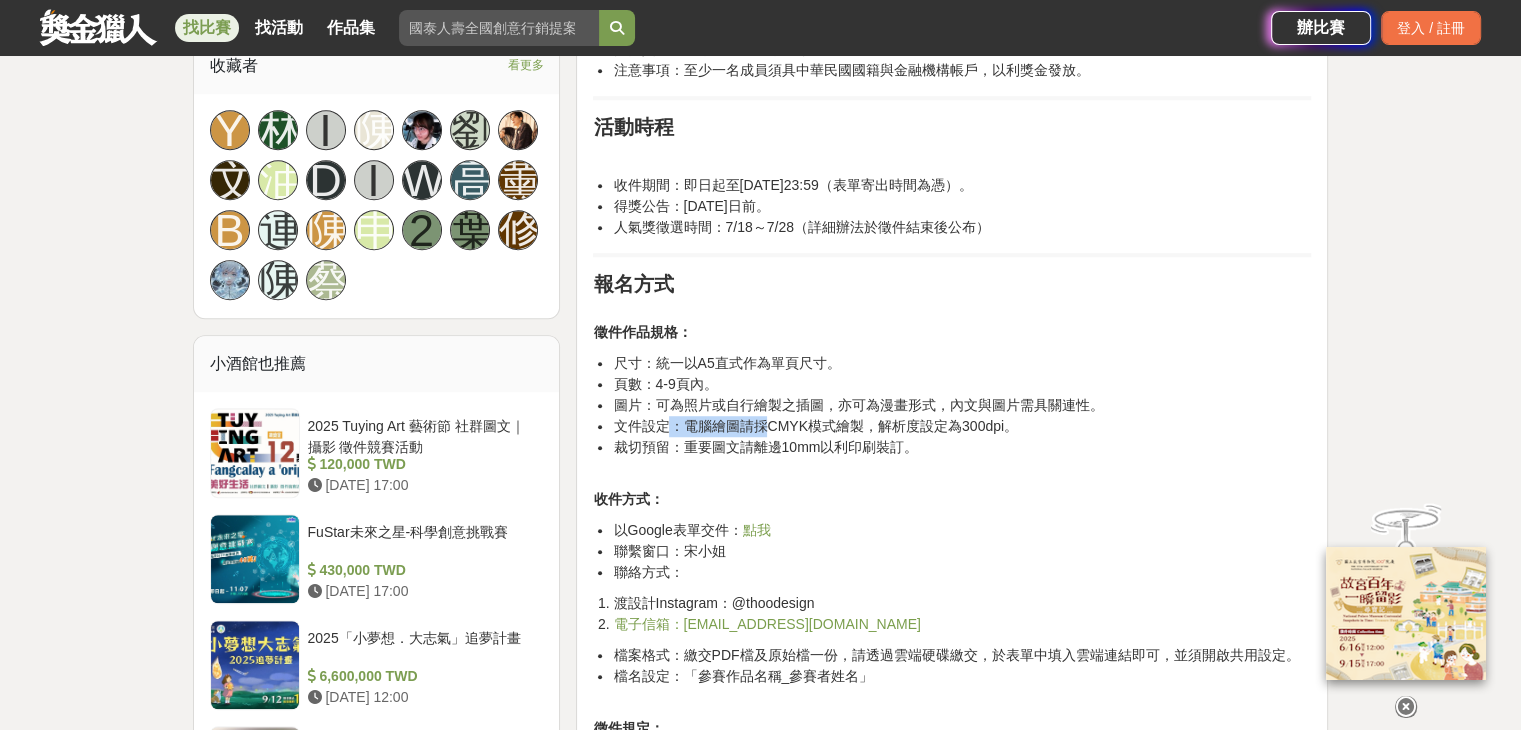 drag, startPoint x: 667, startPoint y: 424, endPoint x: 763, endPoint y: 425, distance: 96.00521 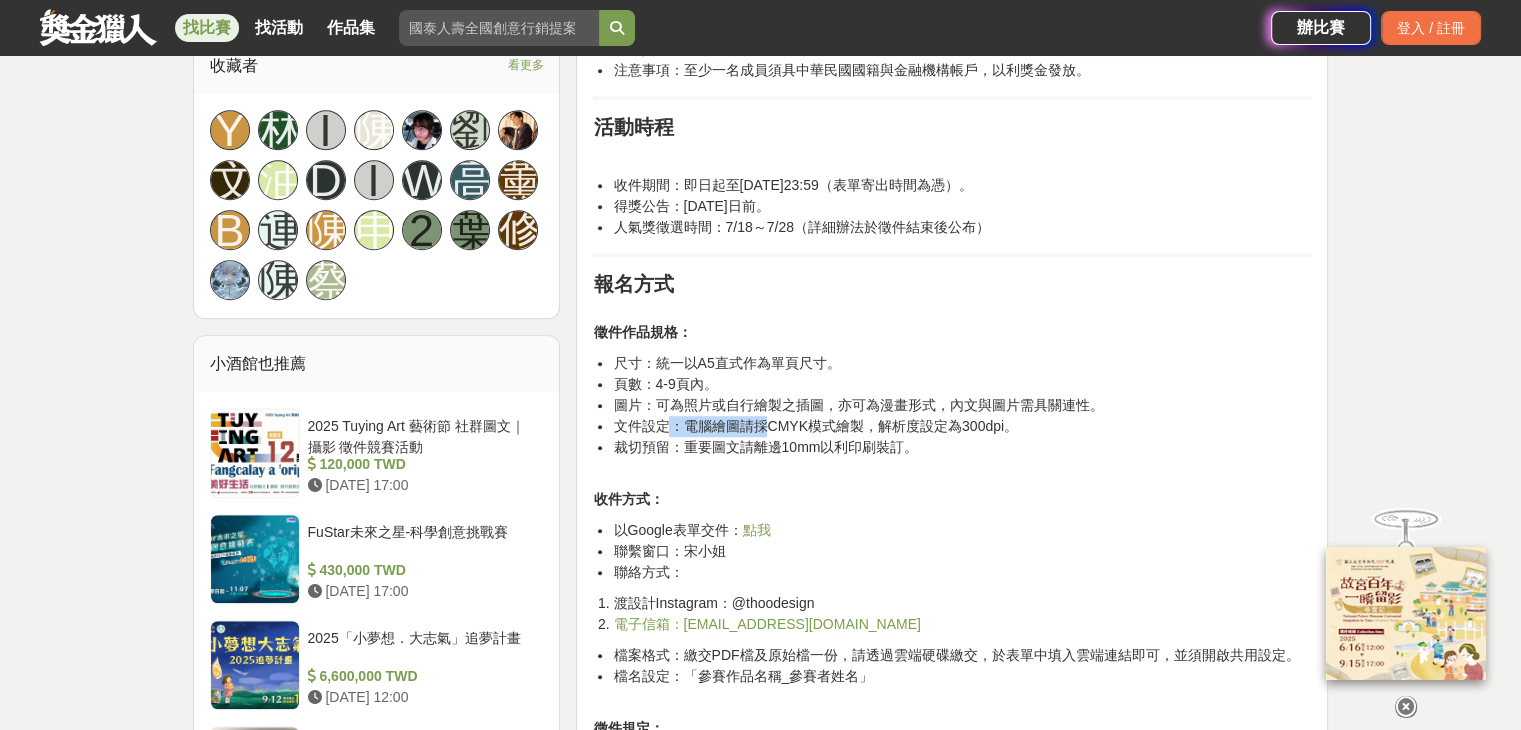 click on "文件設定：電腦繪圖請採CMYK模式繪製，解析度設定為300dpi。" at bounding box center [962, 426] 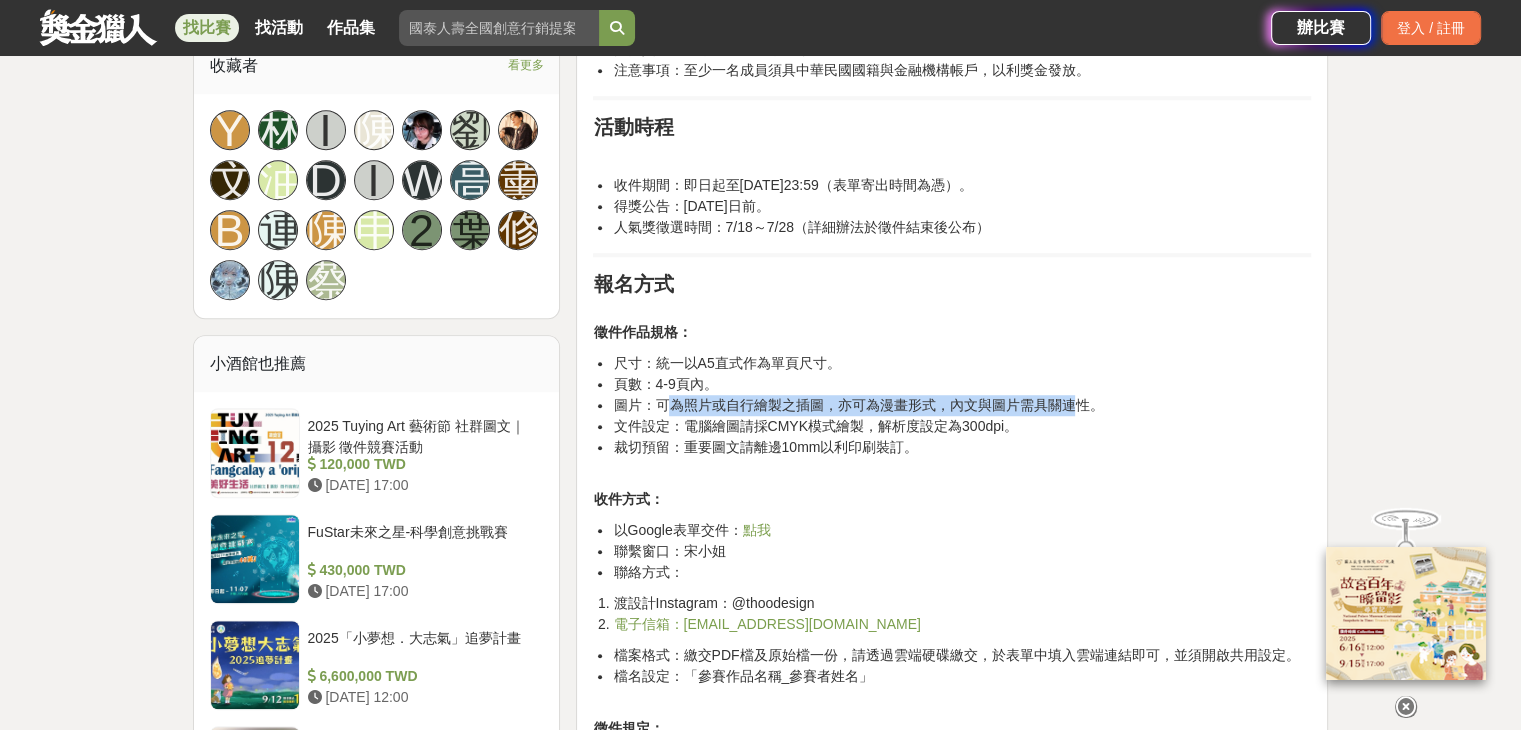 drag, startPoint x: 668, startPoint y: 405, endPoint x: 1078, endPoint y: 413, distance: 410.07803 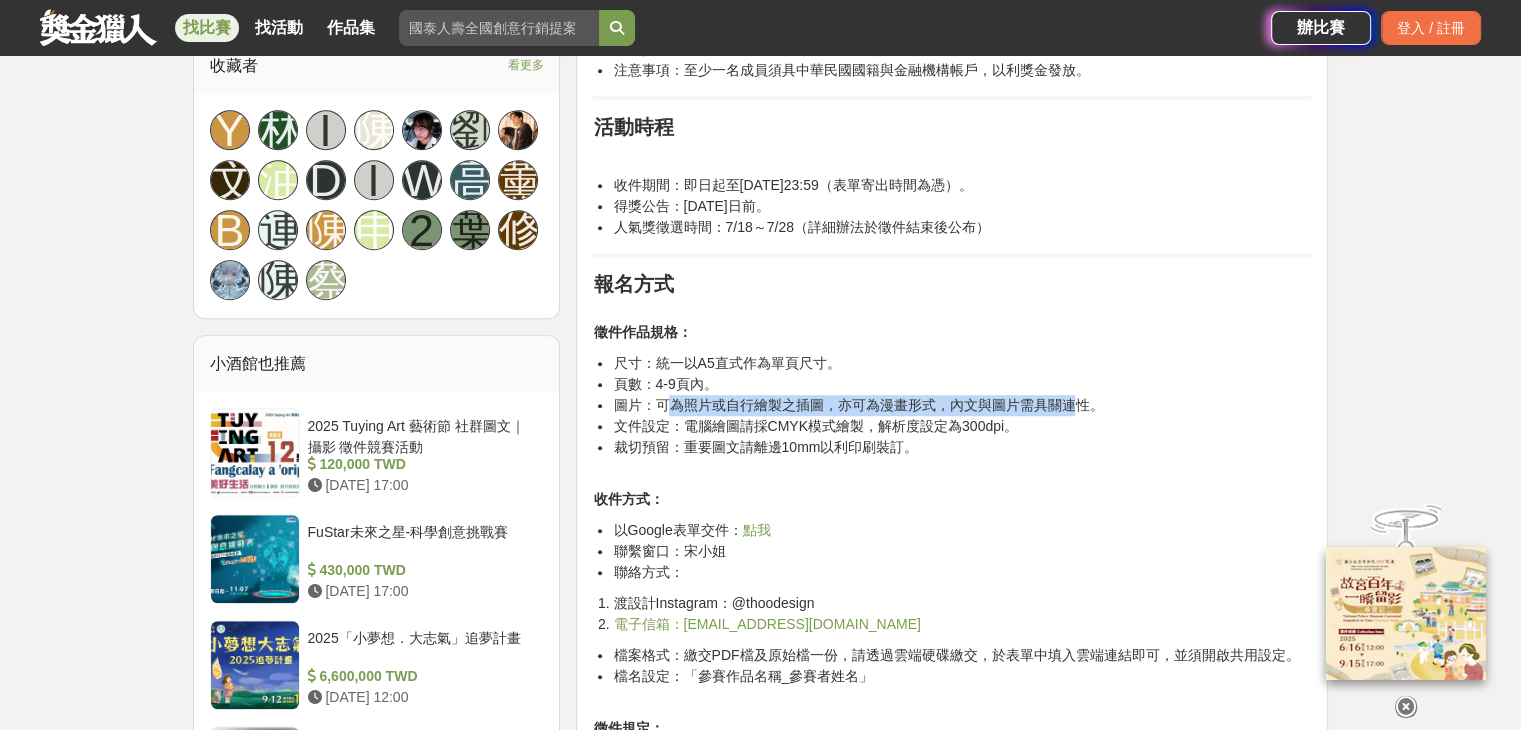 click on "尺寸：統一以A5直式作為單頁尺寸。 頁數：4-9頁內。 圖片：可為照片或自行繪製之插圖，亦可為漫畫形式，內文與圖片需具關連性。 文件設定：電腦繪圖請採CMYK模式繪製，解析度設定為300dpi。 裁切預留：重要圖文請離邊10mm以利印刷裝訂。" at bounding box center (952, 416) 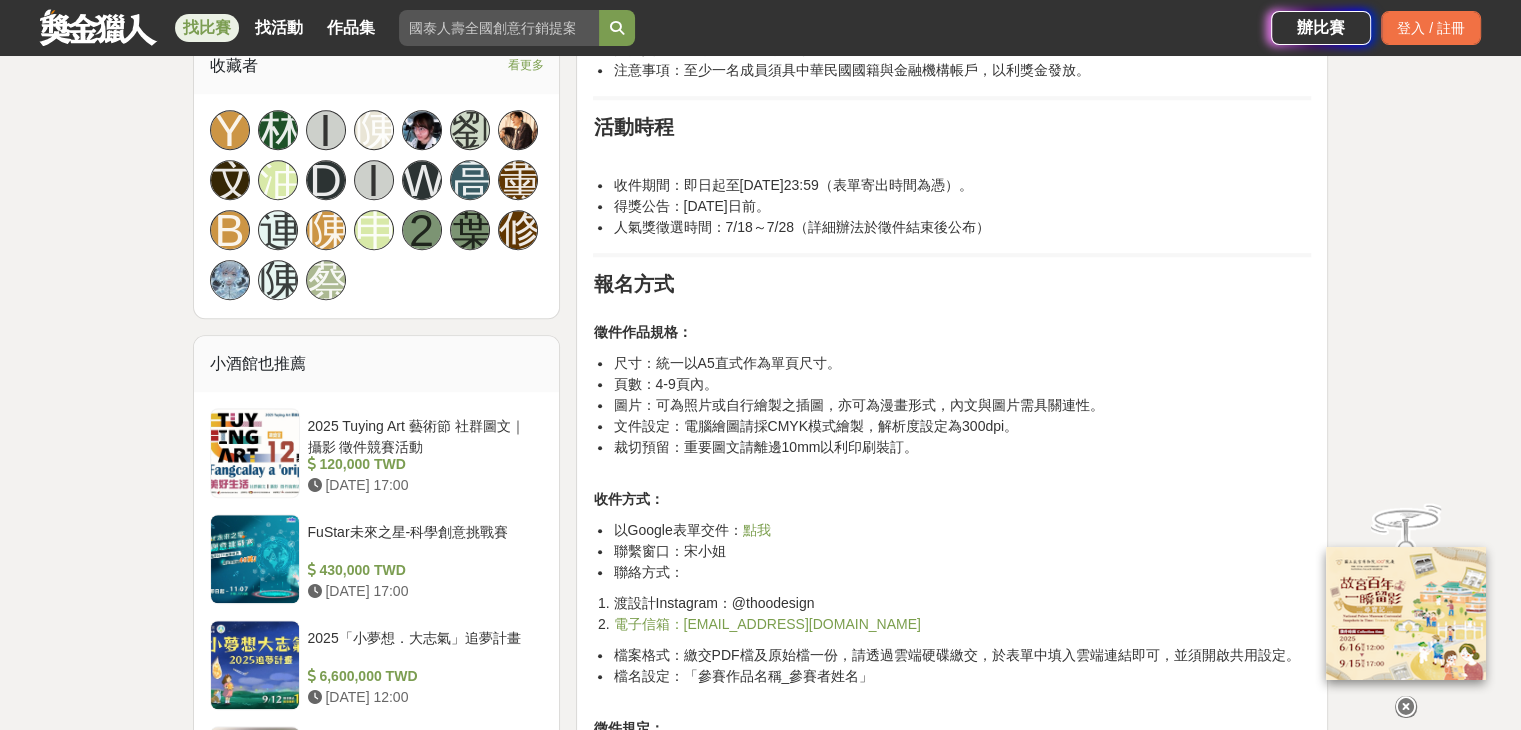 click on "文件設定：電腦繪圖請採CMYK模式繪製，解析度設定為300dpi。" at bounding box center [962, 426] 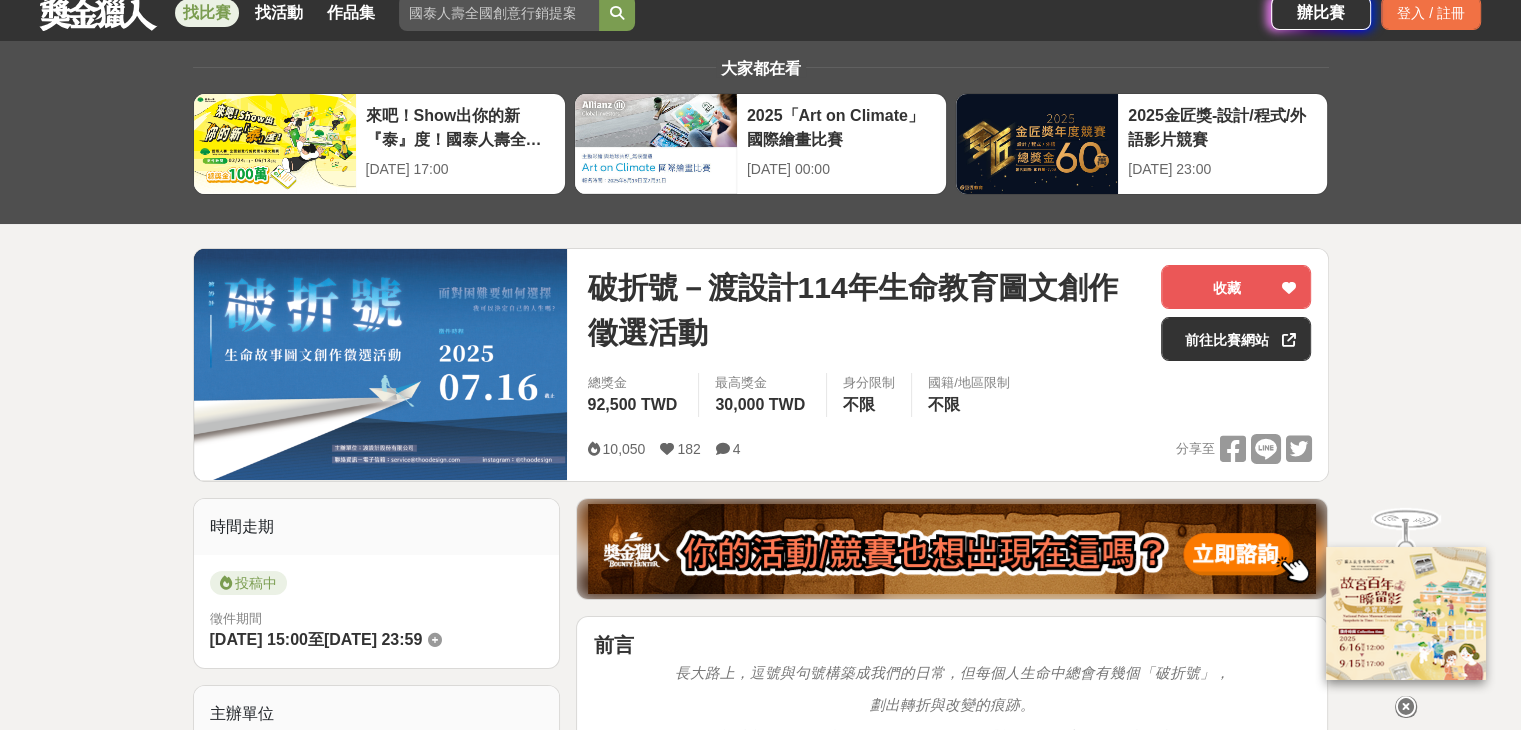 scroll, scrollTop: 0, scrollLeft: 0, axis: both 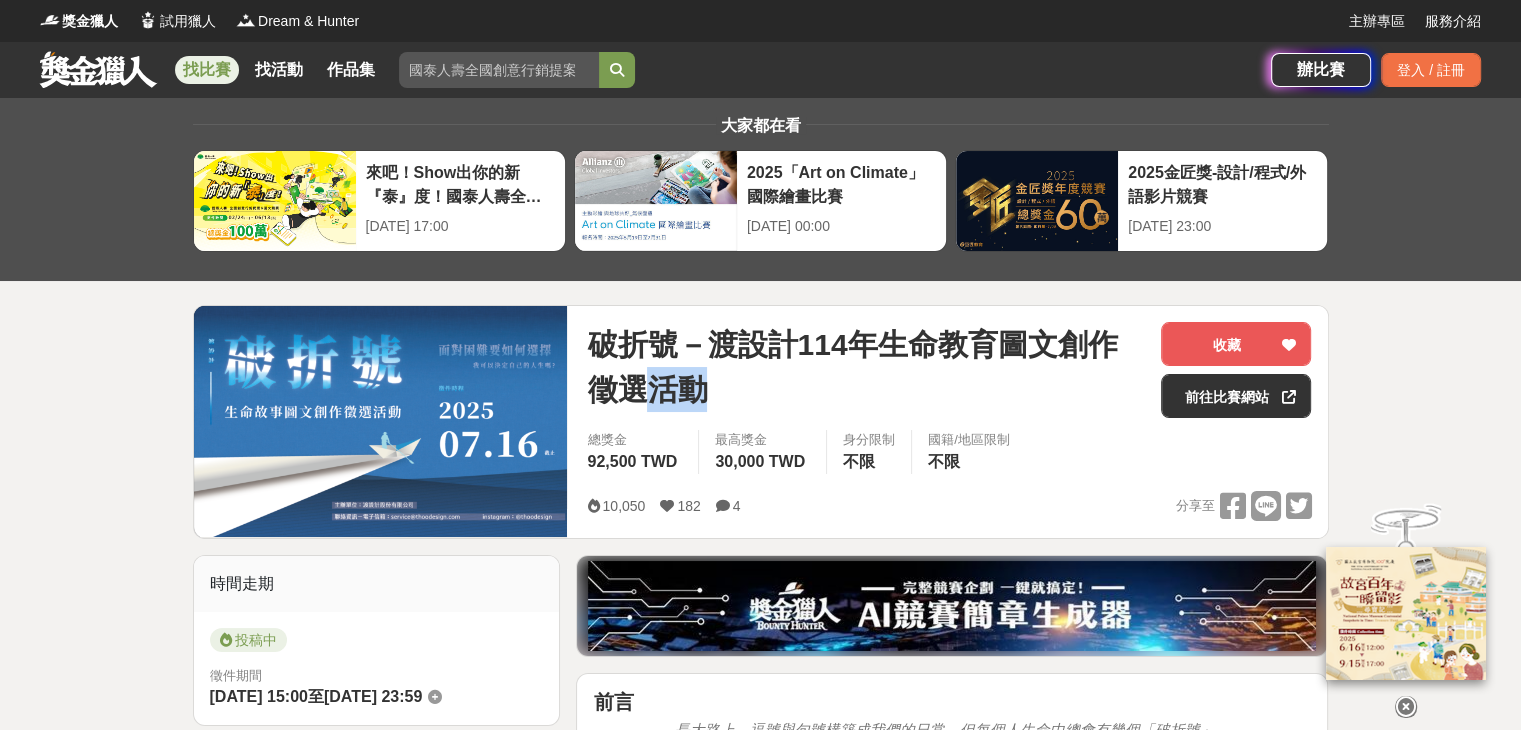 drag, startPoint x: 809, startPoint y: 405, endPoint x: 891, endPoint y: 423, distance: 83.95237 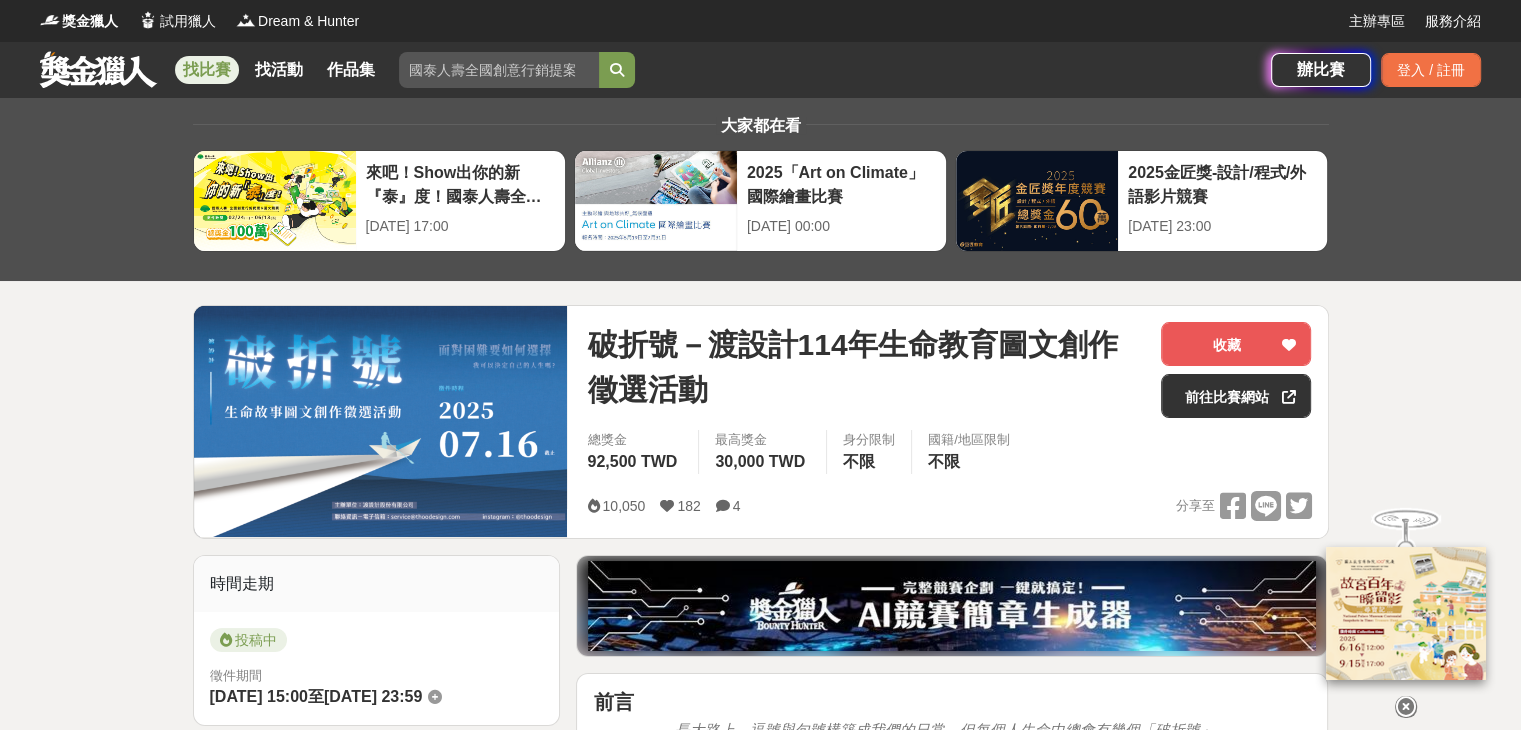 drag, startPoint x: 924, startPoint y: 519, endPoint x: 967, endPoint y: 497, distance: 48.30114 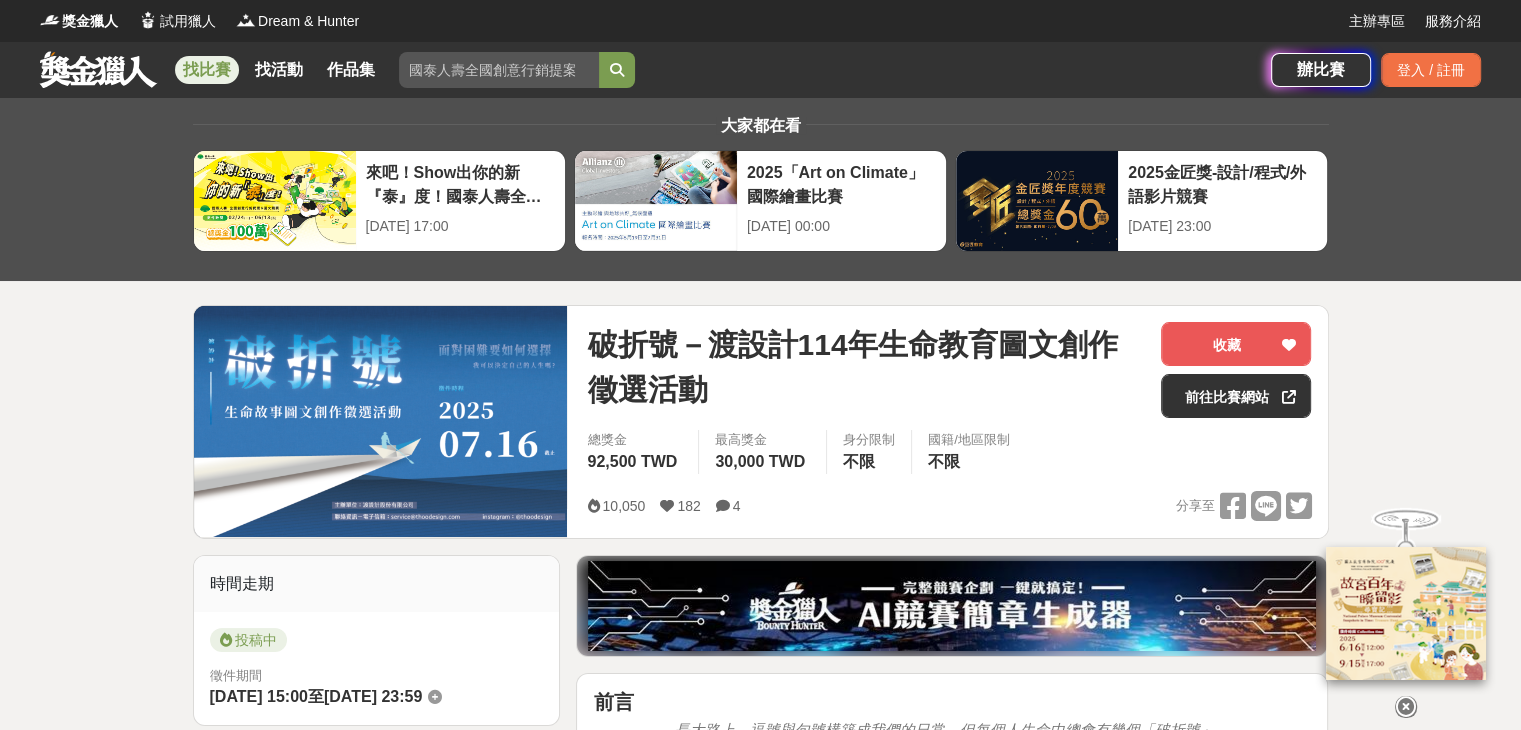 click on "10,050 182 4 分享至" at bounding box center [949, 506] 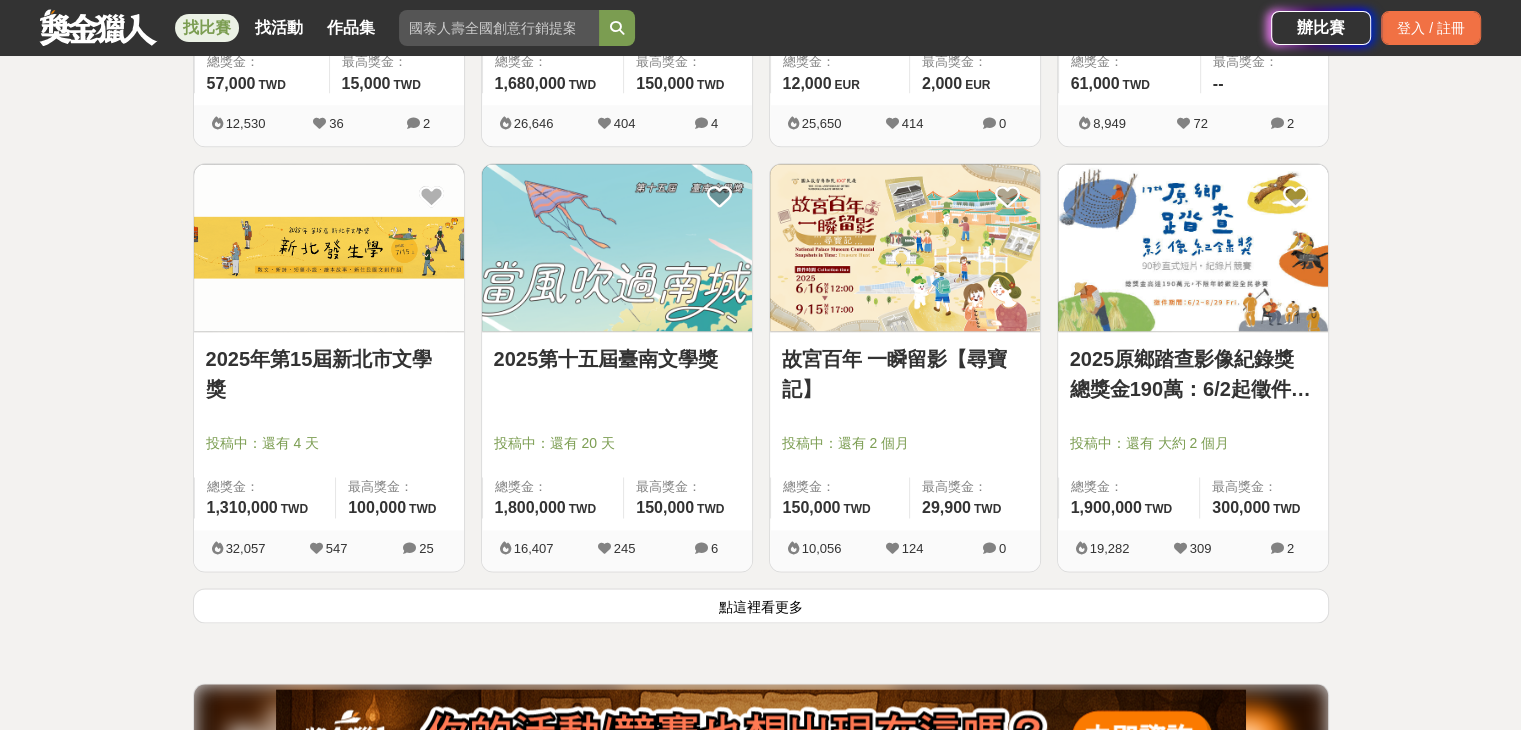 scroll, scrollTop: 2400, scrollLeft: 0, axis: vertical 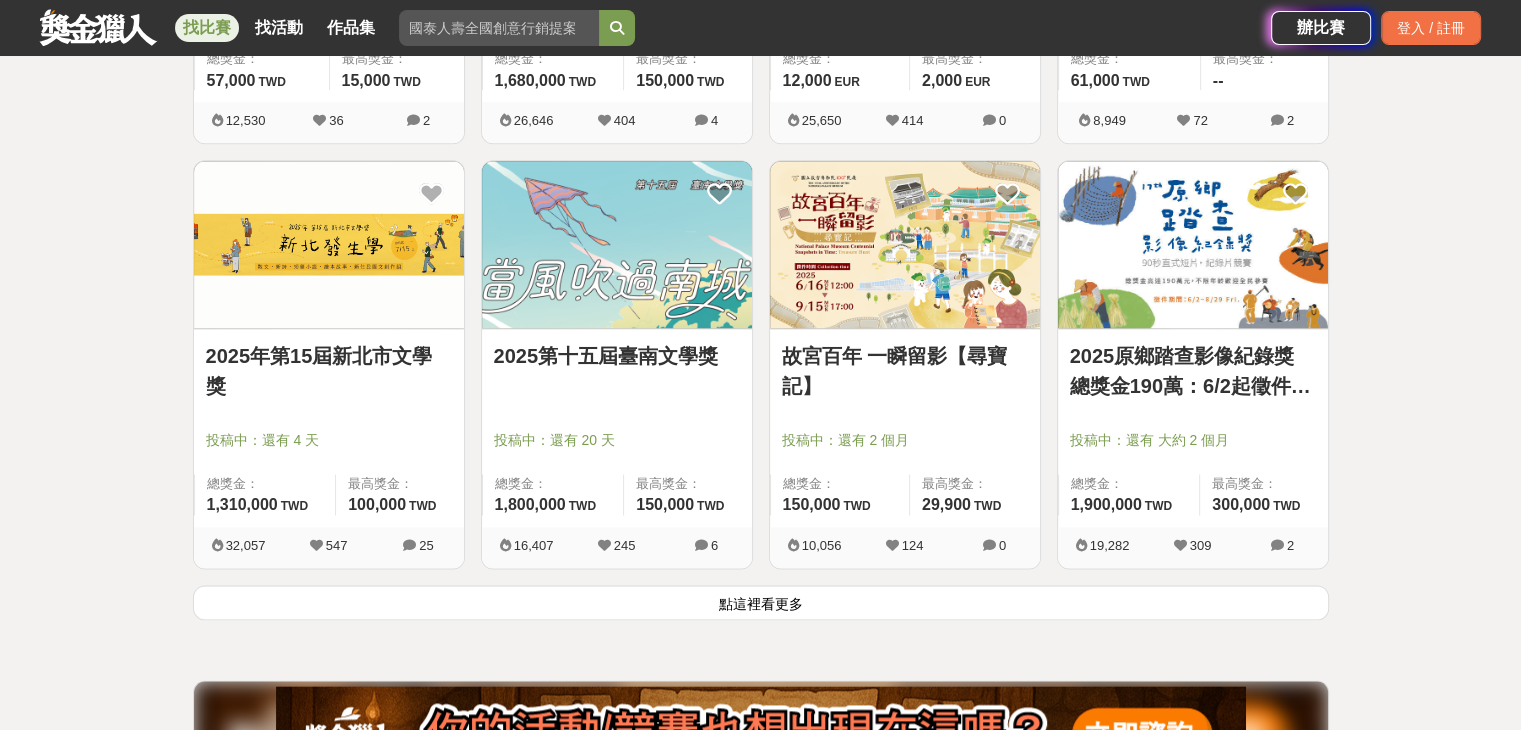 click on "點這裡看更多" at bounding box center [761, 602] 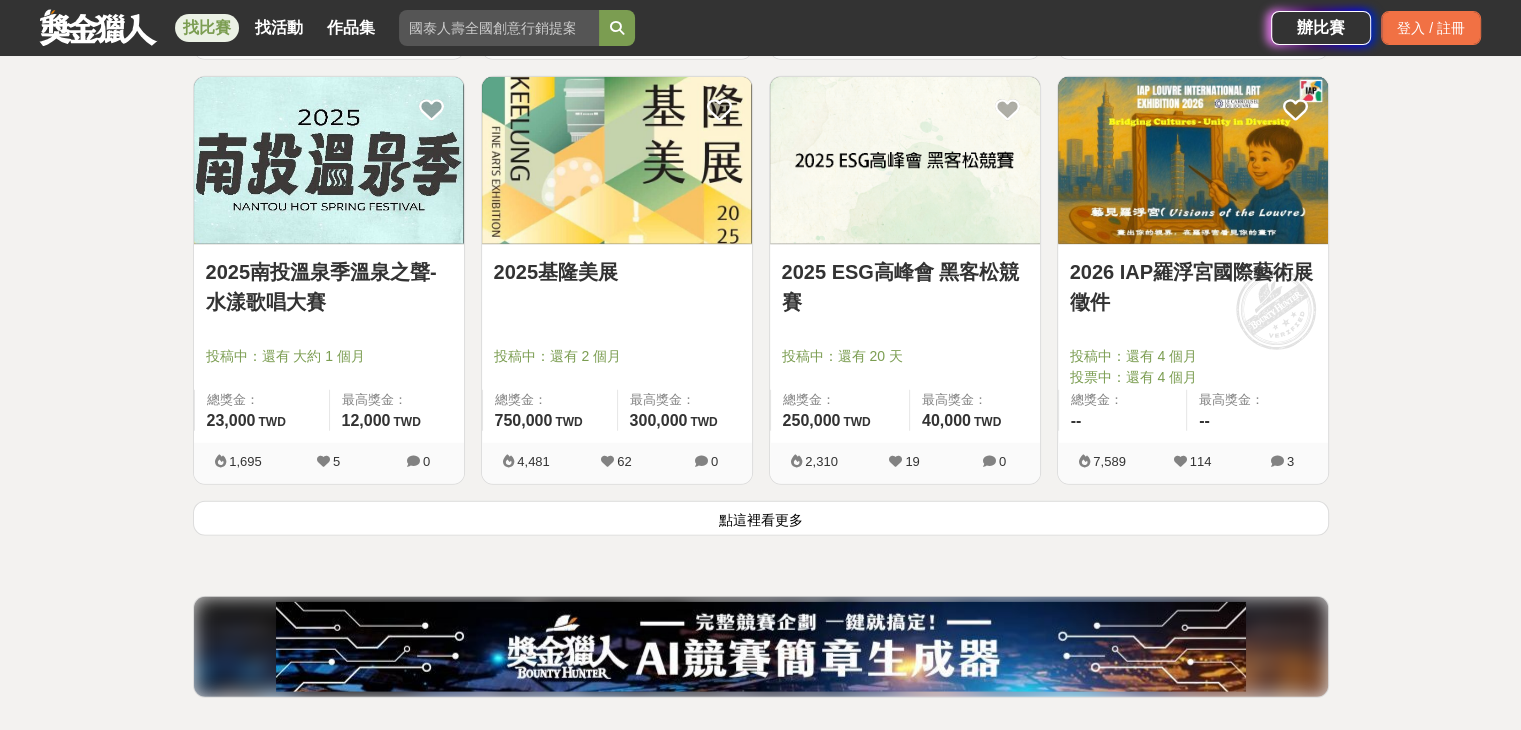 scroll, scrollTop: 5100, scrollLeft: 0, axis: vertical 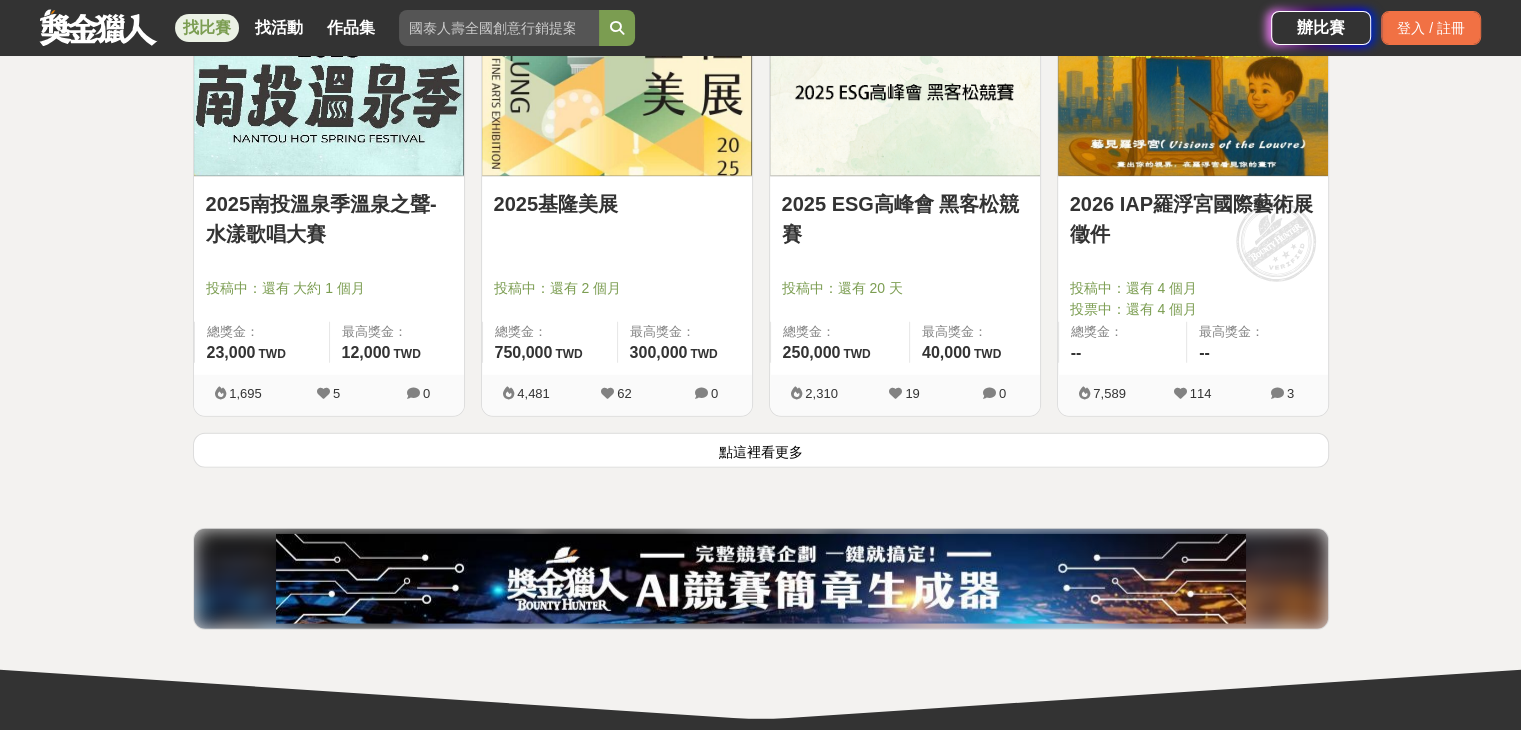 click on "點這裡看更多" at bounding box center (761, 450) 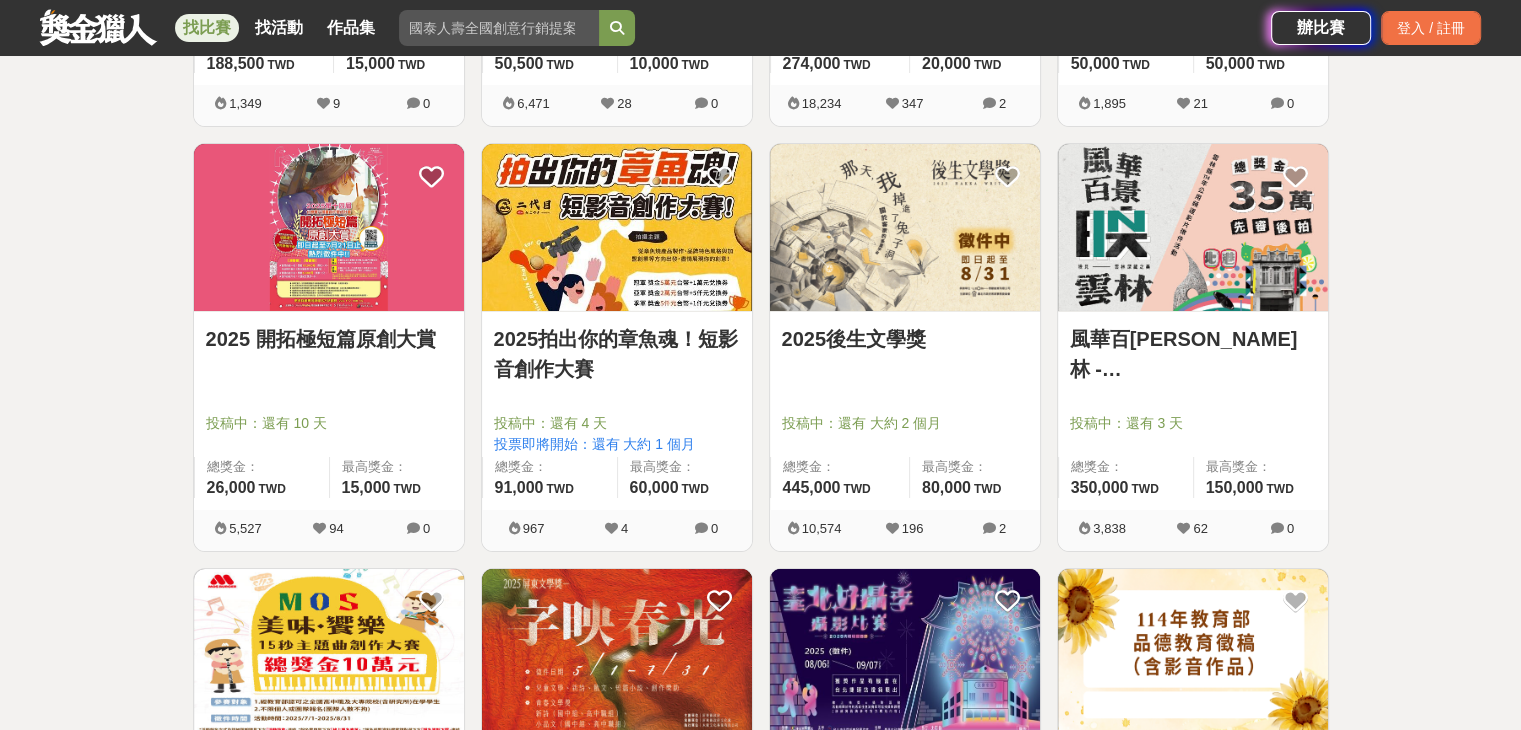 scroll, scrollTop: 7100, scrollLeft: 0, axis: vertical 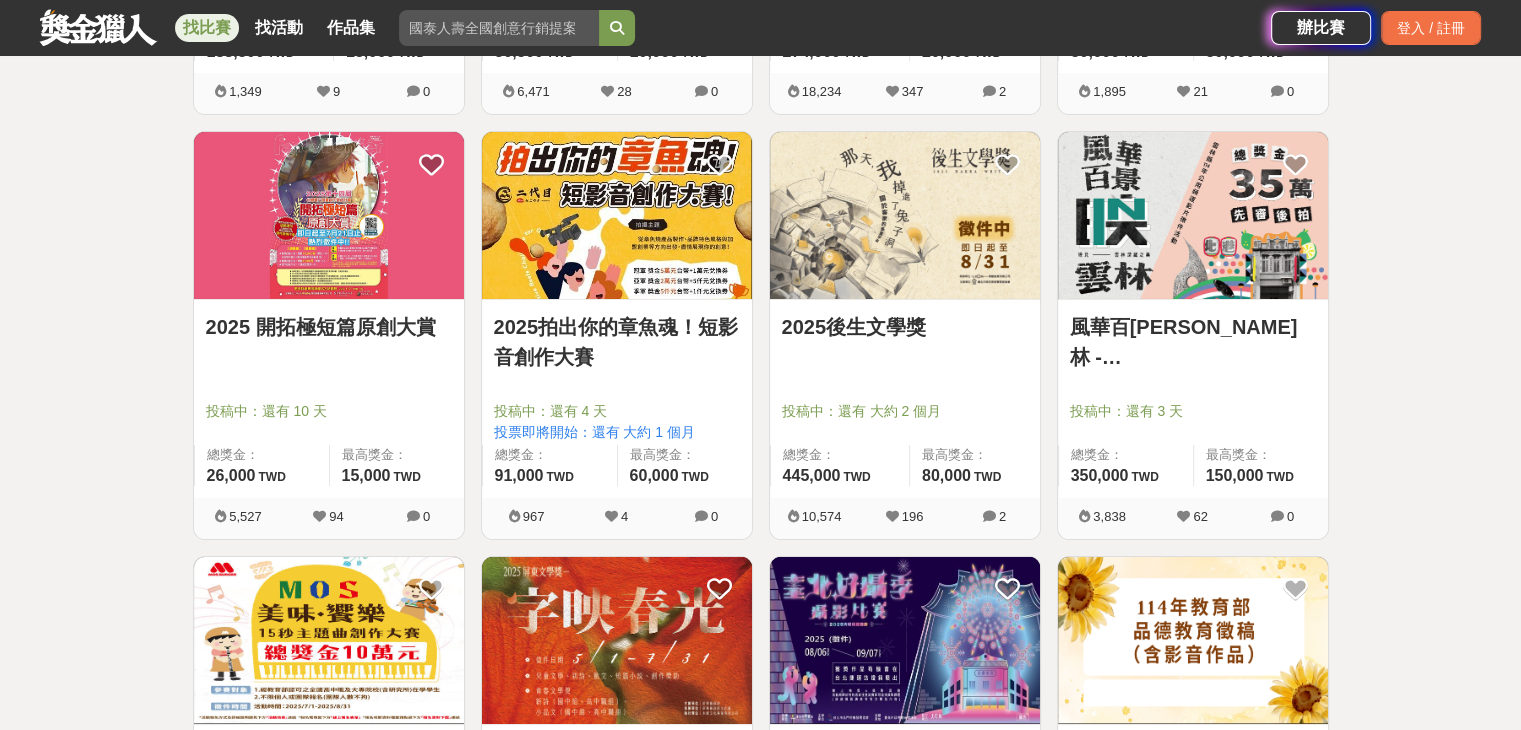click on "2025拍出你的章魚魂！短影音創作大賽" at bounding box center (617, 342) 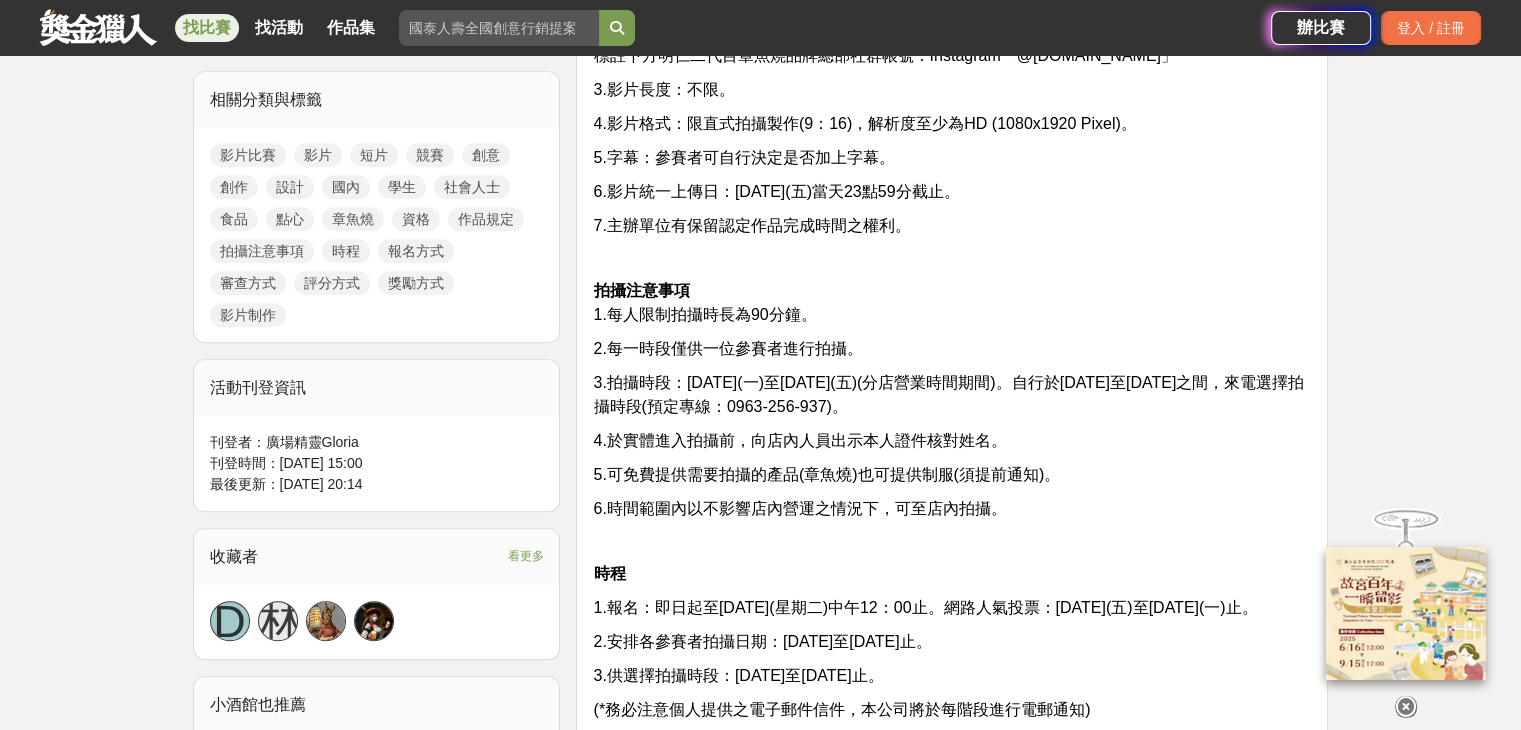 scroll, scrollTop: 900, scrollLeft: 0, axis: vertical 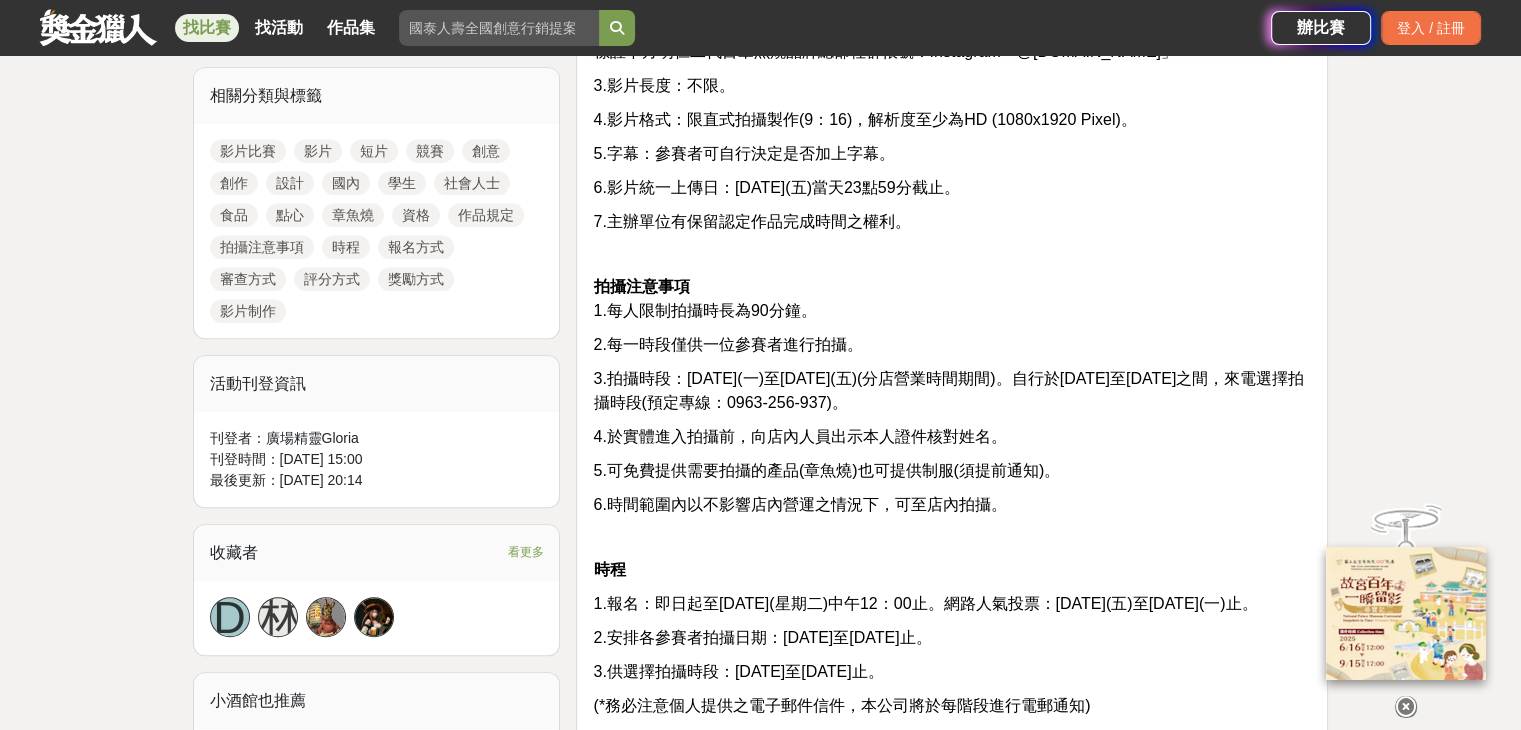 click on "找比賽" at bounding box center [207, 28] 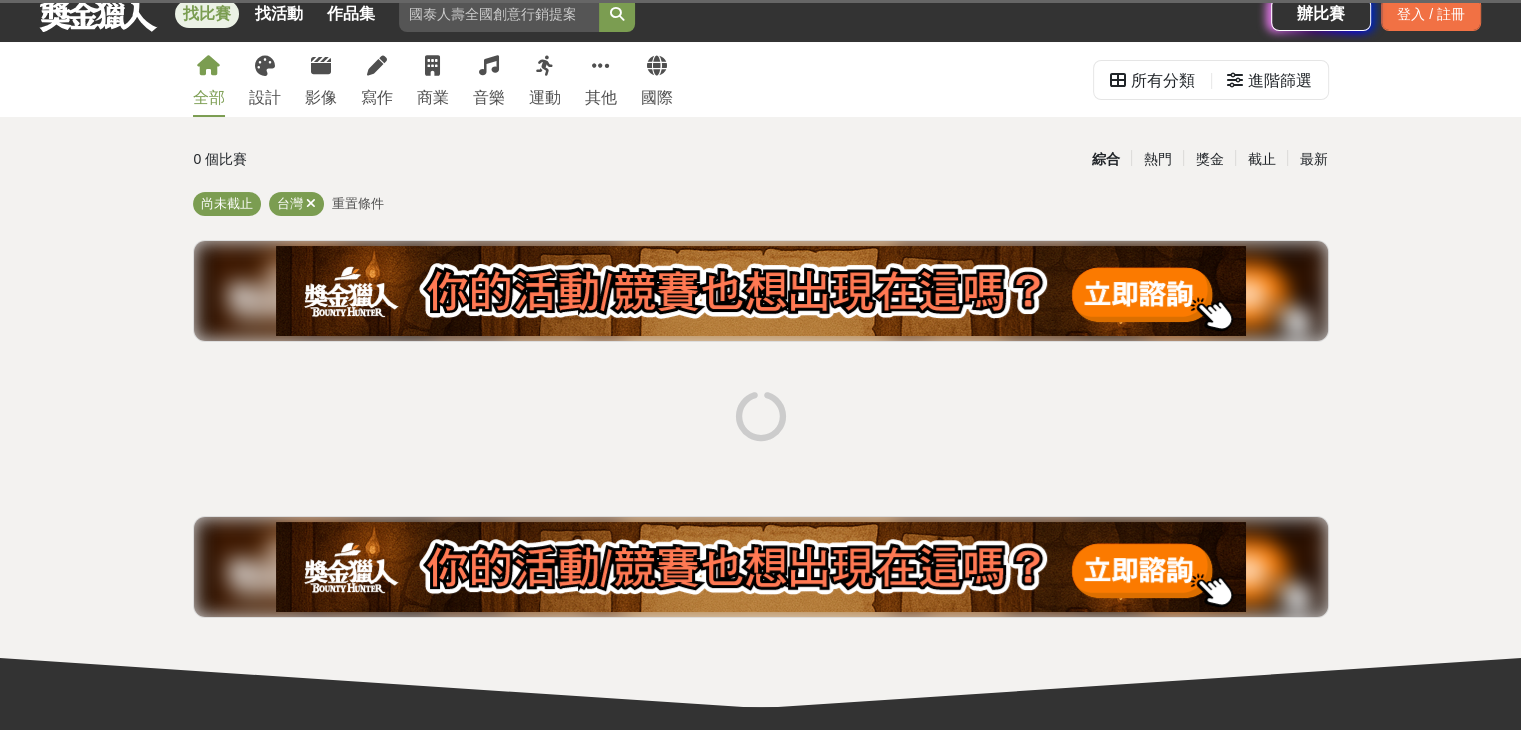 scroll, scrollTop: 0, scrollLeft: 0, axis: both 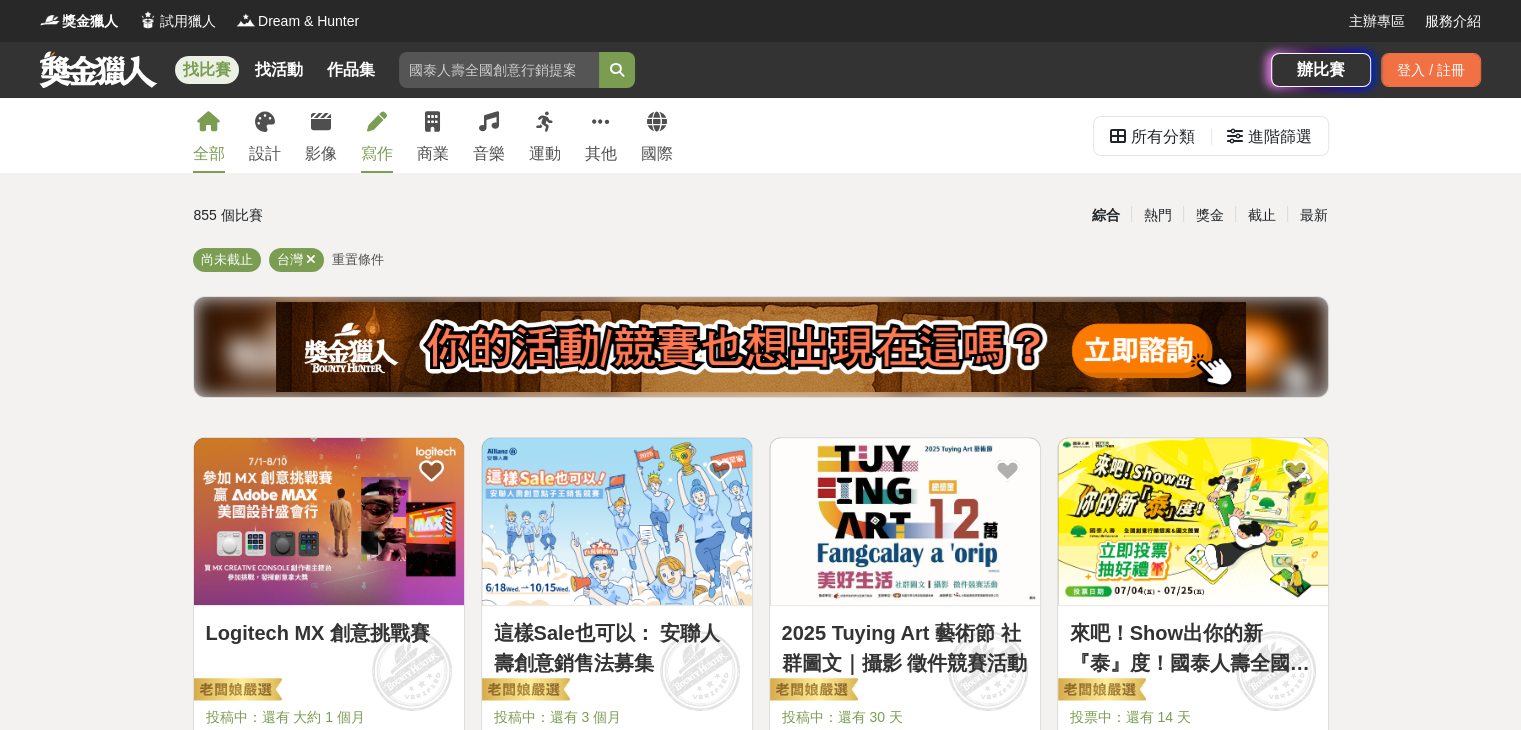 click on "寫作" at bounding box center [377, 154] 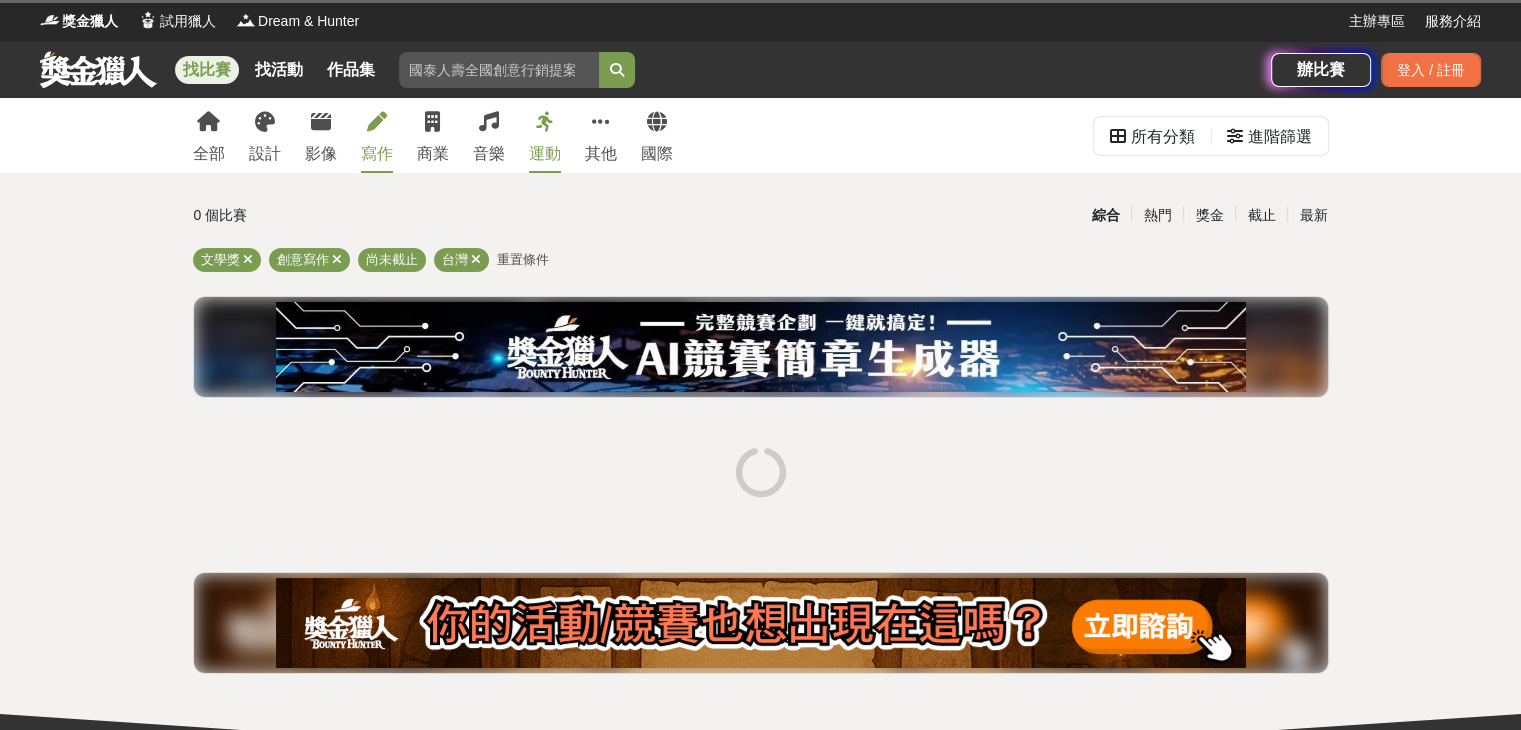 click on "運動" at bounding box center [545, 154] 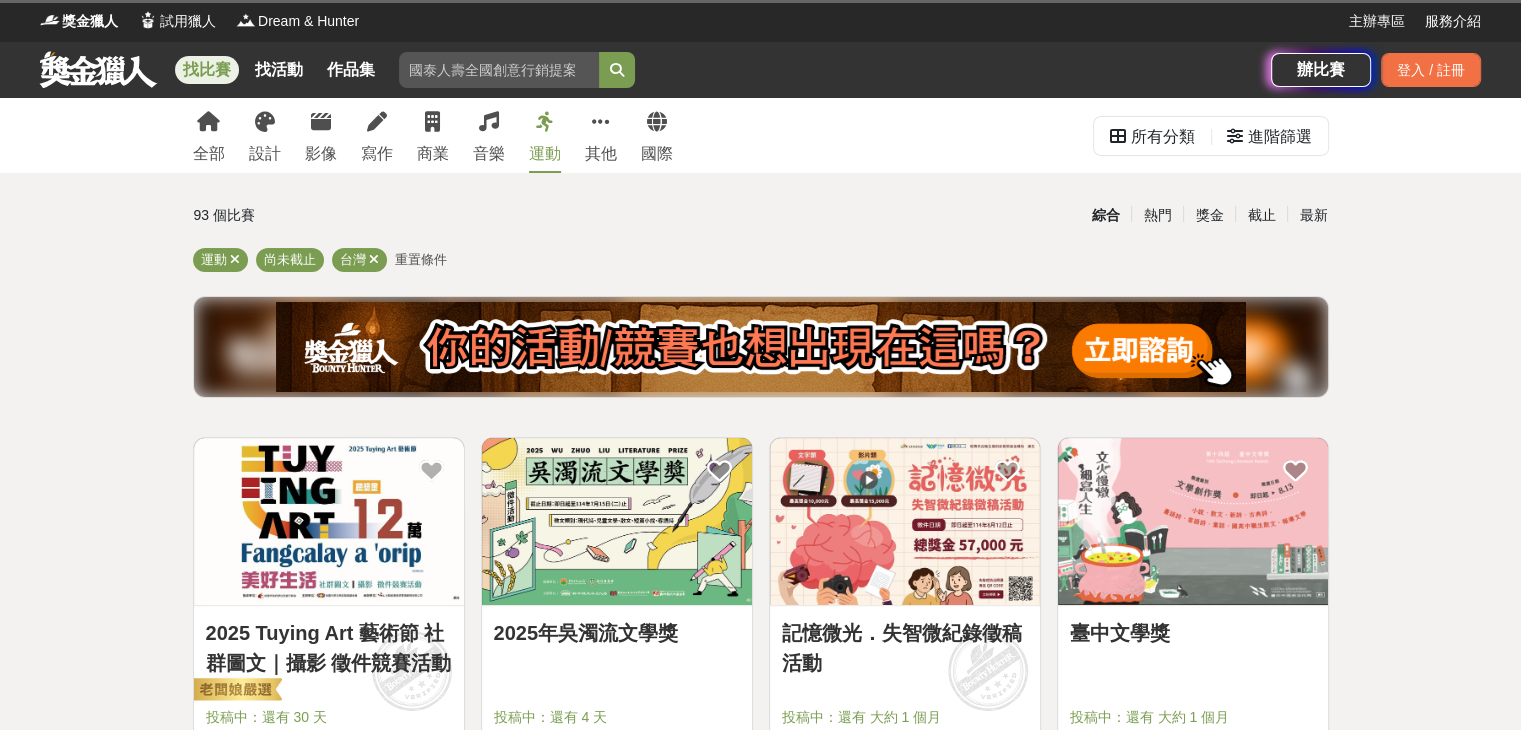 click on "運動" at bounding box center [545, 135] 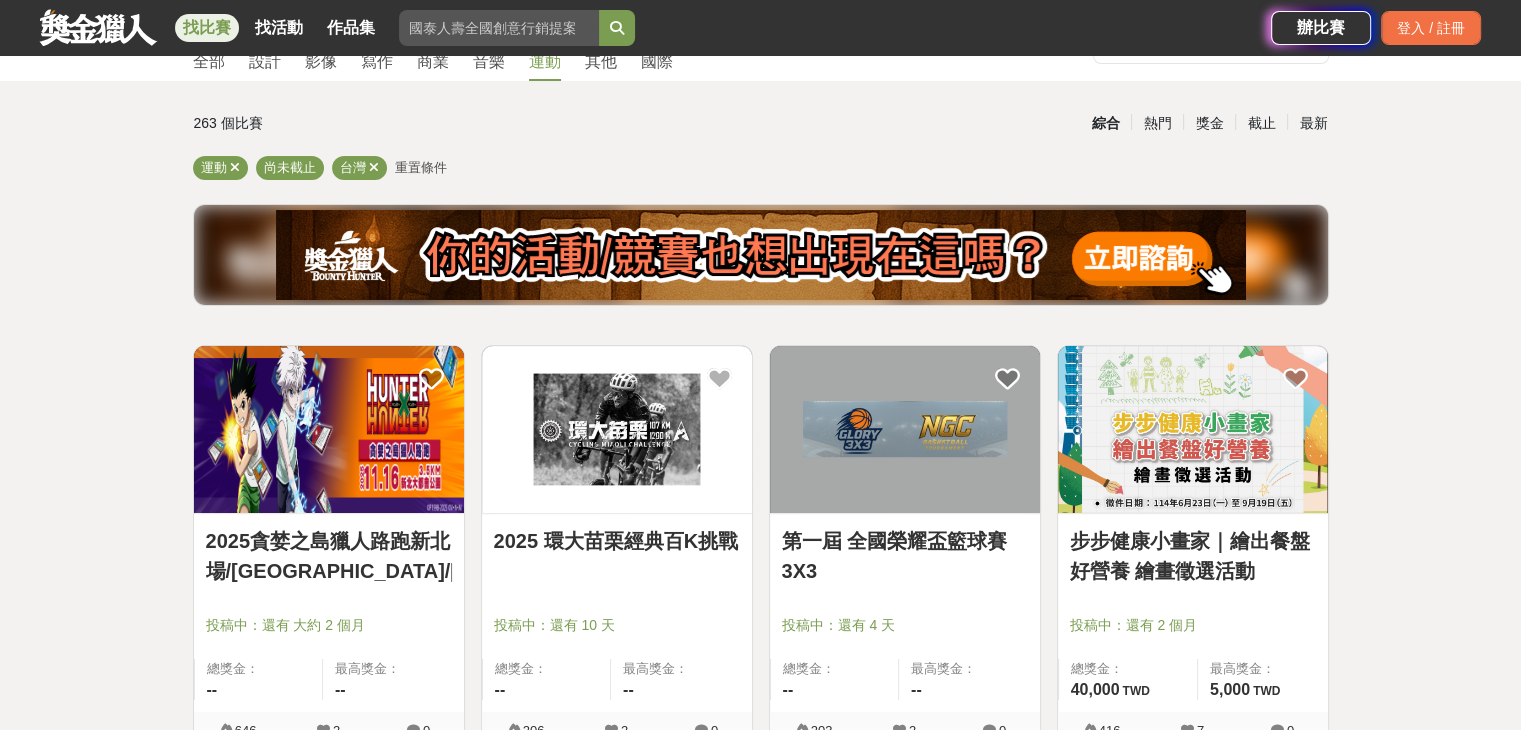 scroll, scrollTop: 100, scrollLeft: 0, axis: vertical 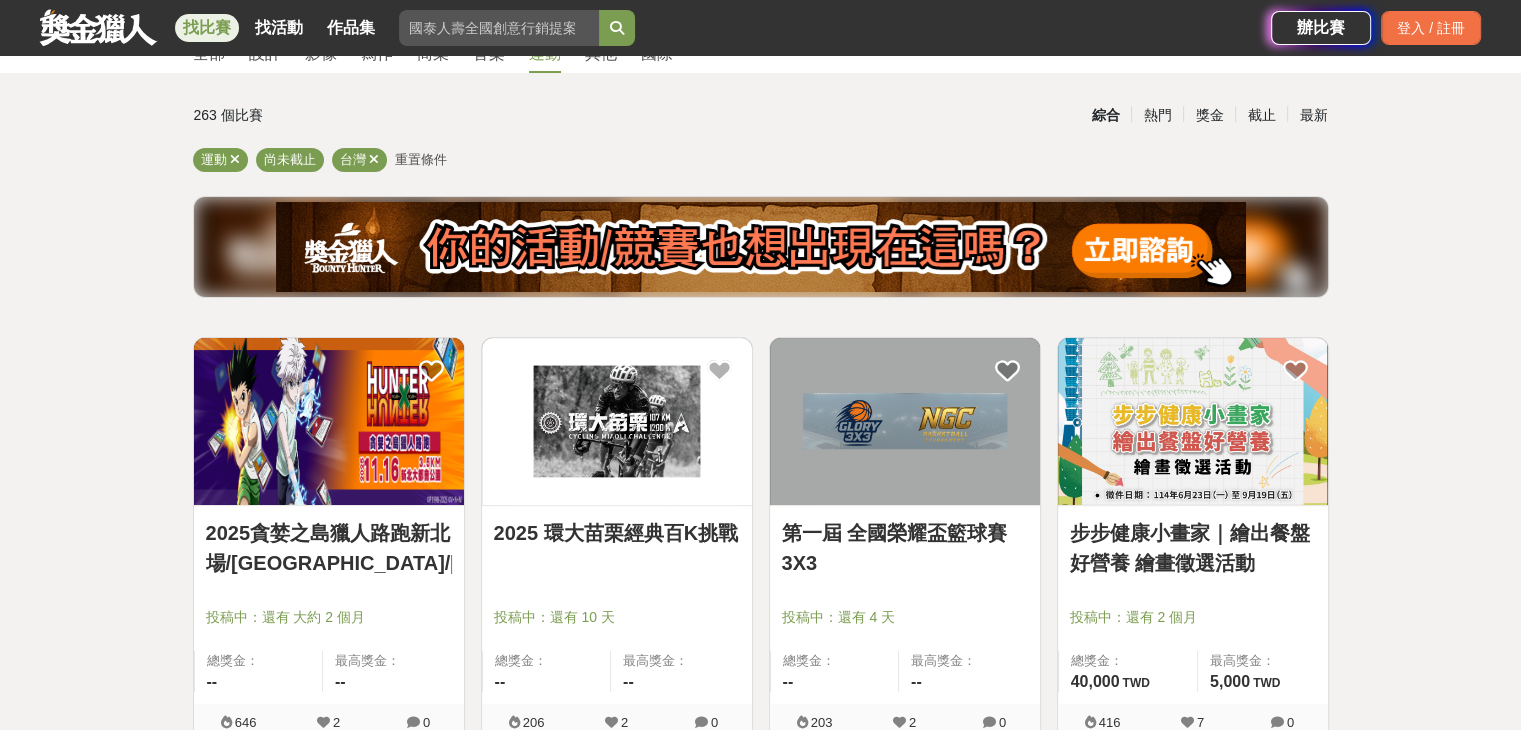 click at bounding box center (329, 421) 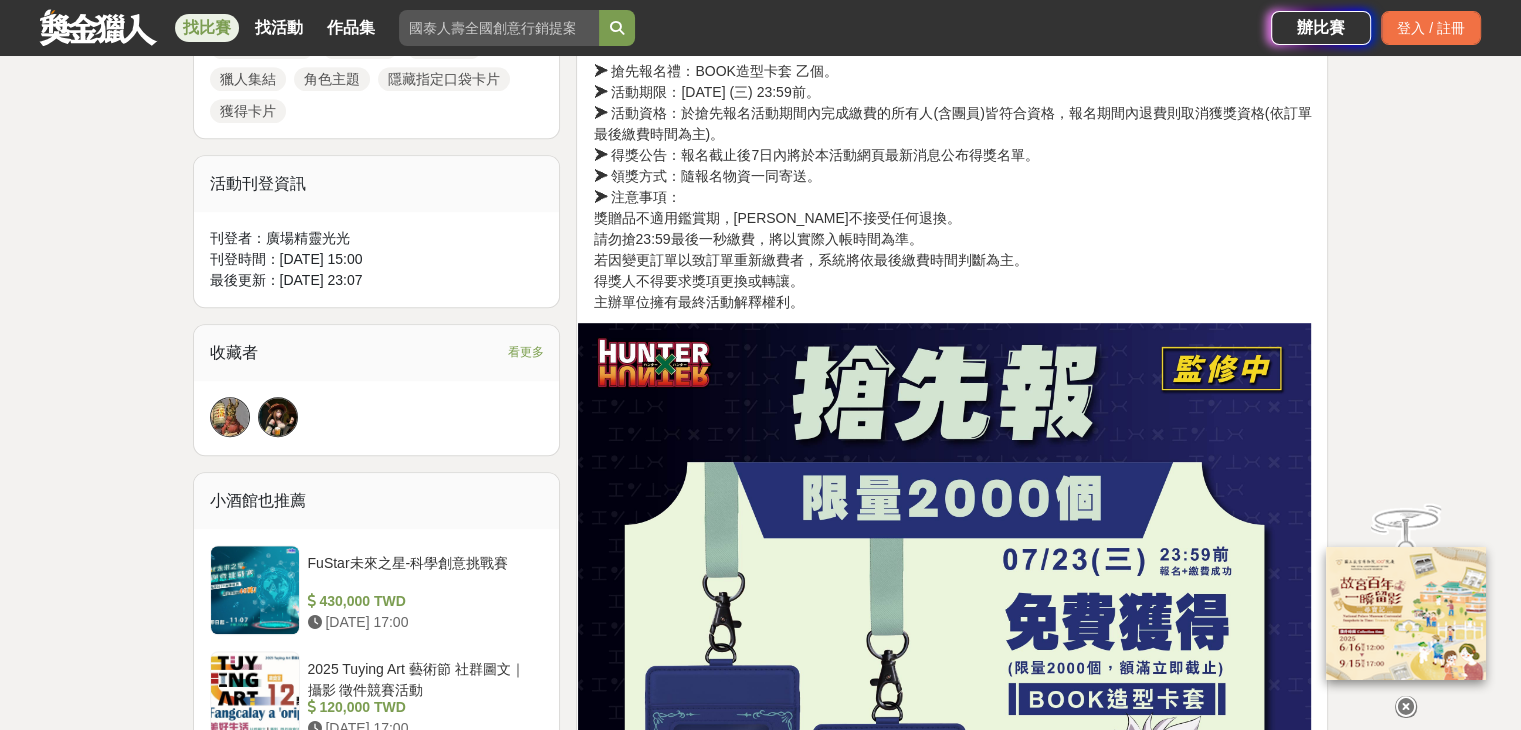 scroll, scrollTop: 1100, scrollLeft: 0, axis: vertical 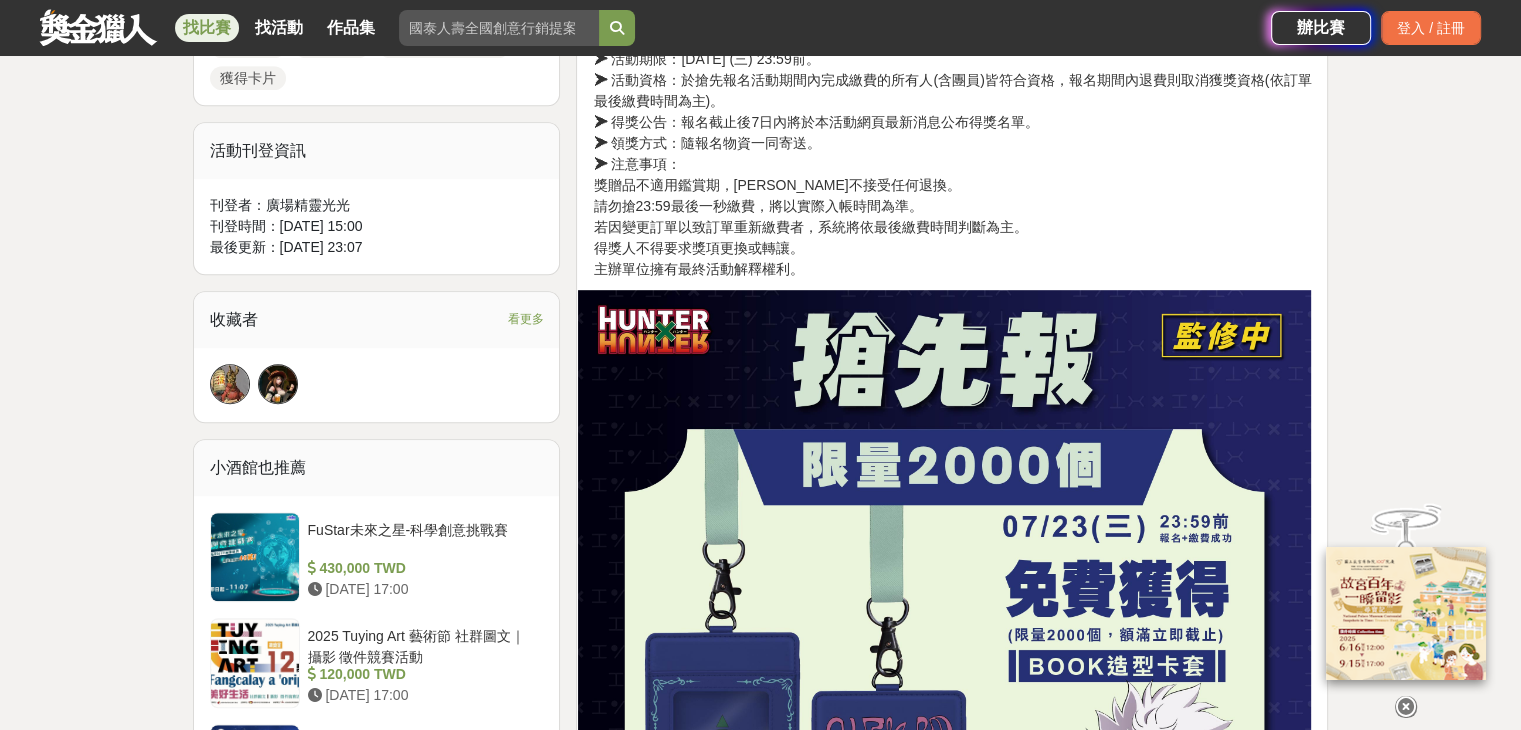 drag, startPoint x: 812, startPoint y: 477, endPoint x: 913, endPoint y: 468, distance: 101.4002 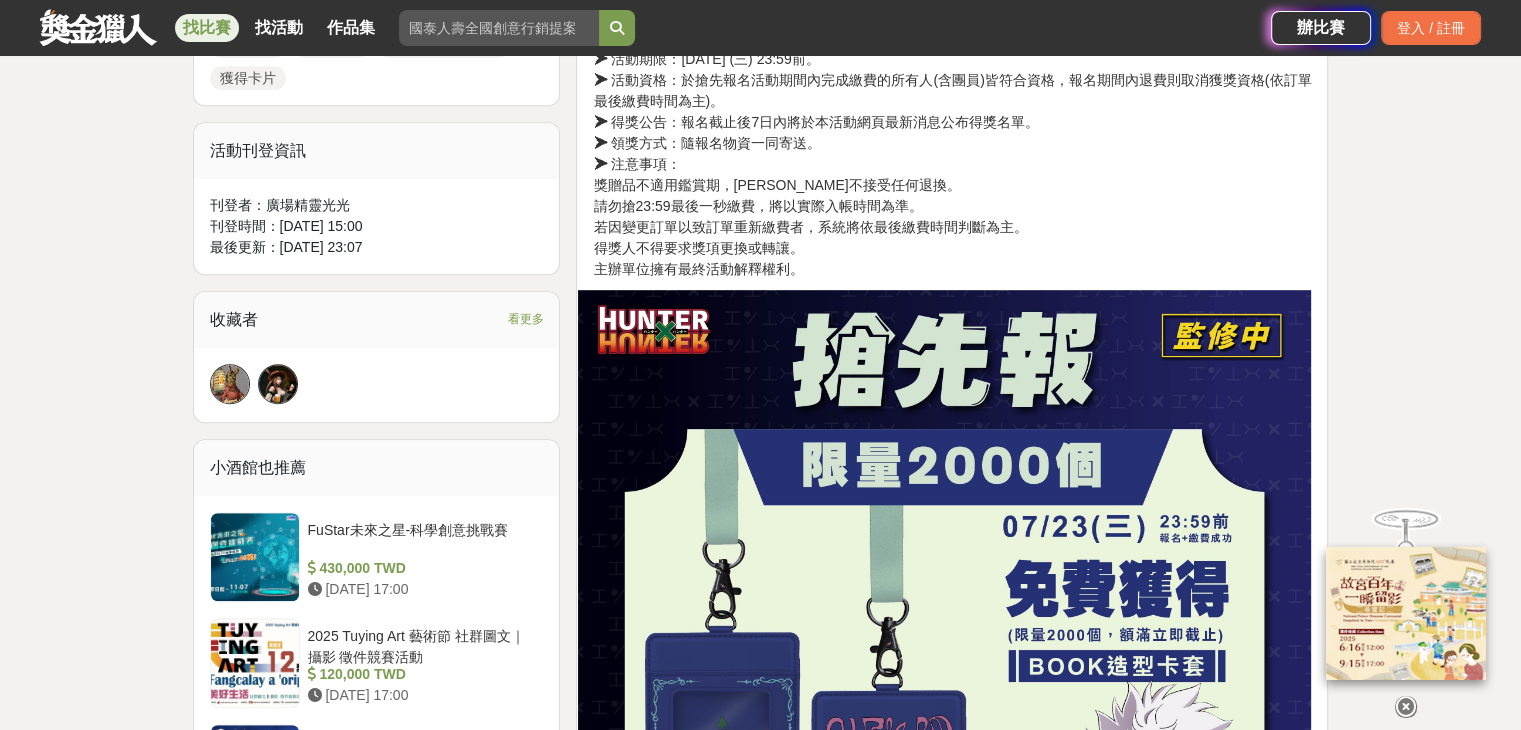 click on "[DATE](四) 09:00~ [DATE](三)" at bounding box center (839, 1190) 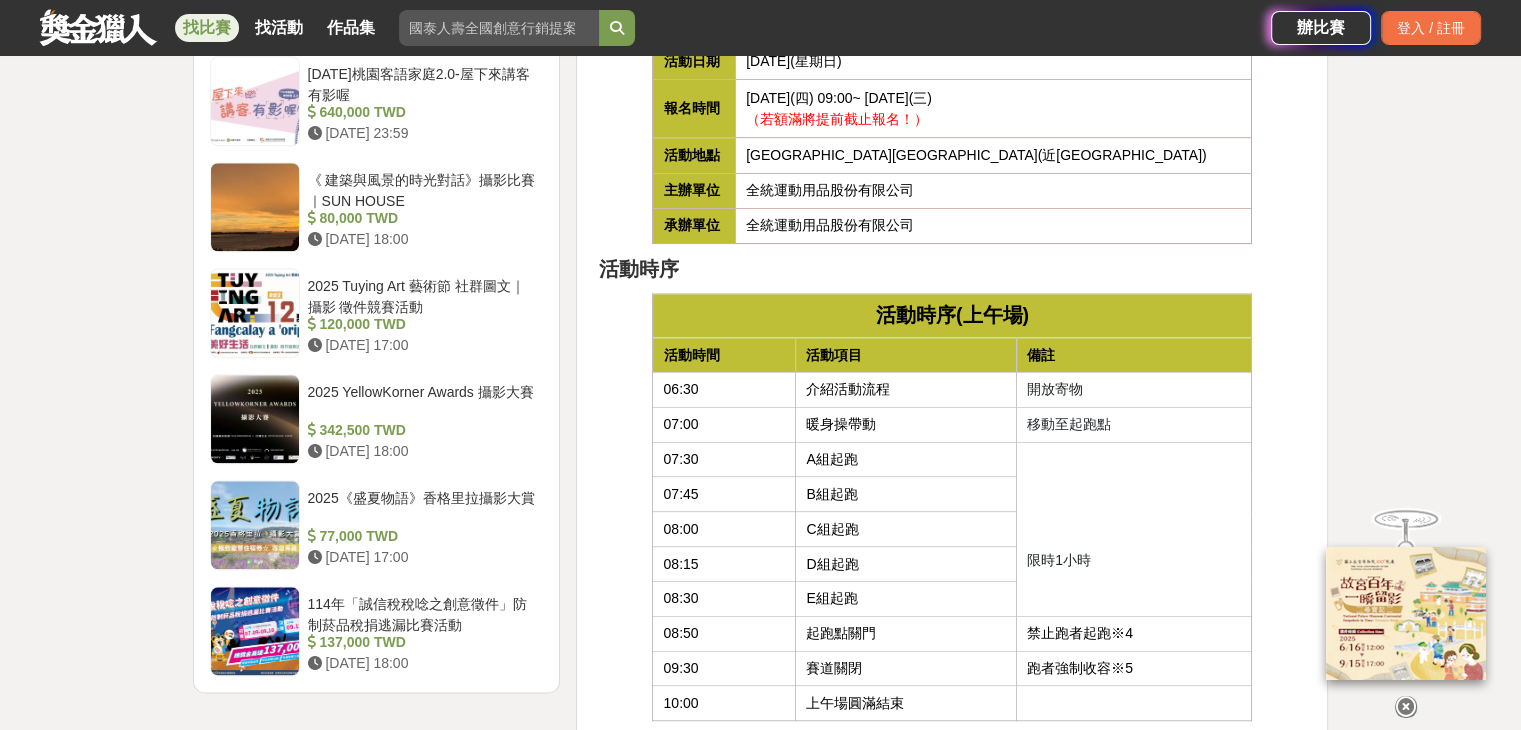 scroll, scrollTop: 2200, scrollLeft: 0, axis: vertical 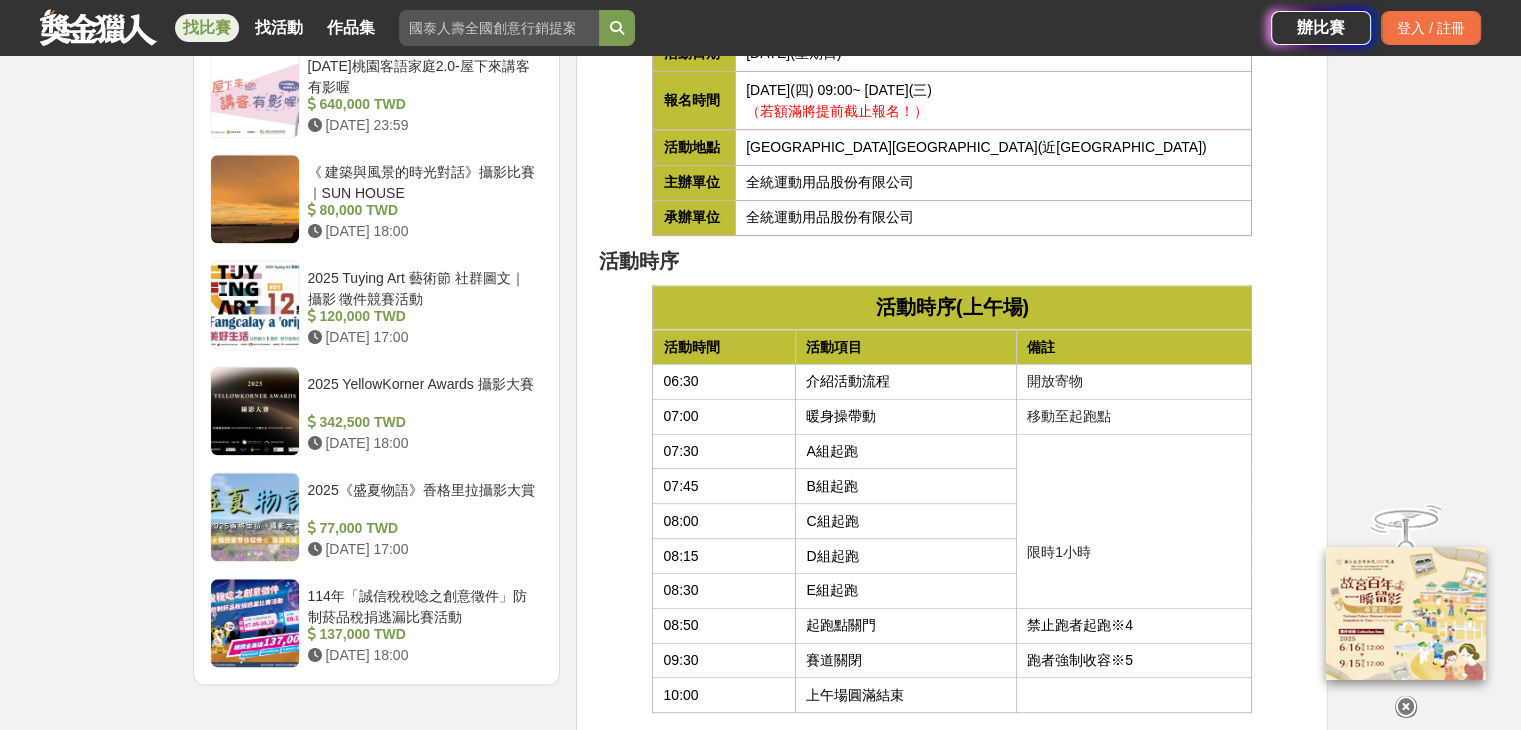 click on "※1.為維持跑道順暢，起跑採分組出發，請依大會規定之起跑時間出發，請所有跑者遵照大會指定梯次，依序出發，遵守秩序，避免推擠。 ※2.各梯次跑者以號碼布作為參賽識別，團體報名跑友將分類為同一組別。活動當天請務必攜帶號碼布，並將號碼布別於胸前，以利工作人員識別，確切時間以起跑前選手須知手冊為主，主辦單位保有最終解釋權。 ※3.本活動為非競速性質活動，敬請配合交管人員管制通過路口。 ※4.為考量跑者安全，於關門時間後禁止跑者起跑。 ※5.於賽道時間後未抵達終點者，一律強制乘坐收容車返回會場。 ※6.主辦單位保有最終修改、變更與活動解釋之權利，若有相關異動將會公告於網站。" at bounding box center (952, 1284) 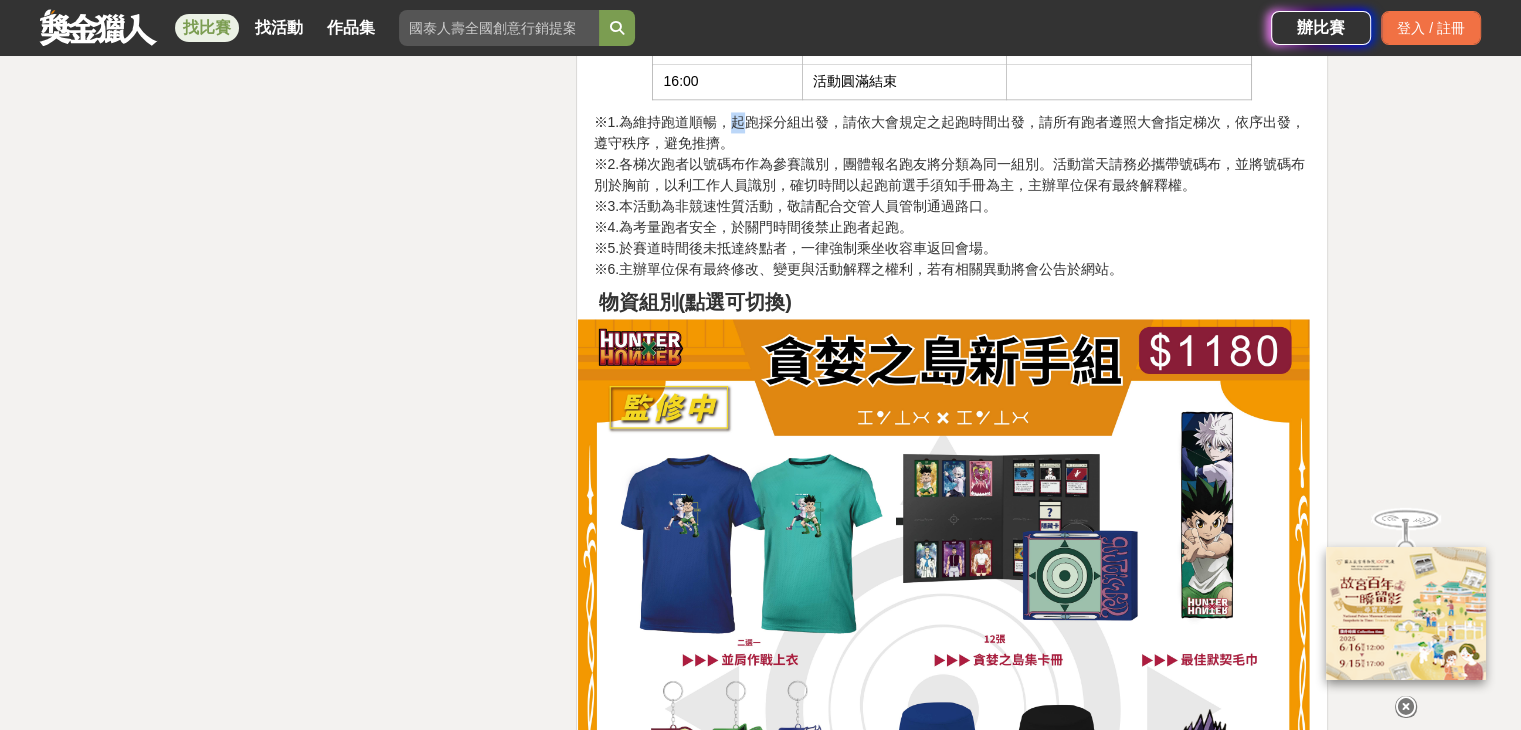 scroll, scrollTop: 3300, scrollLeft: 0, axis: vertical 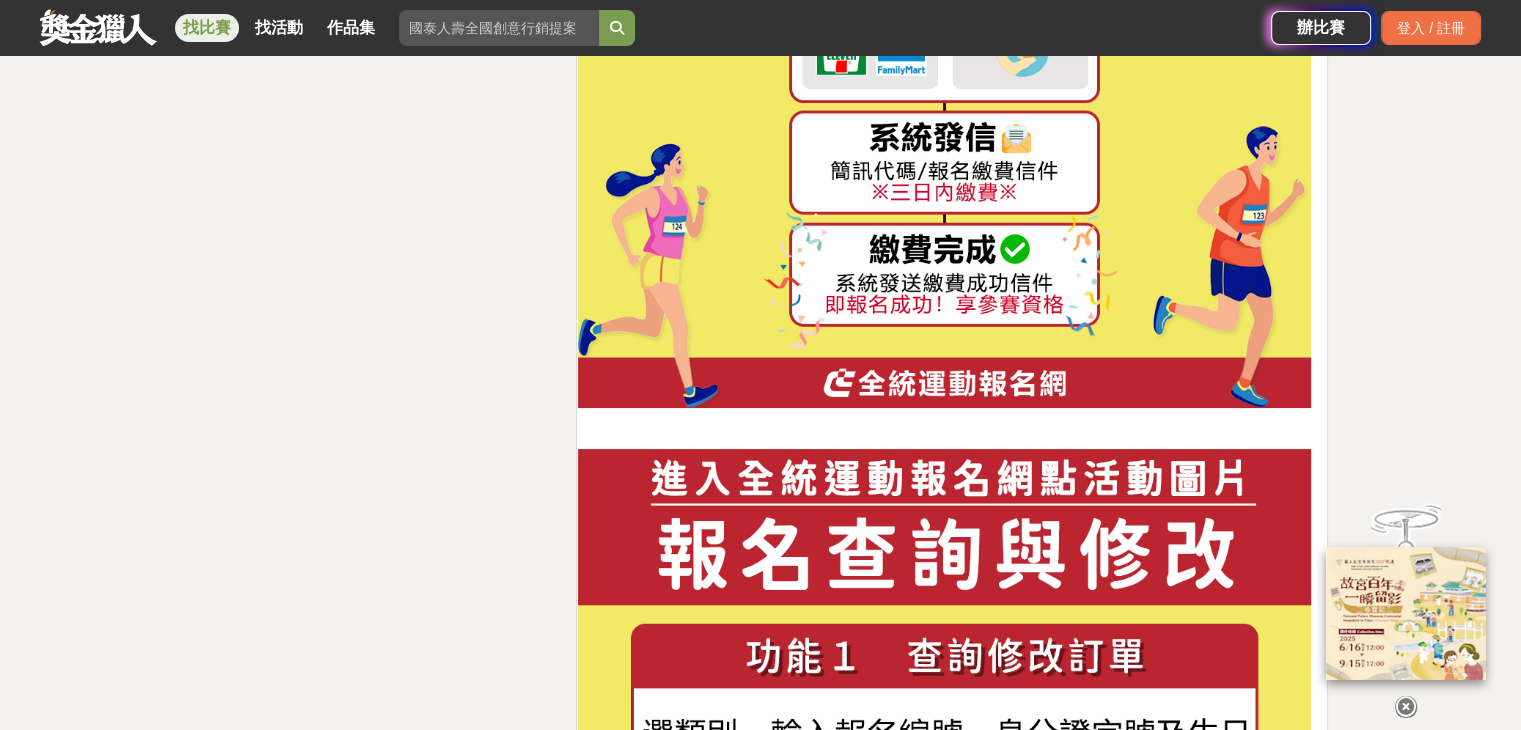 click on "找比賽" at bounding box center (207, 28) 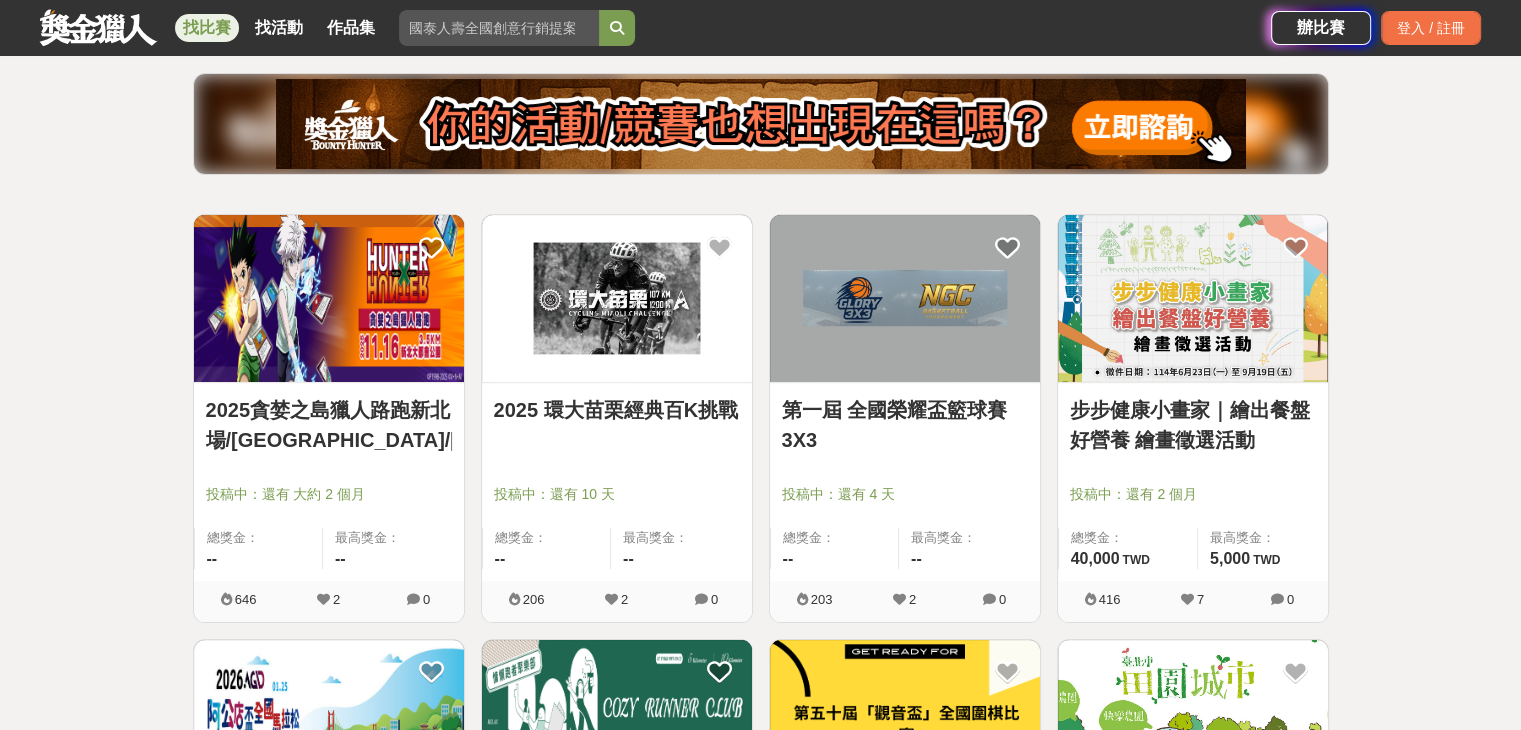 scroll, scrollTop: 219, scrollLeft: 0, axis: vertical 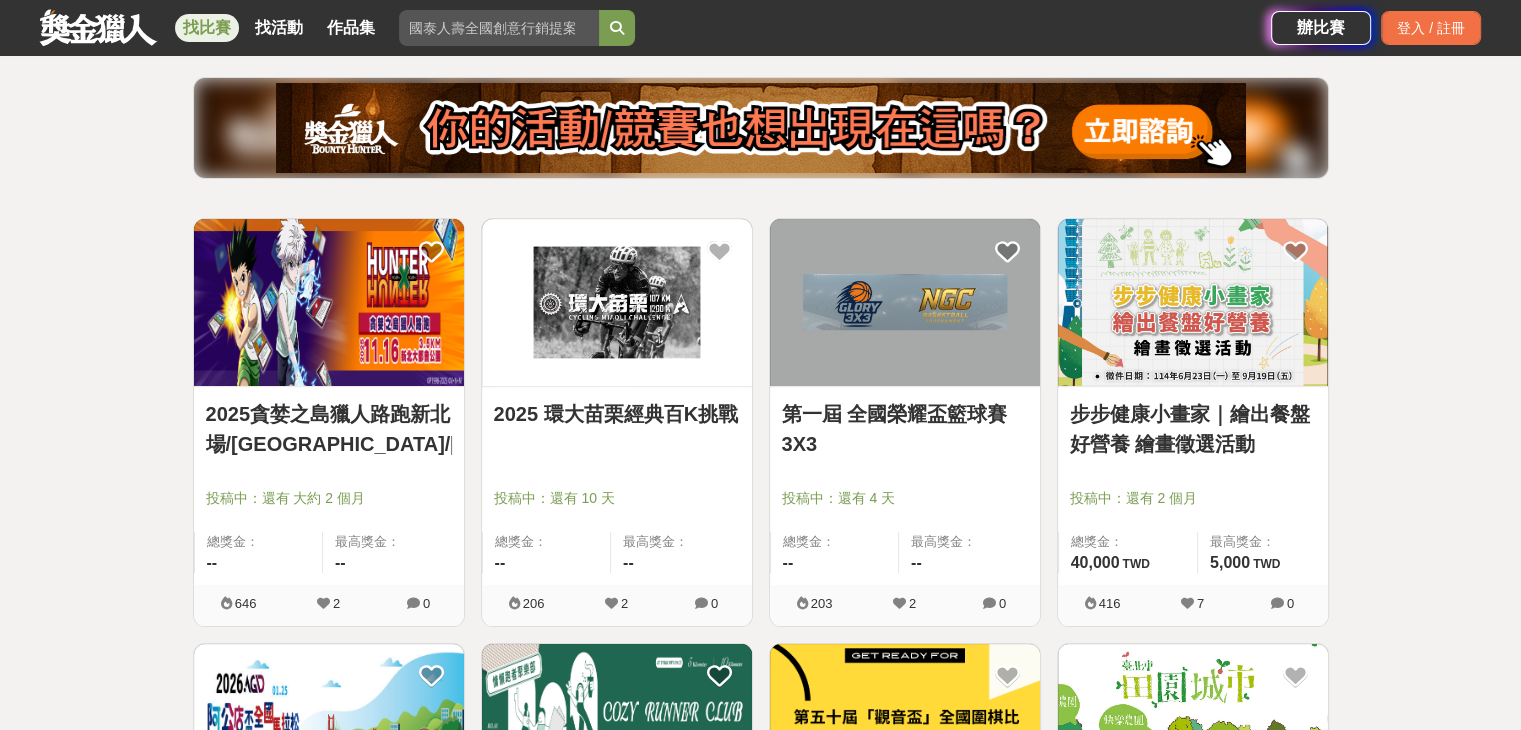 click on "第一屆 全國榮耀盃籃球賽3X3" at bounding box center (905, 429) 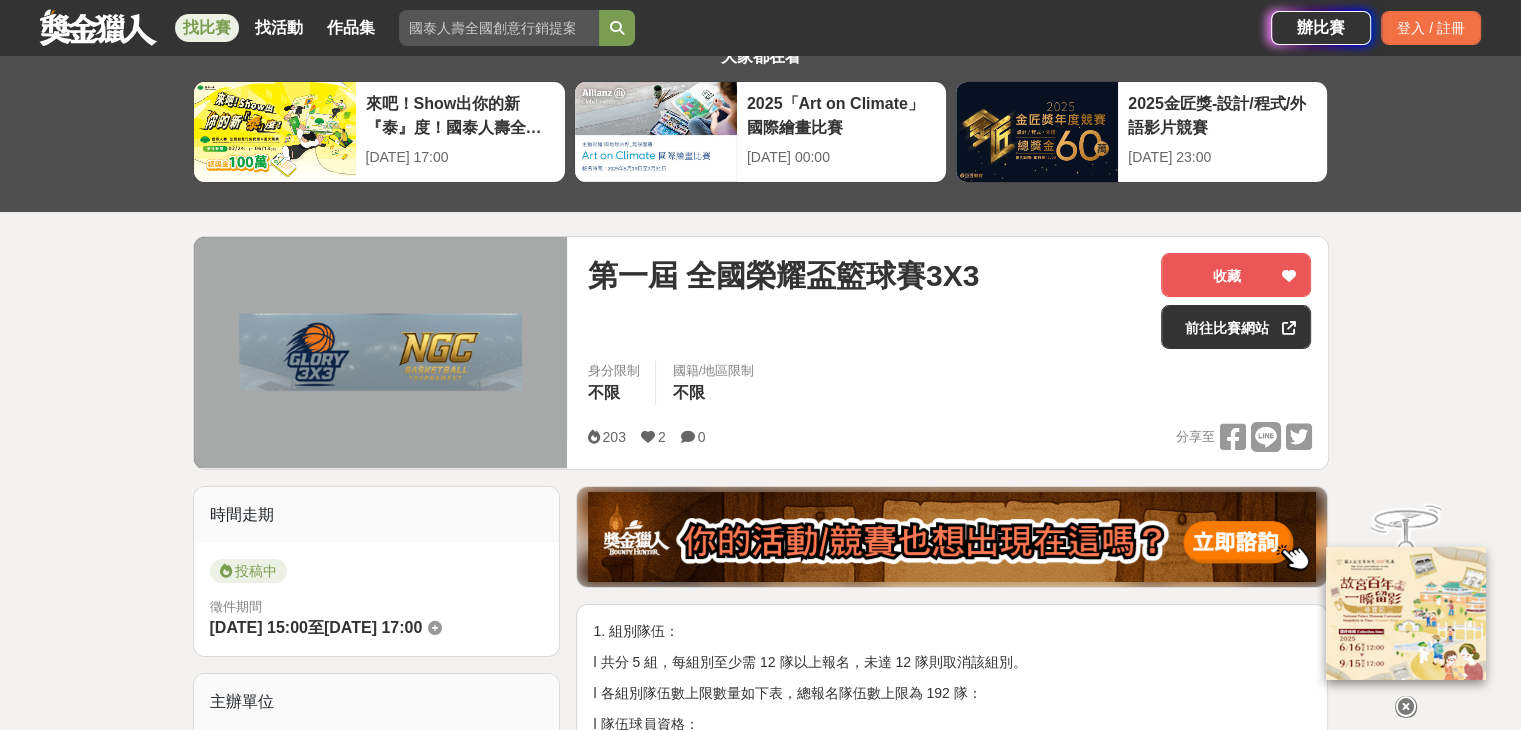 scroll, scrollTop: 0, scrollLeft: 0, axis: both 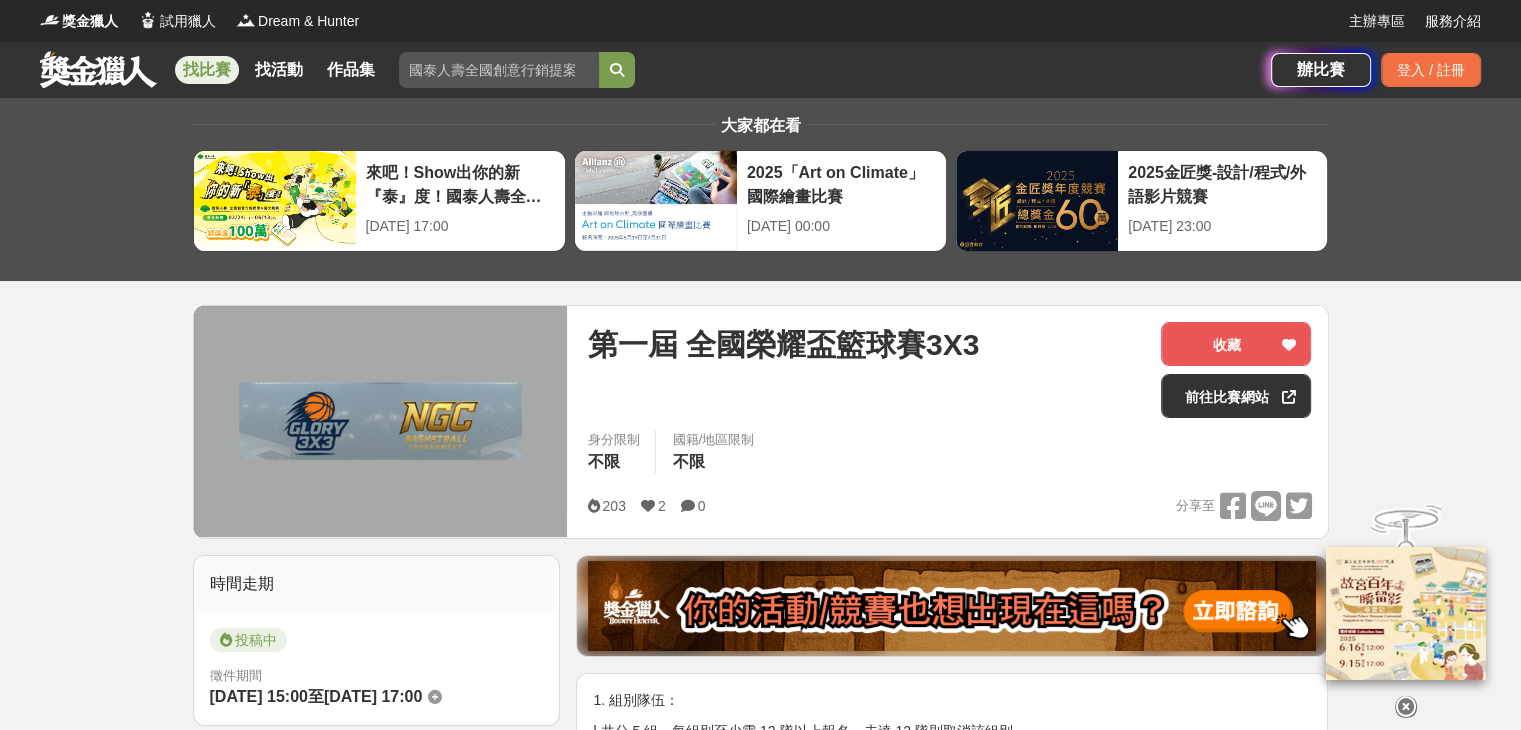 click on "找比賽" at bounding box center [207, 70] 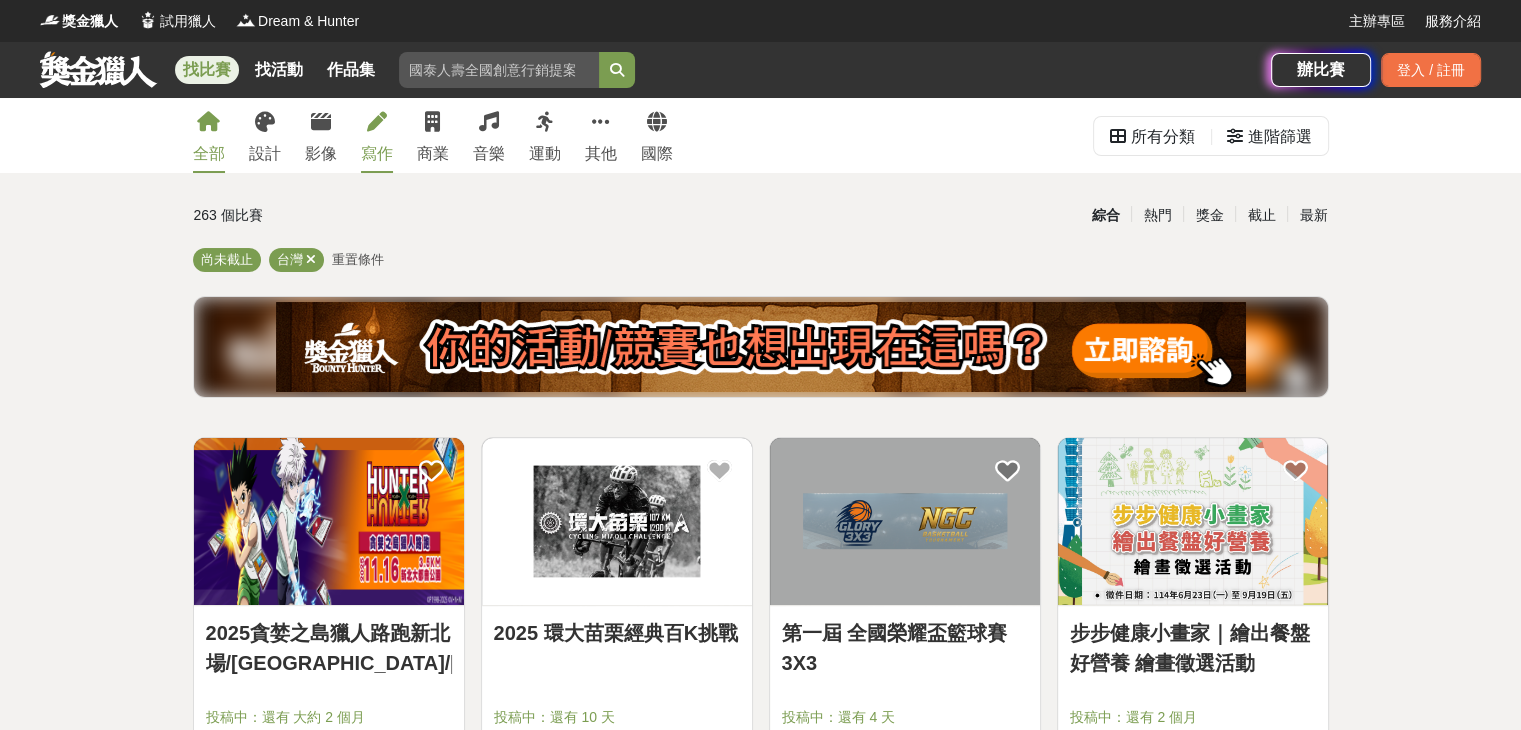 click on "寫作" at bounding box center [377, 154] 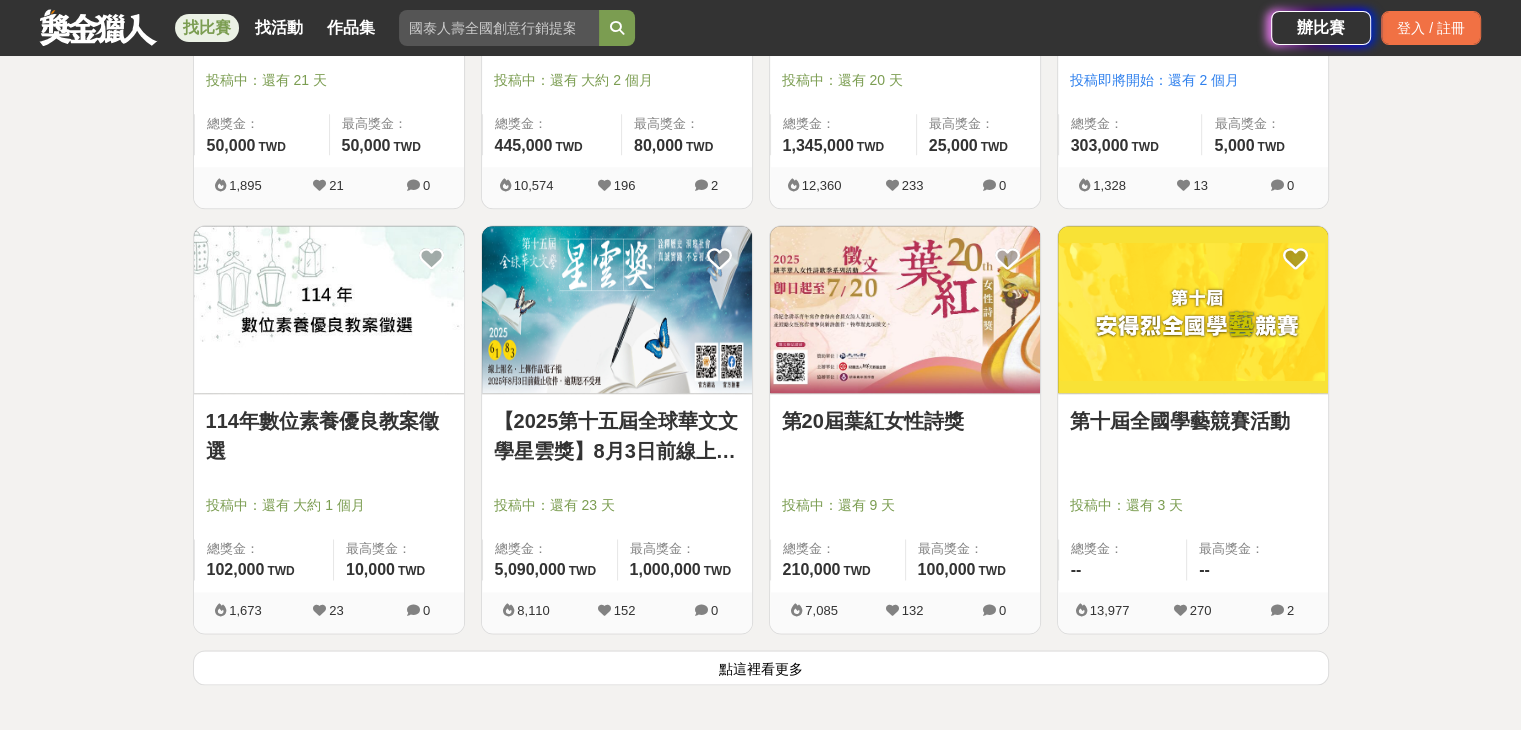 scroll, scrollTop: 2500, scrollLeft: 0, axis: vertical 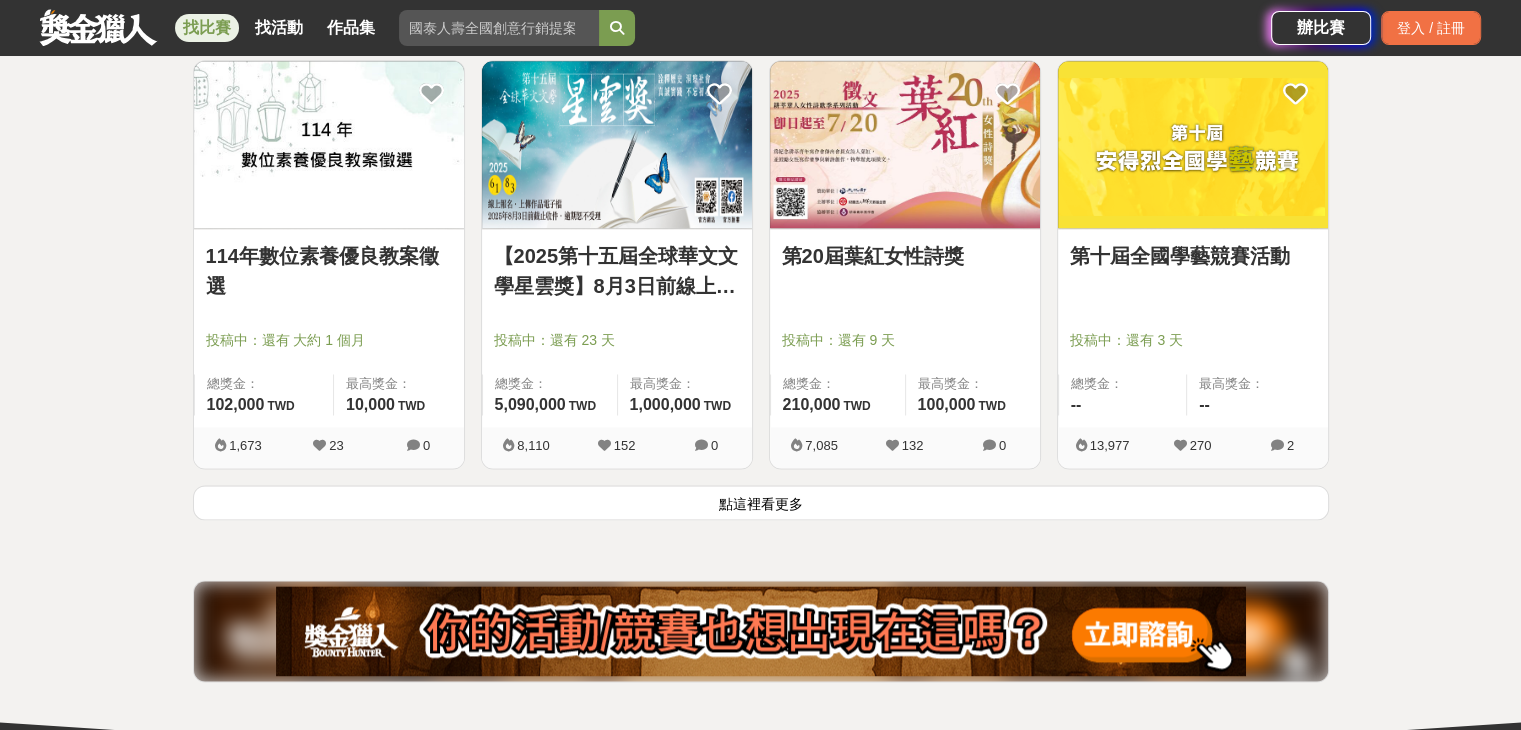 click on "點這裡看更多" at bounding box center [761, 502] 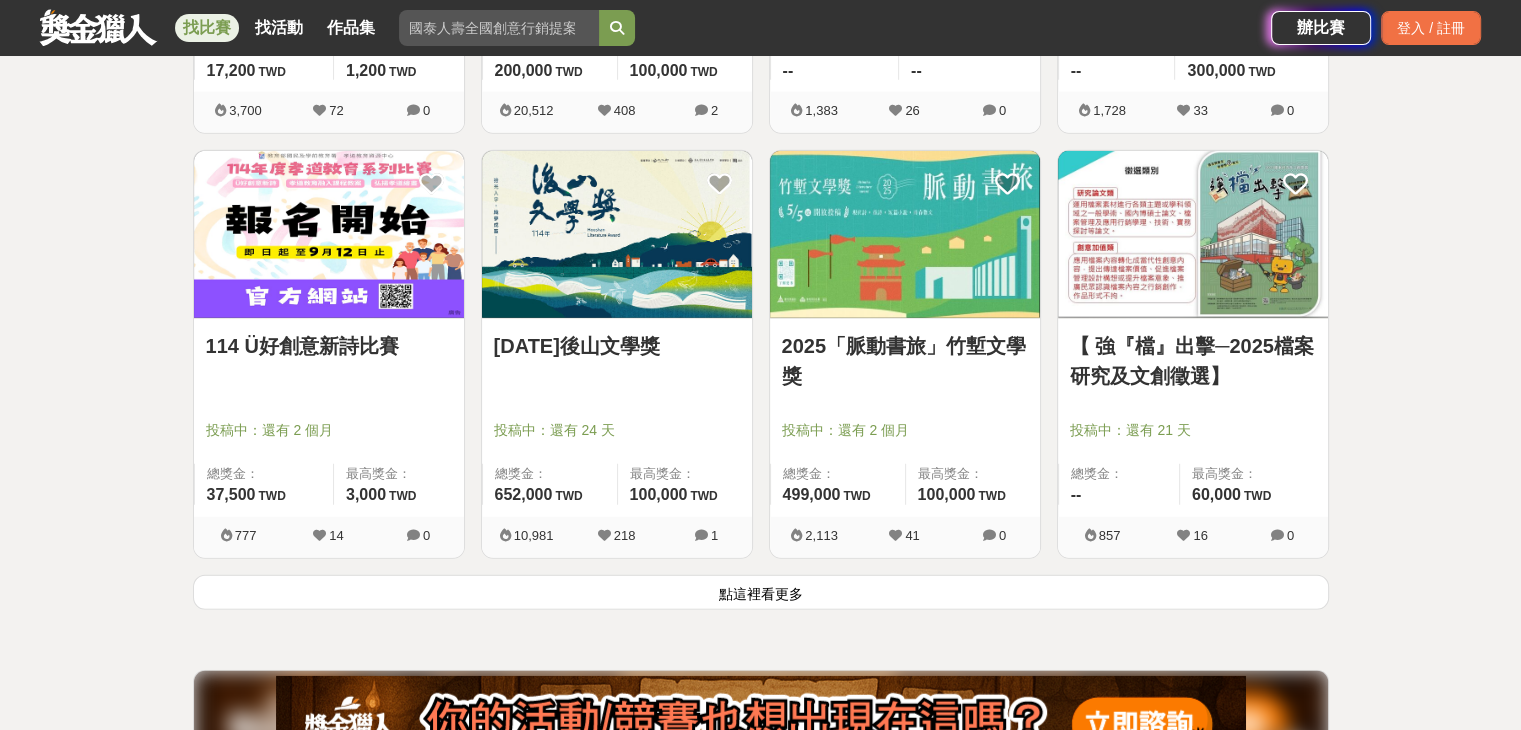 scroll, scrollTop: 5300, scrollLeft: 0, axis: vertical 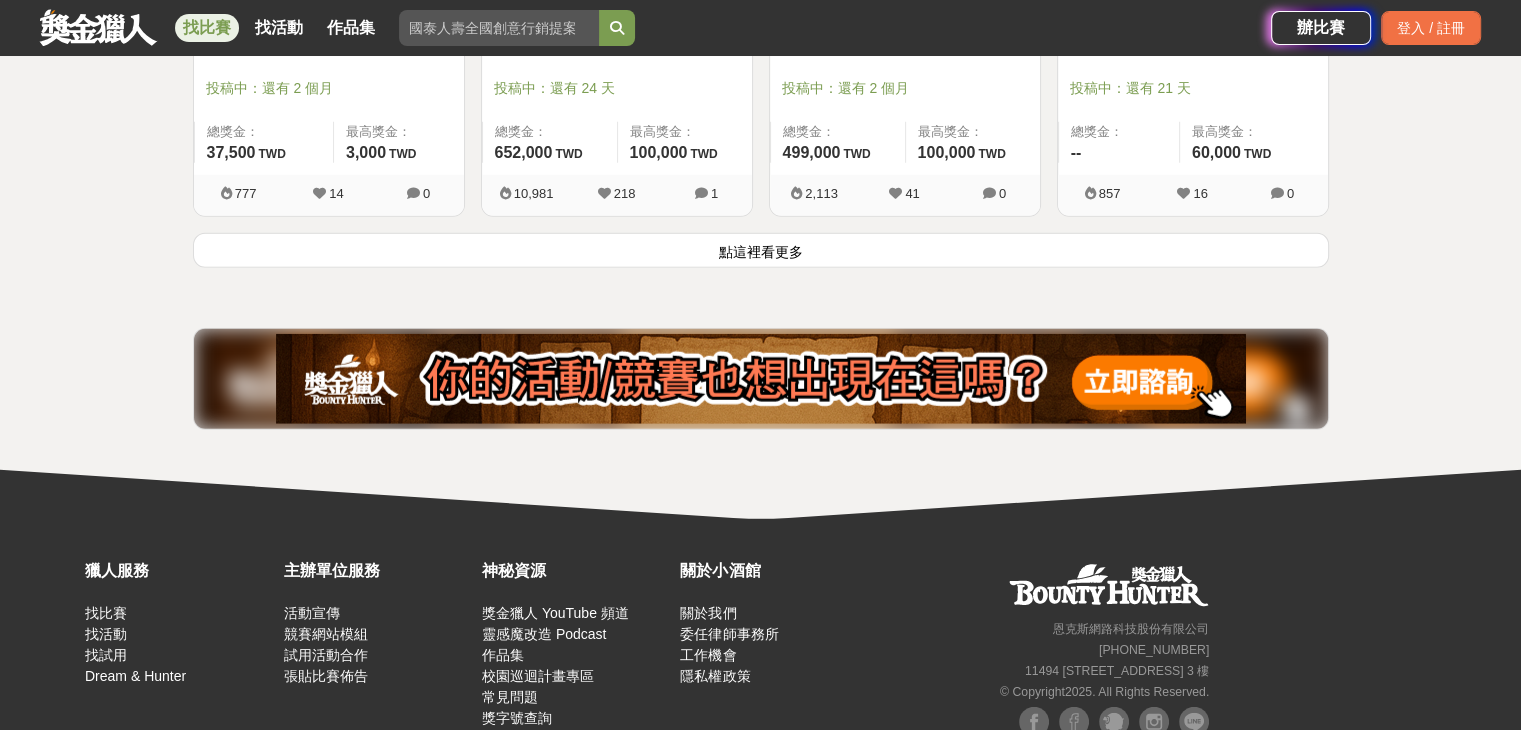 click on "點這裡看更多" at bounding box center [761, 250] 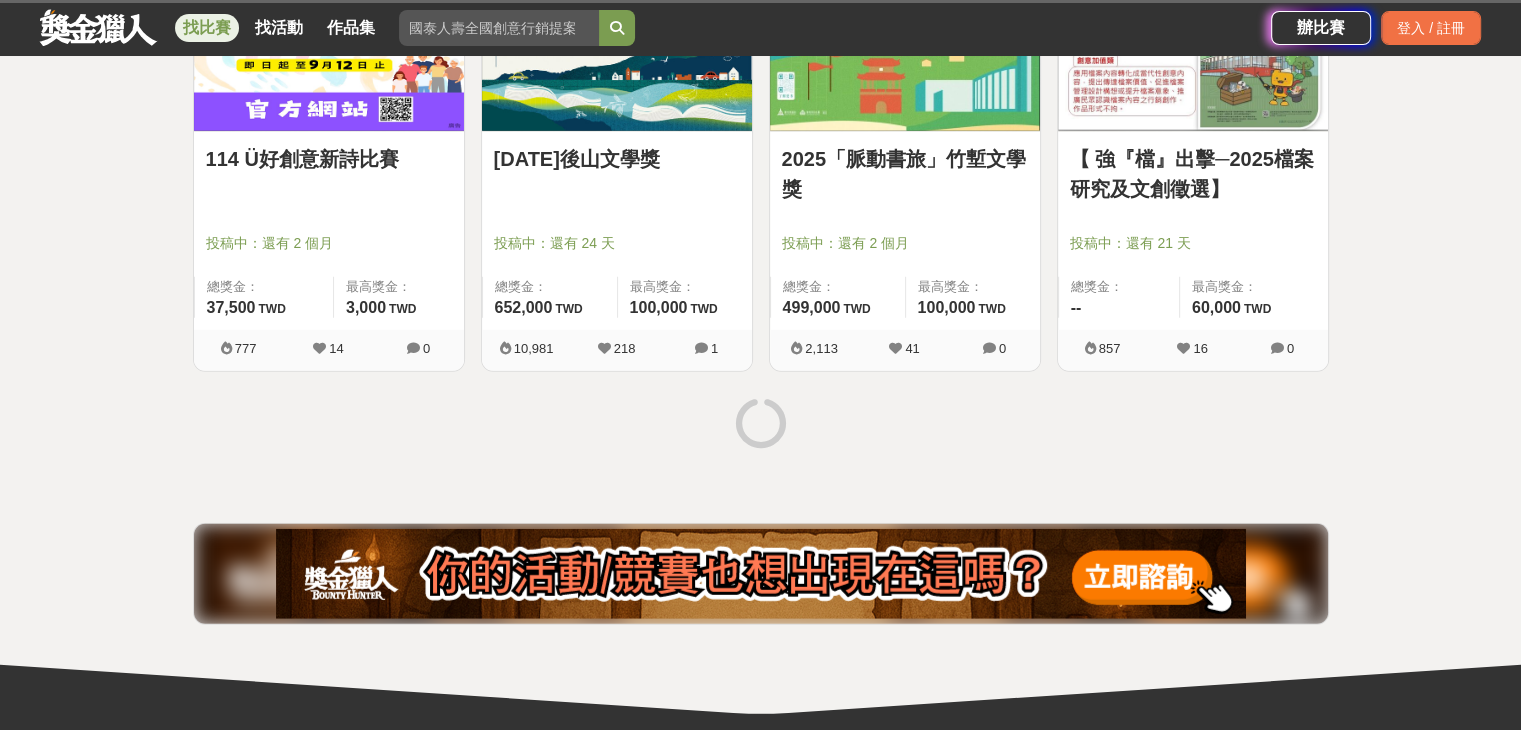 scroll, scrollTop: 5000, scrollLeft: 0, axis: vertical 